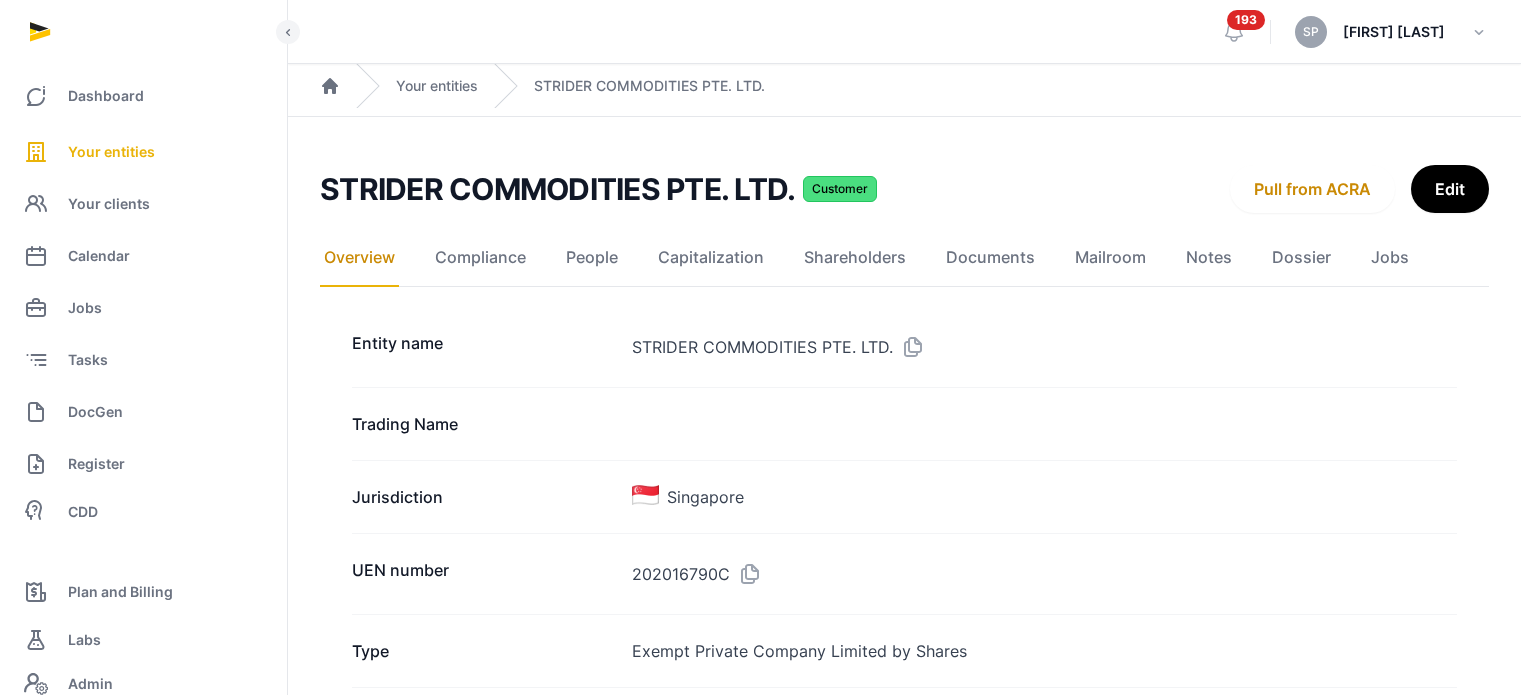 click on "Your entities" at bounding box center [111, 152] 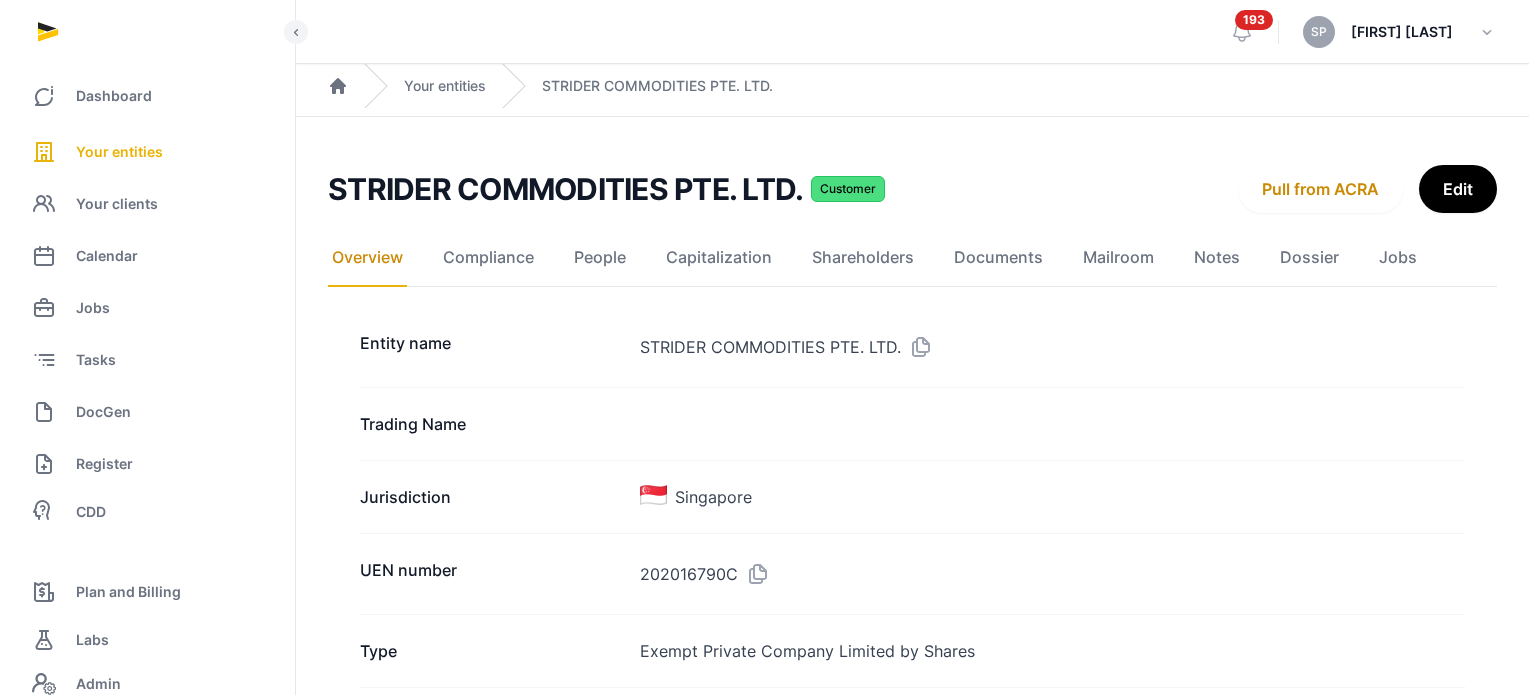 scroll, scrollTop: 0, scrollLeft: 0, axis: both 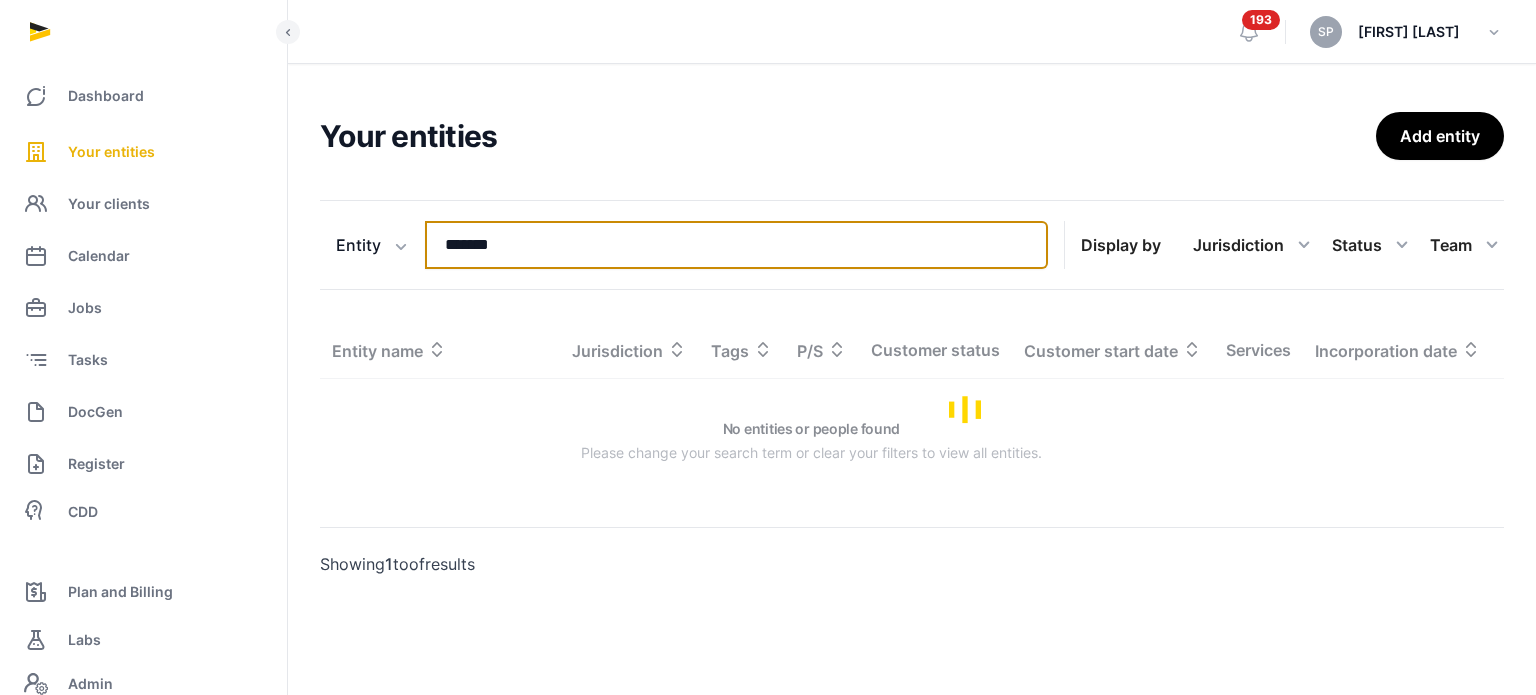 click on "*******" at bounding box center [736, 245] 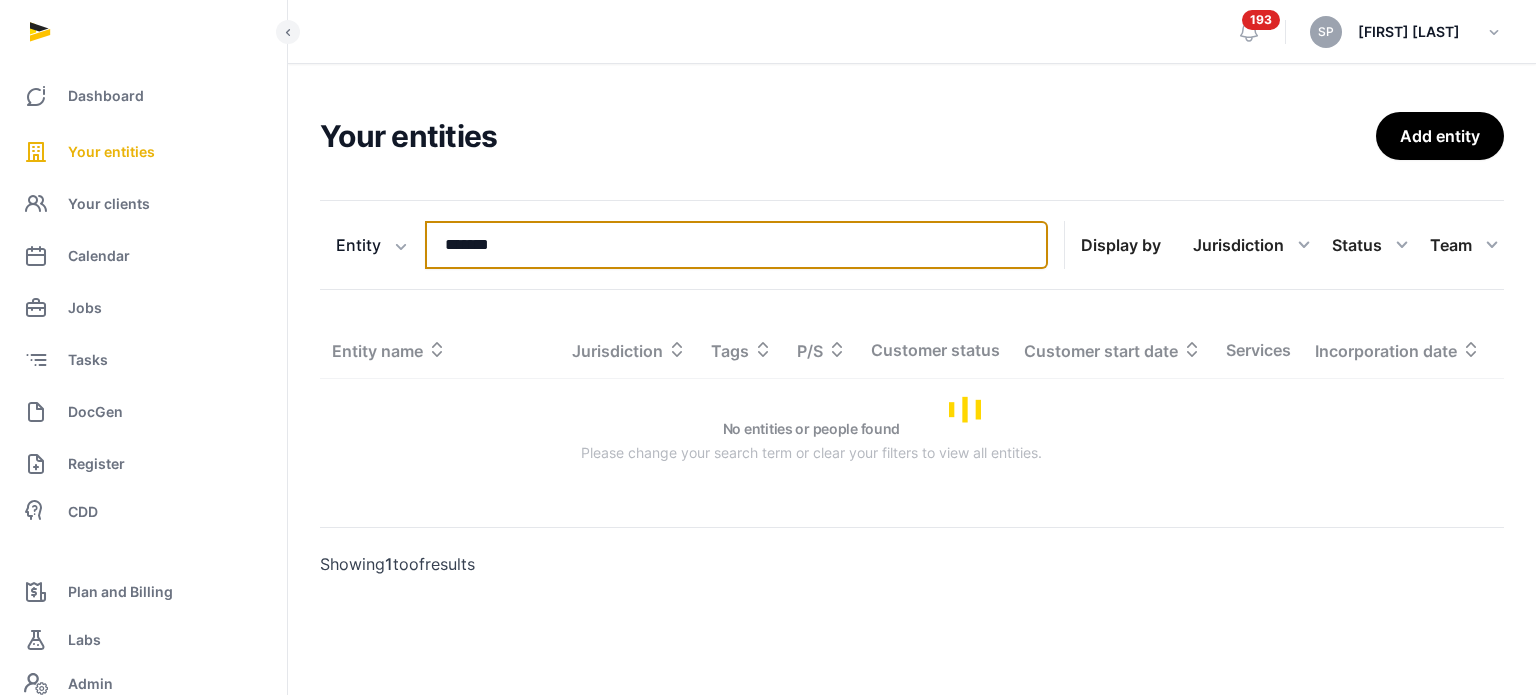 click on "*******" at bounding box center (736, 245) 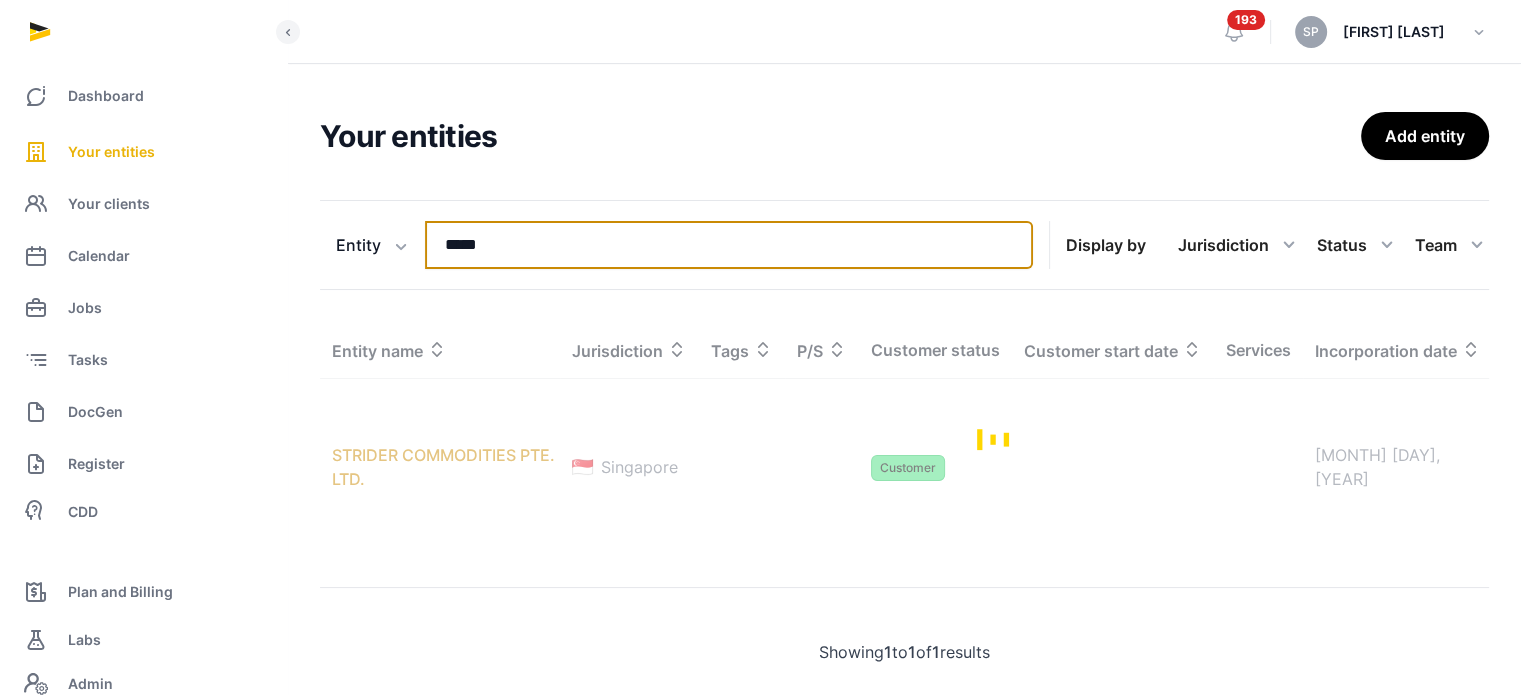 type on "*****" 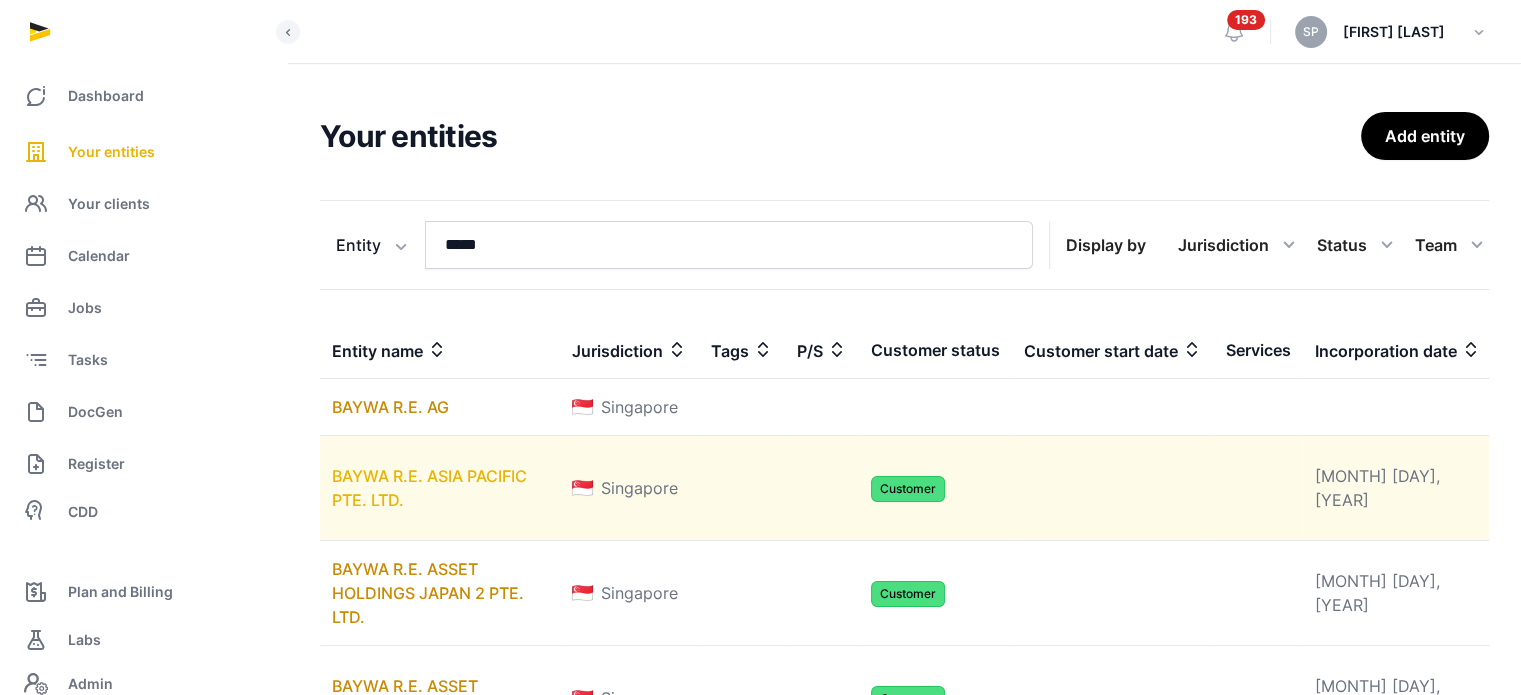 click on "BAYWA R.E. ASIA PACIFIC PTE. LTD." at bounding box center [429, 488] 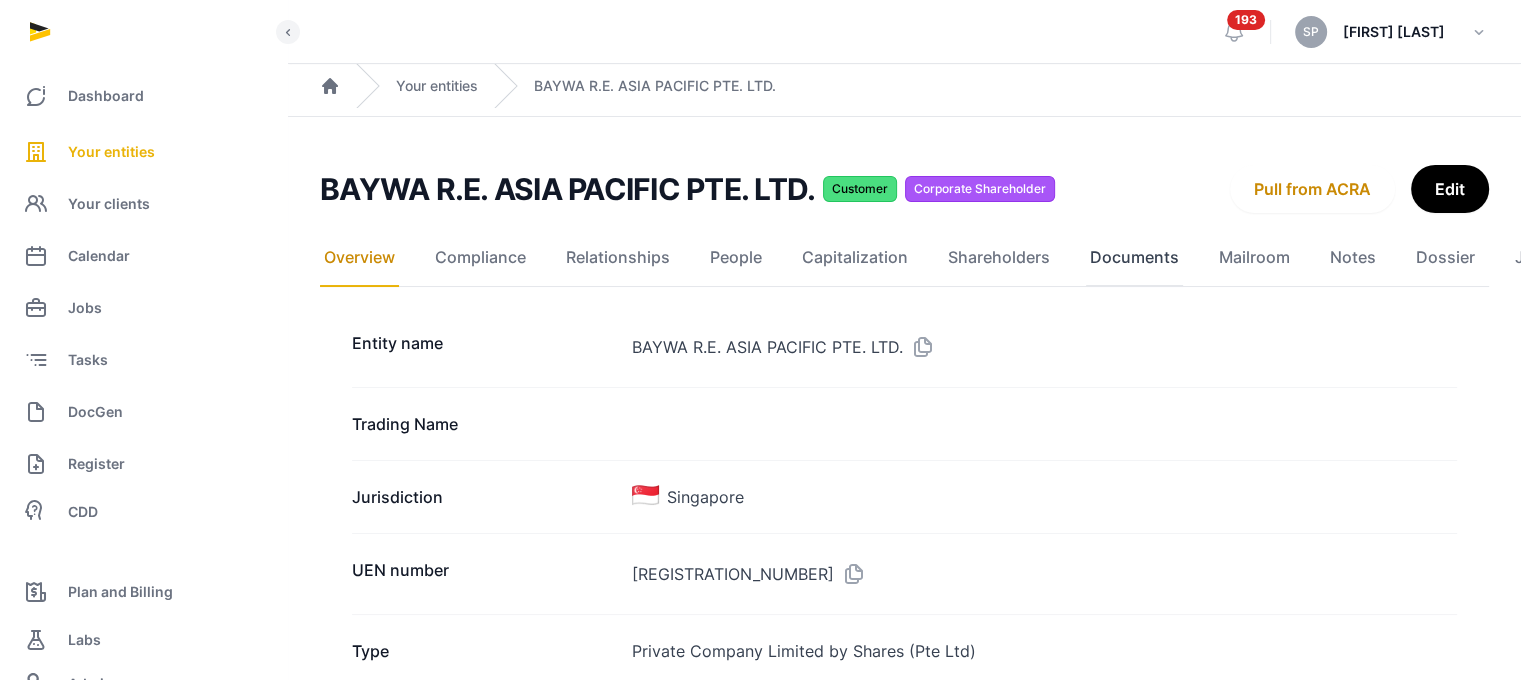 click on "Documents" 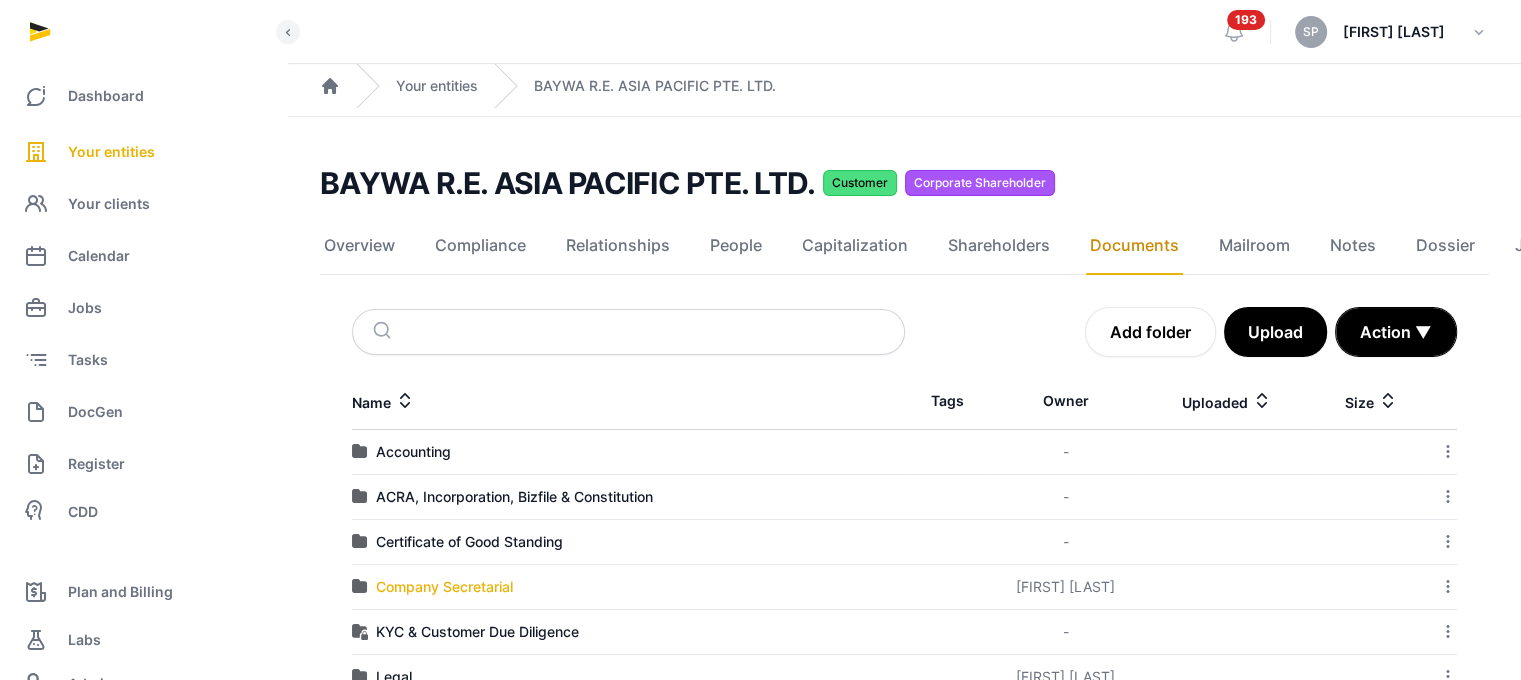 click on "Company Secretarial" at bounding box center [444, 587] 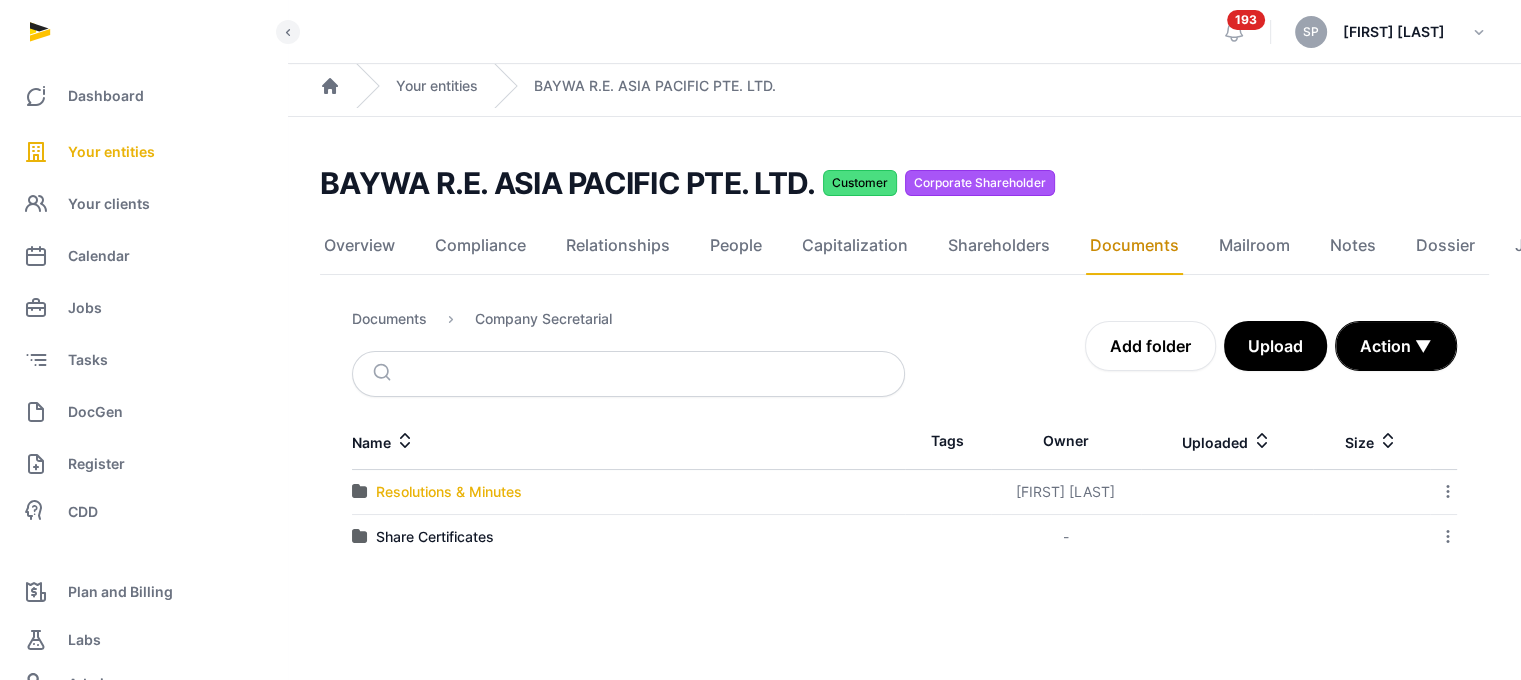 click on "Resolutions & Minutes" at bounding box center (449, 492) 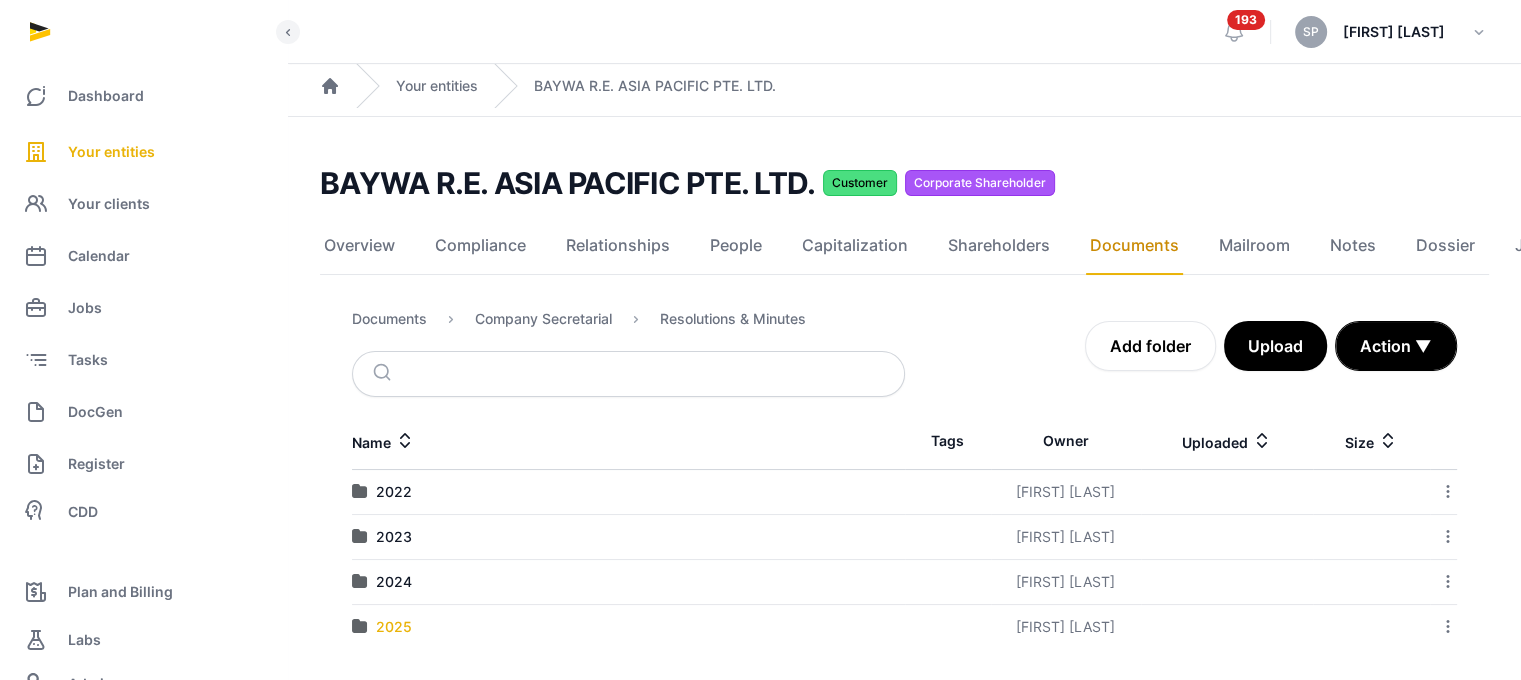click on "2025" at bounding box center [394, 627] 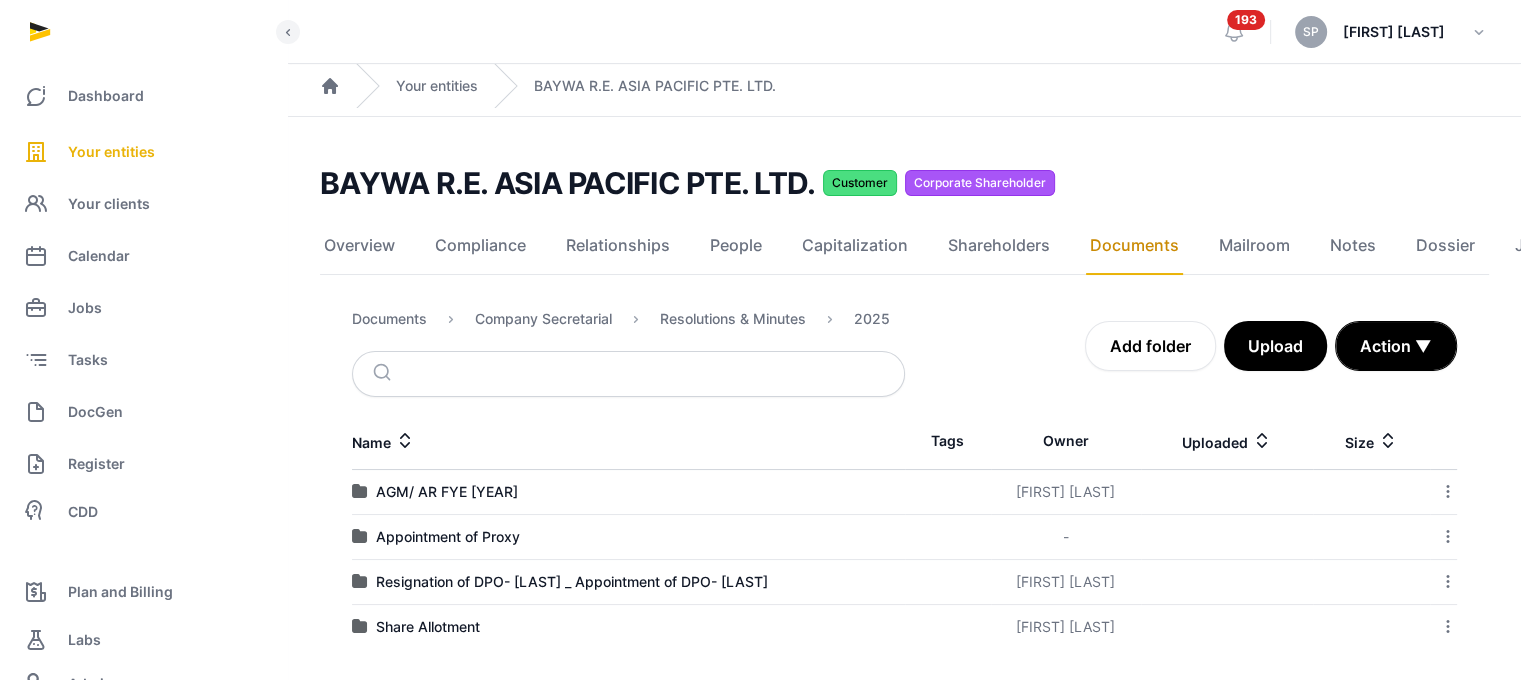 scroll, scrollTop: 15, scrollLeft: 0, axis: vertical 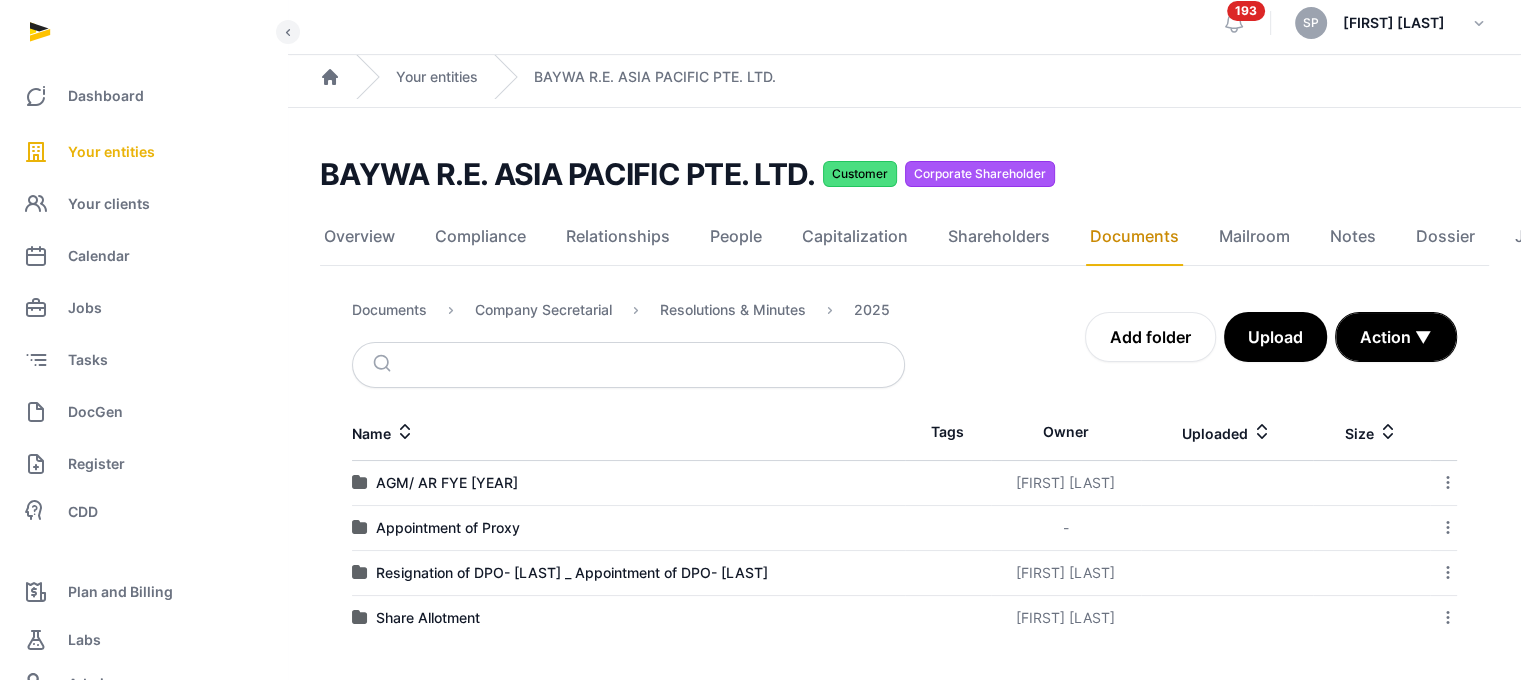 click 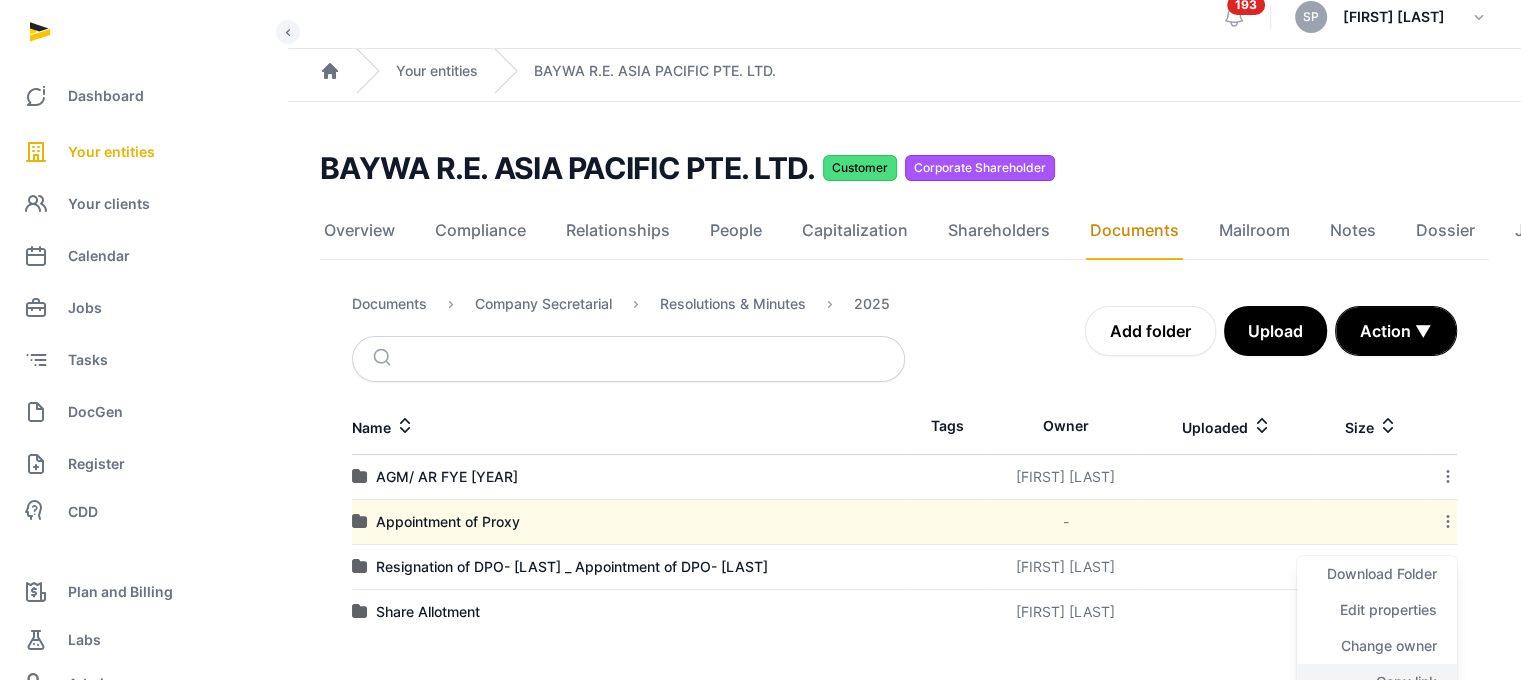 click on "Copy link" 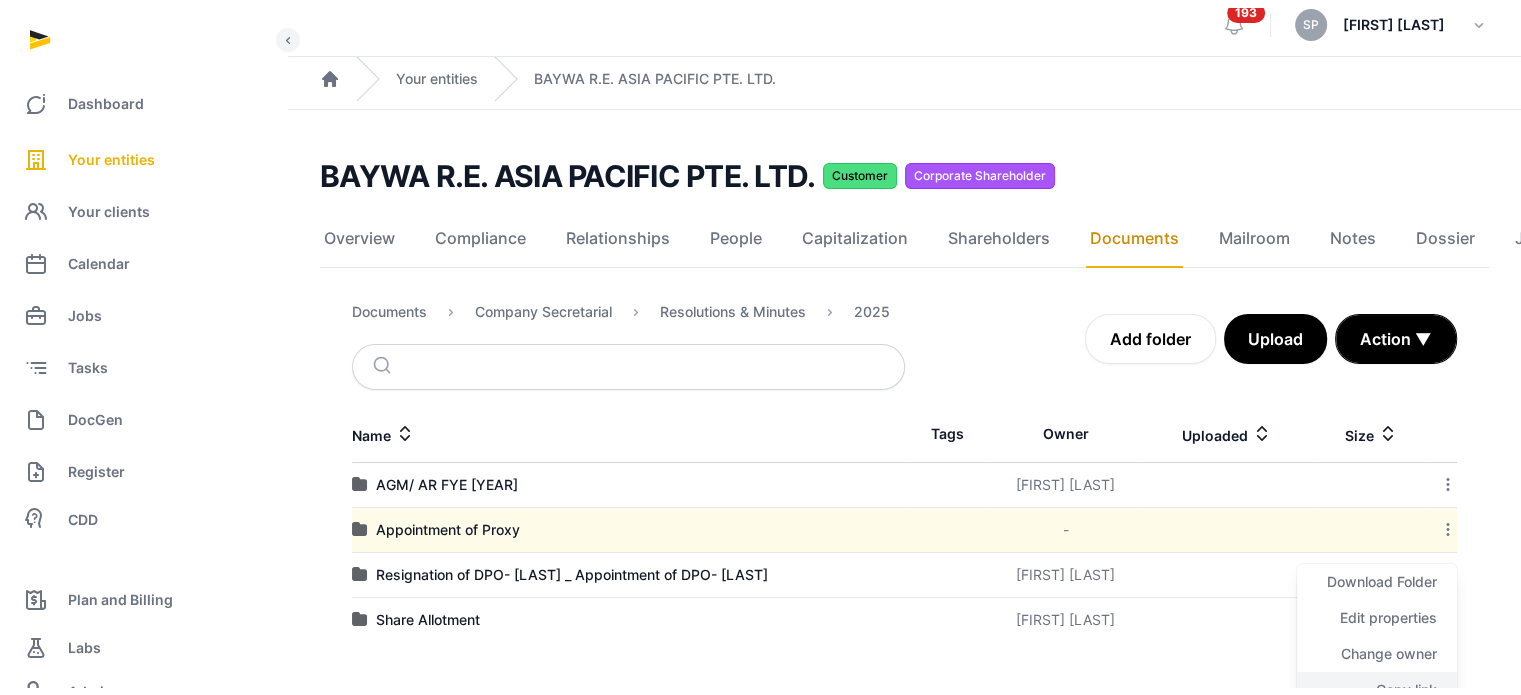 scroll, scrollTop: 0, scrollLeft: 0, axis: both 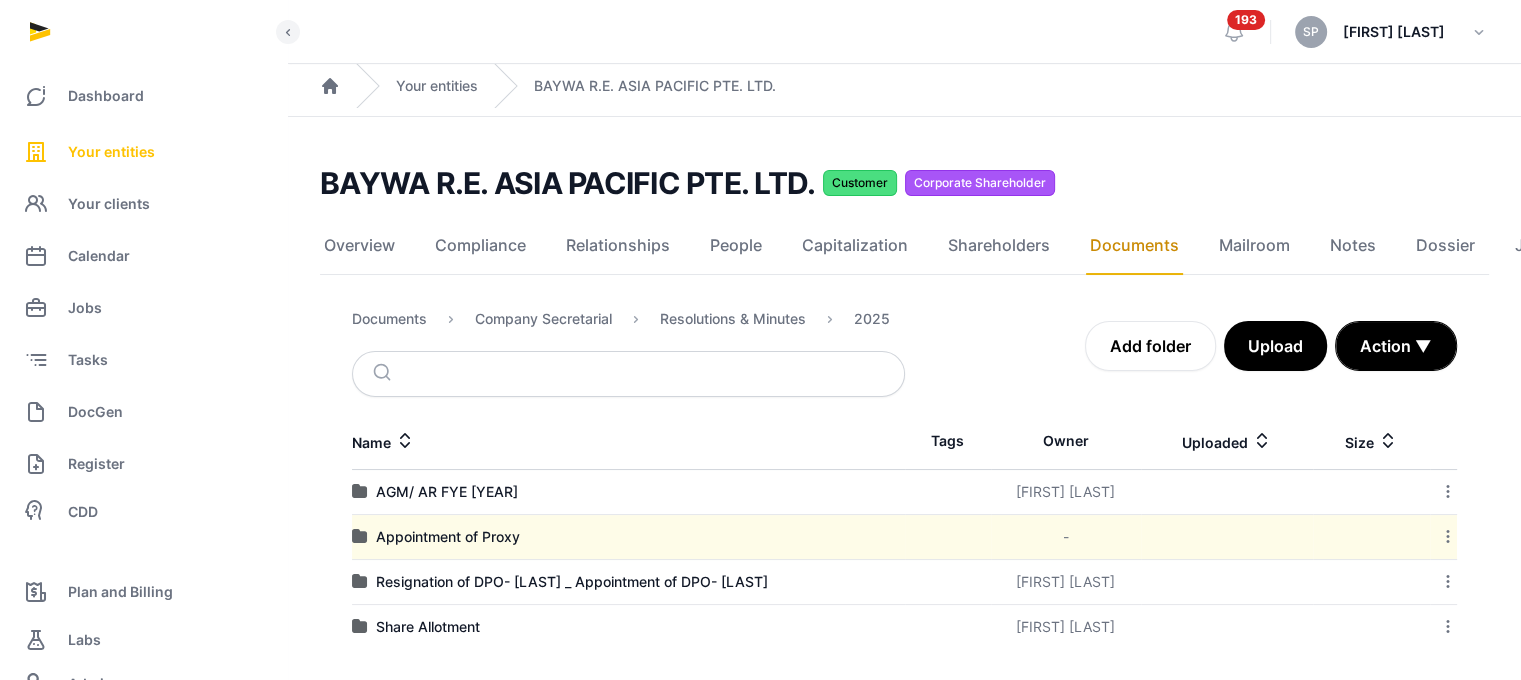 click on "Your entities" at bounding box center (143, 152) 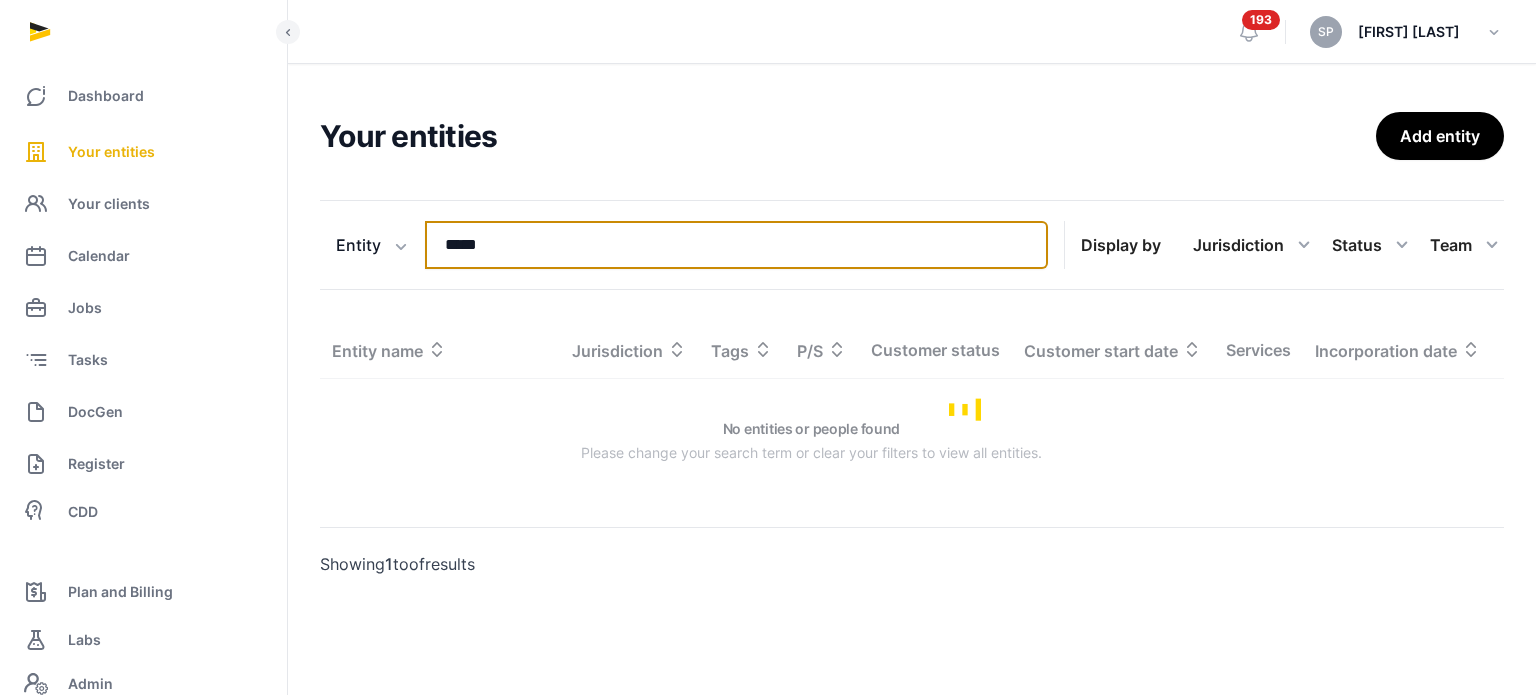 click on "*****" at bounding box center [736, 245] 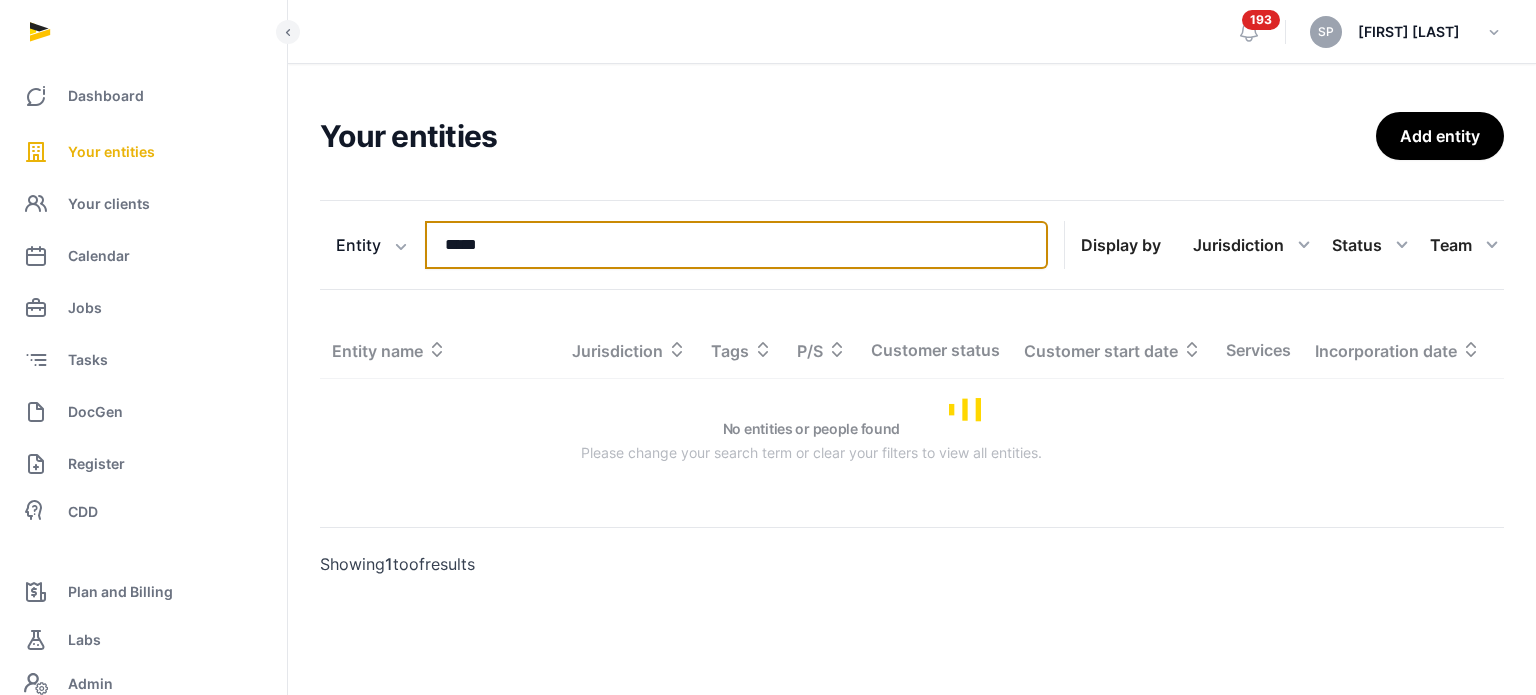 click on "*****" at bounding box center (736, 245) 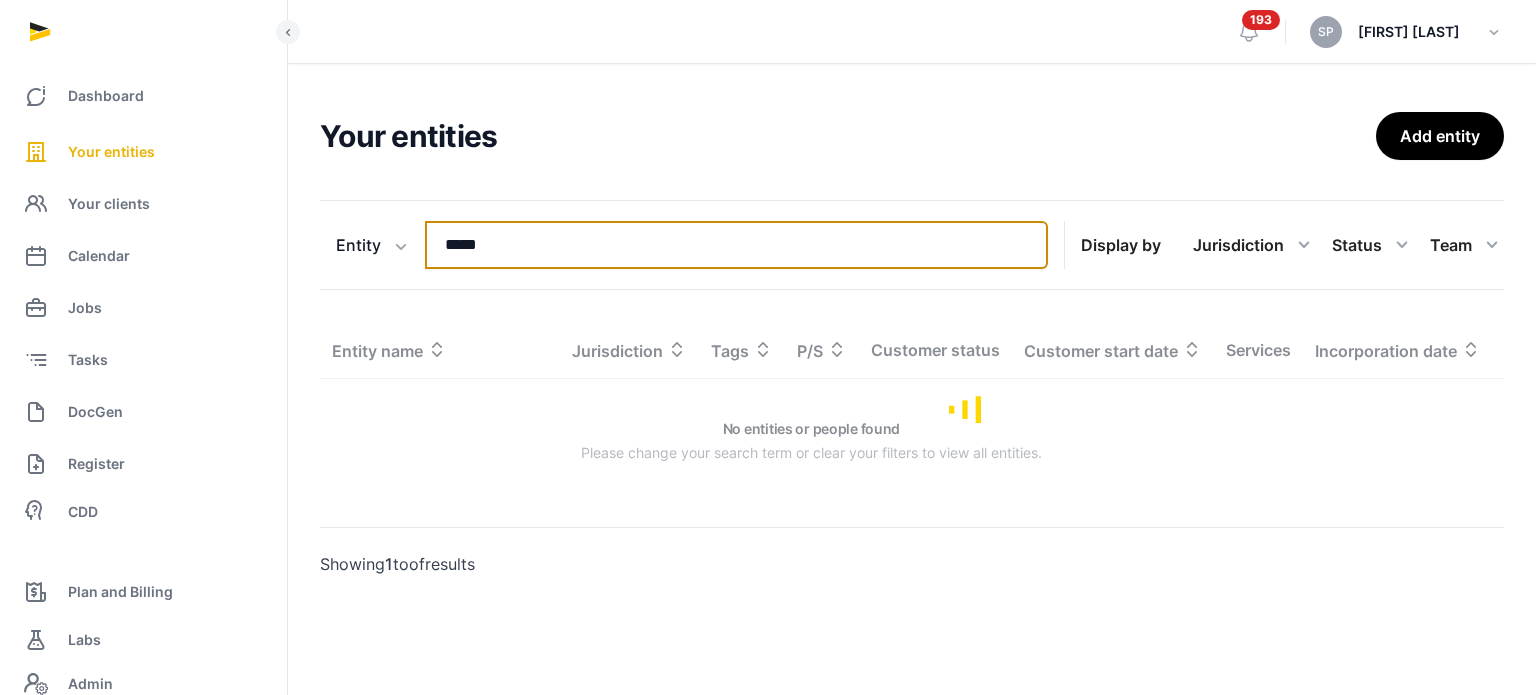 click on "*****" at bounding box center (736, 245) 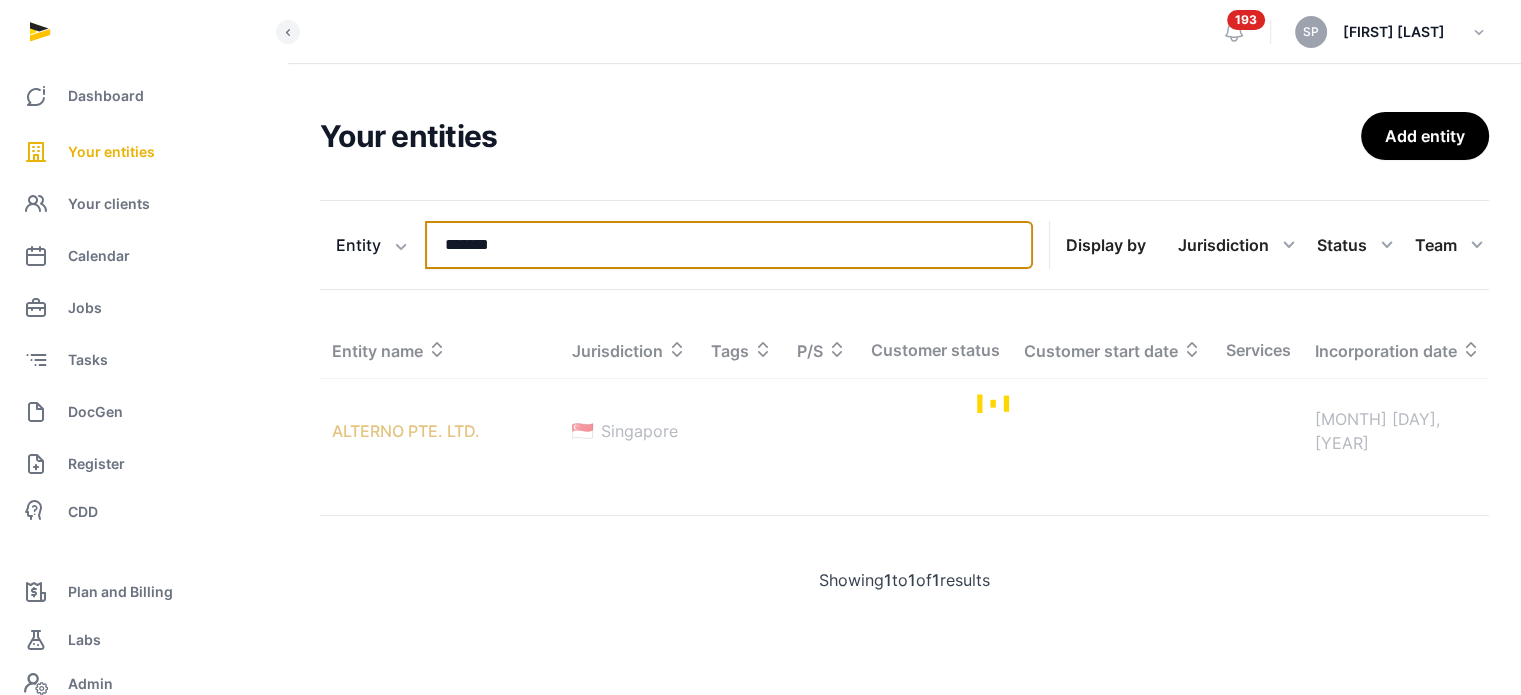 type on "*******" 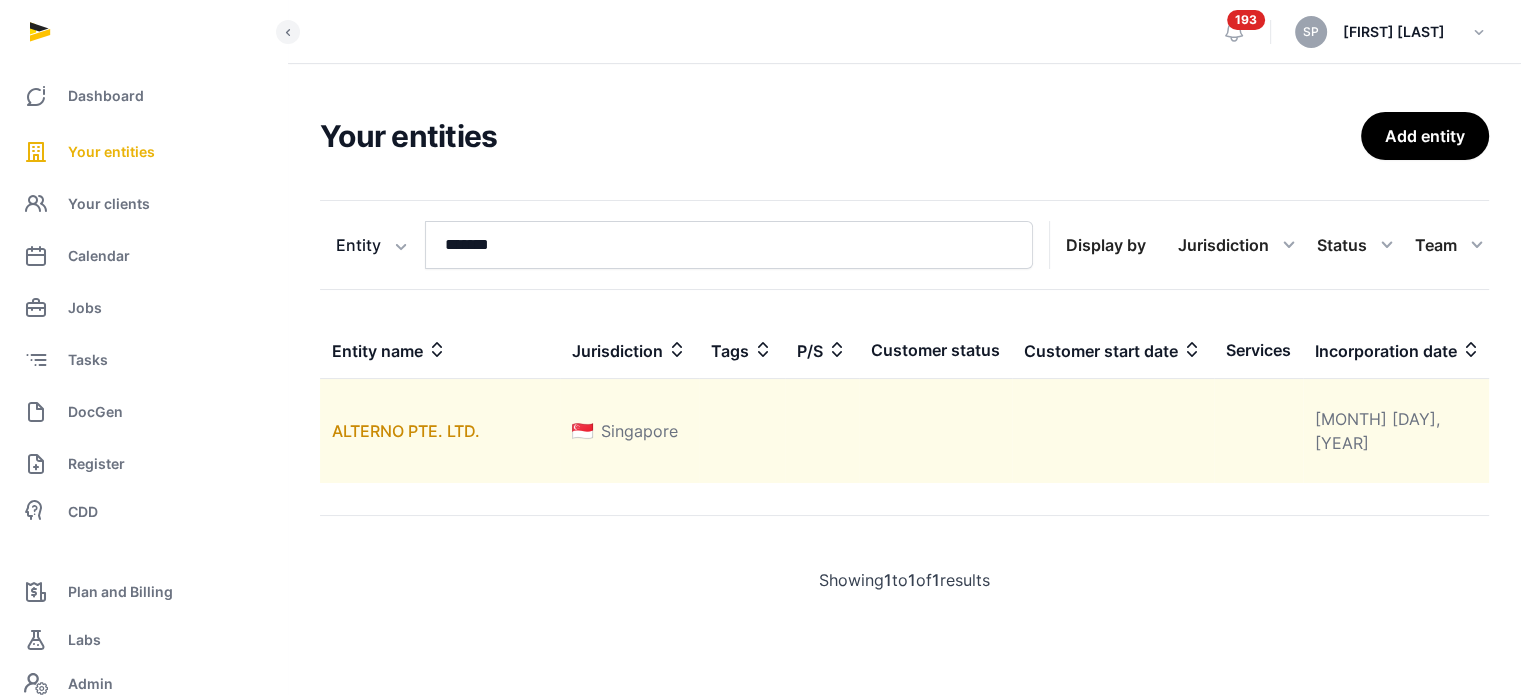 click on "ALTERNO PTE. LTD." at bounding box center [440, 431] 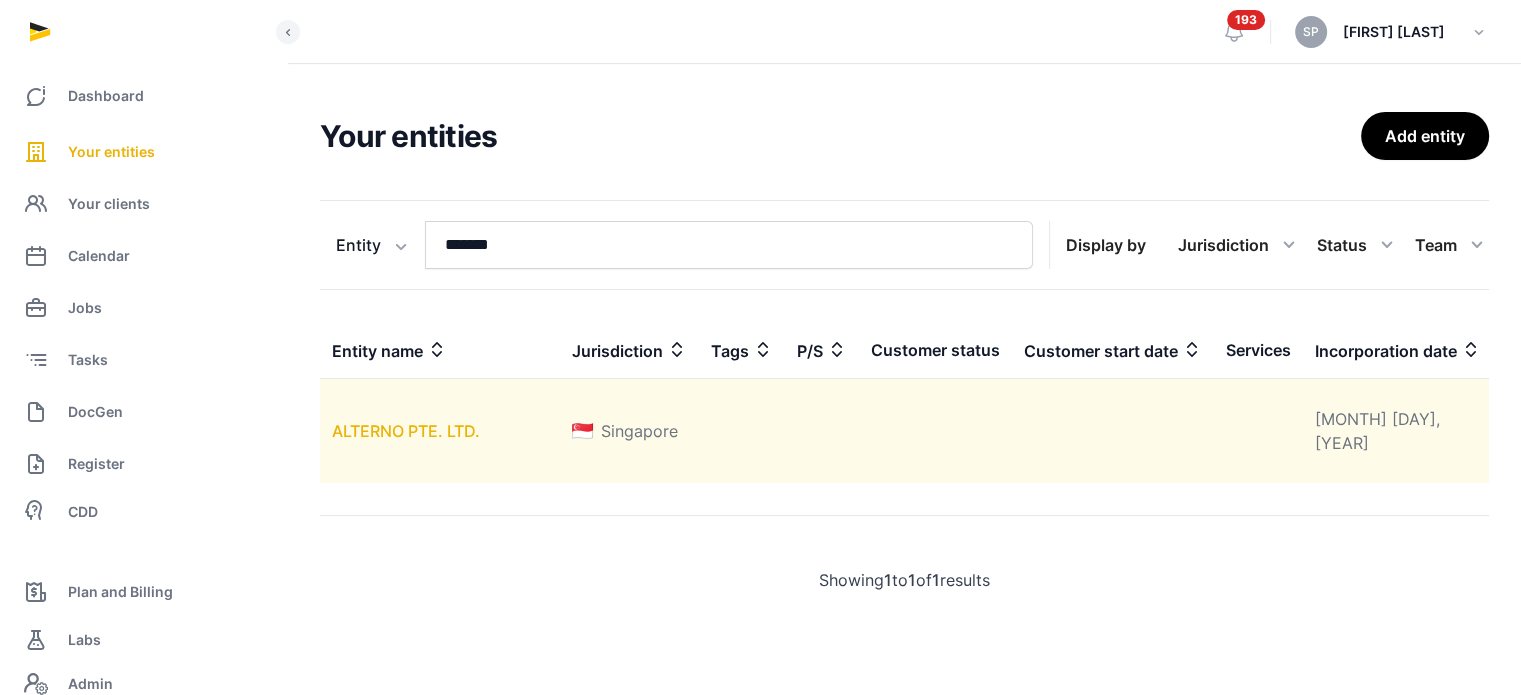 click on "ALTERNO PTE. LTD." at bounding box center (406, 431) 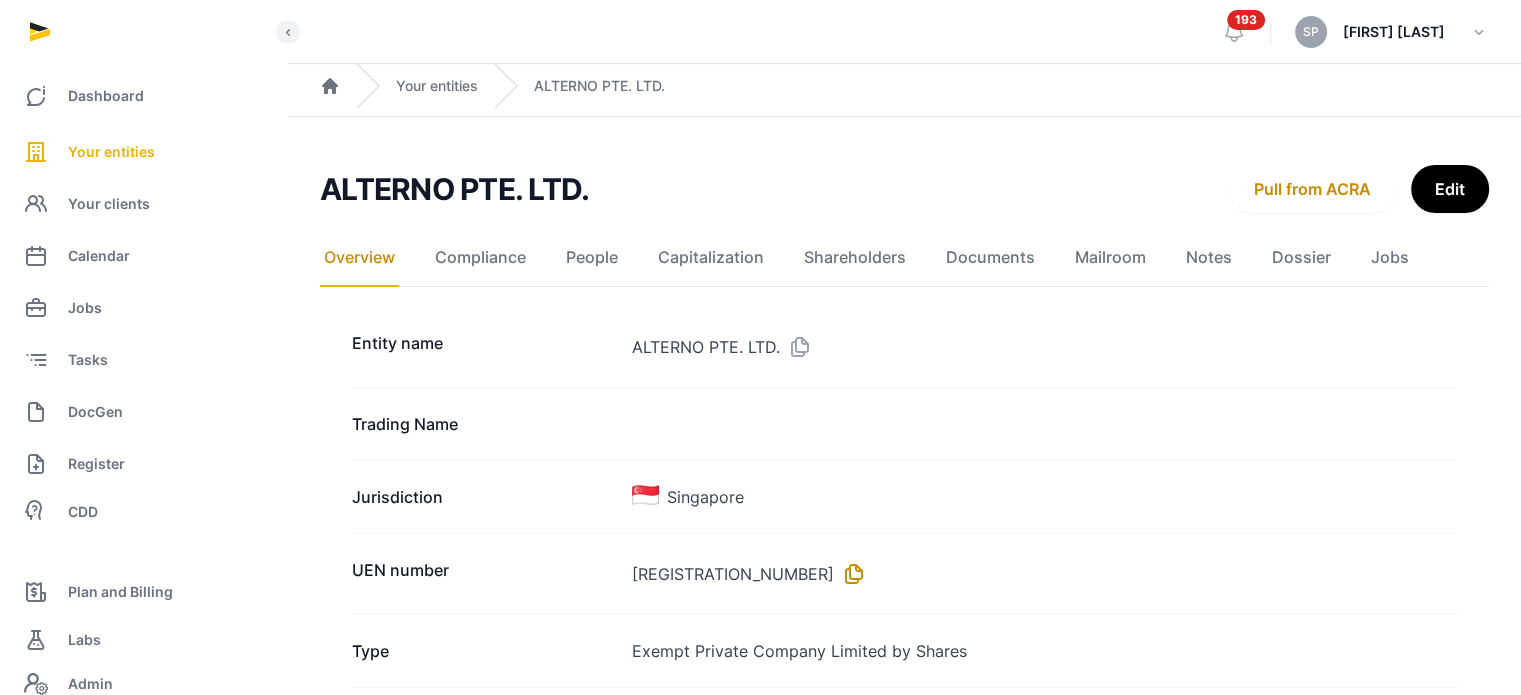 click at bounding box center [850, 574] 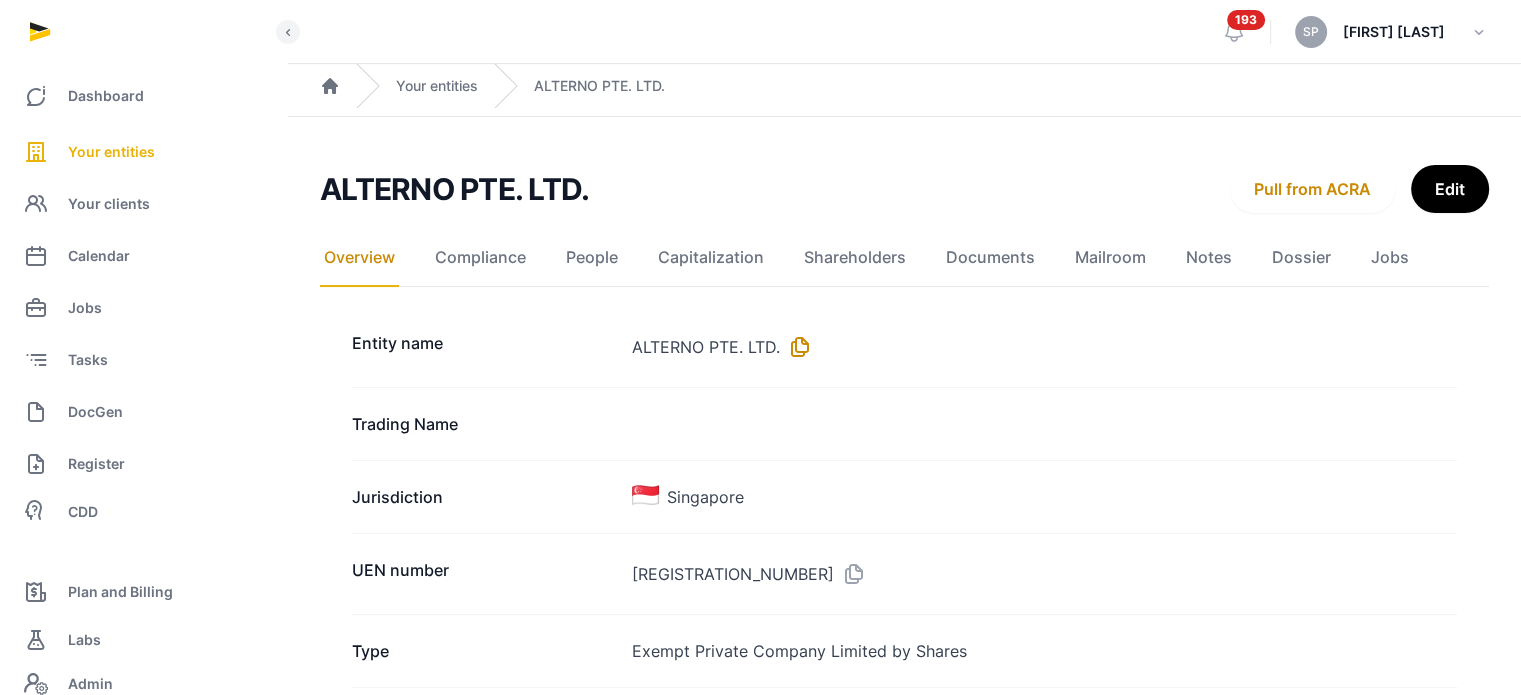 click at bounding box center [796, 347] 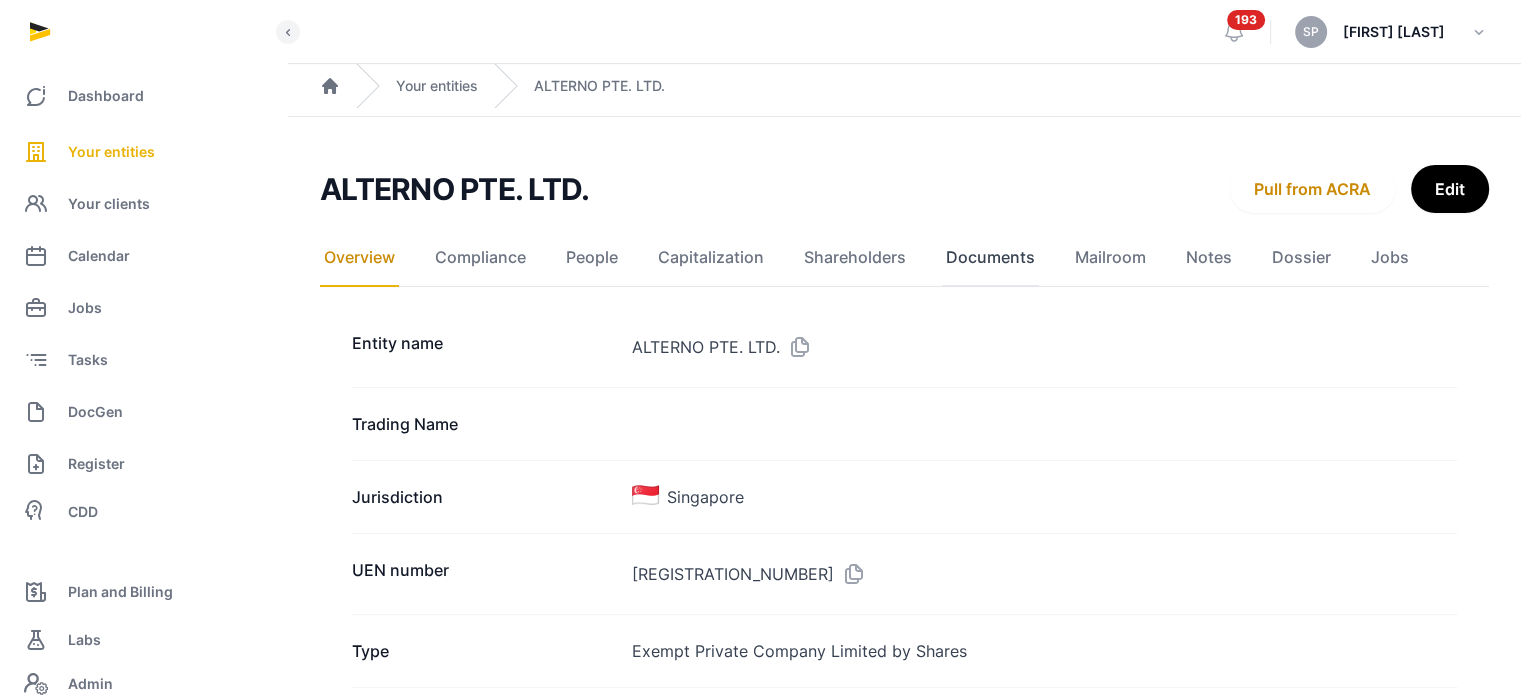 click on "Documents" 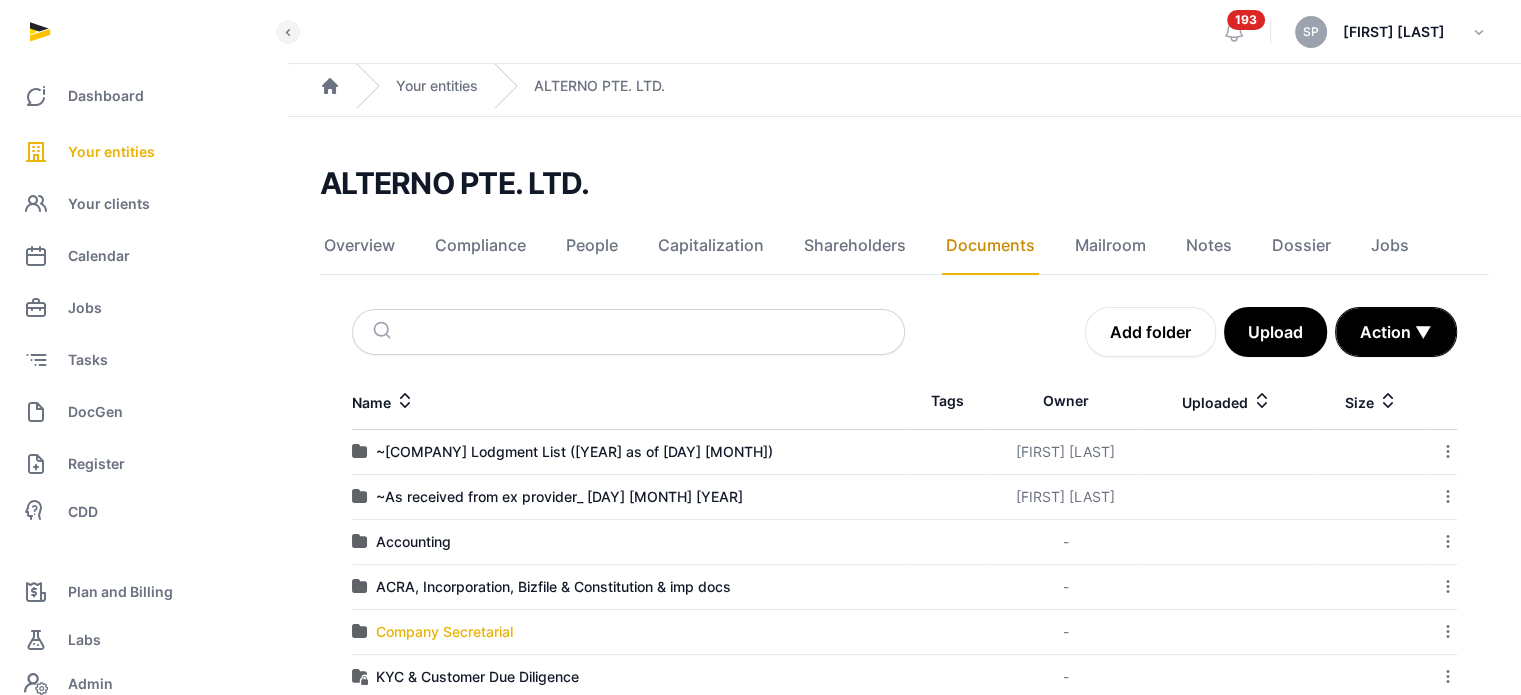 click on "Company Secretarial" at bounding box center [444, 632] 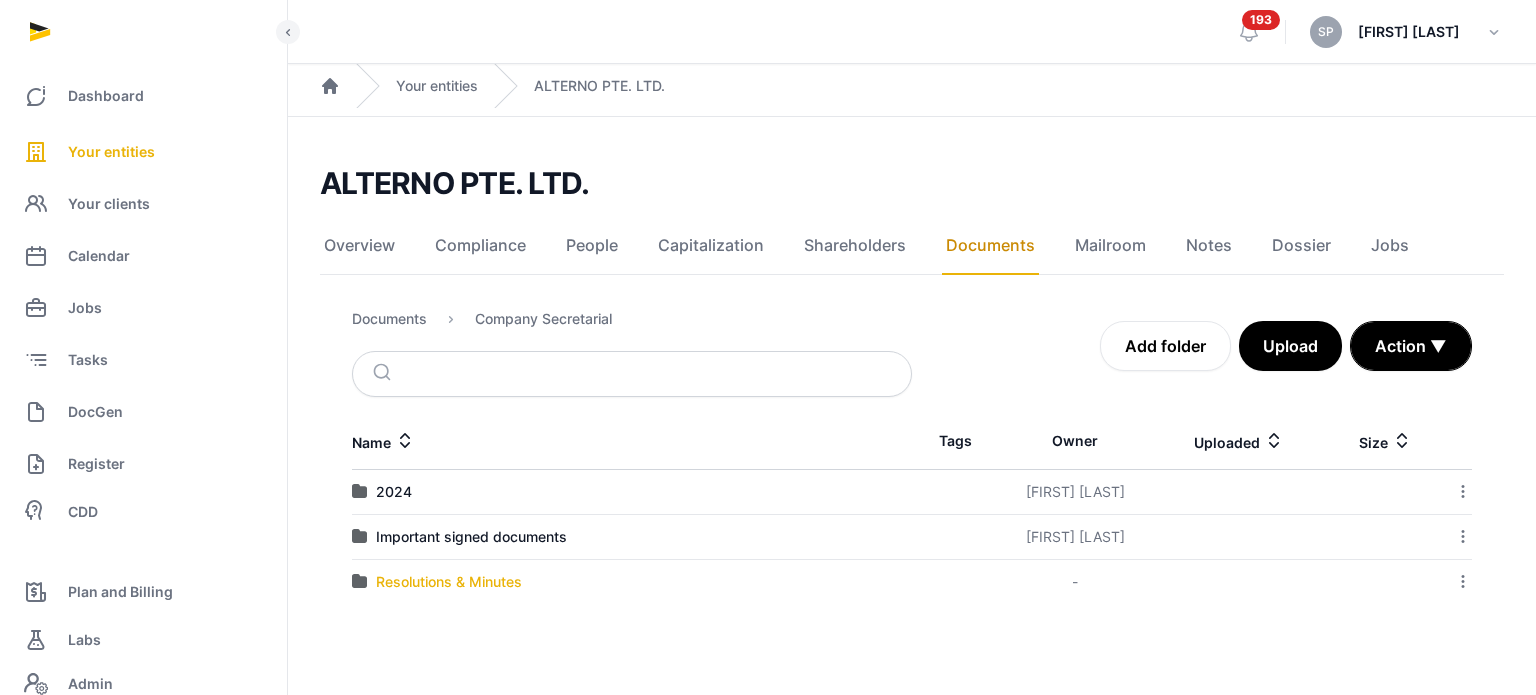 click on "Resolutions & Minutes" at bounding box center (449, 582) 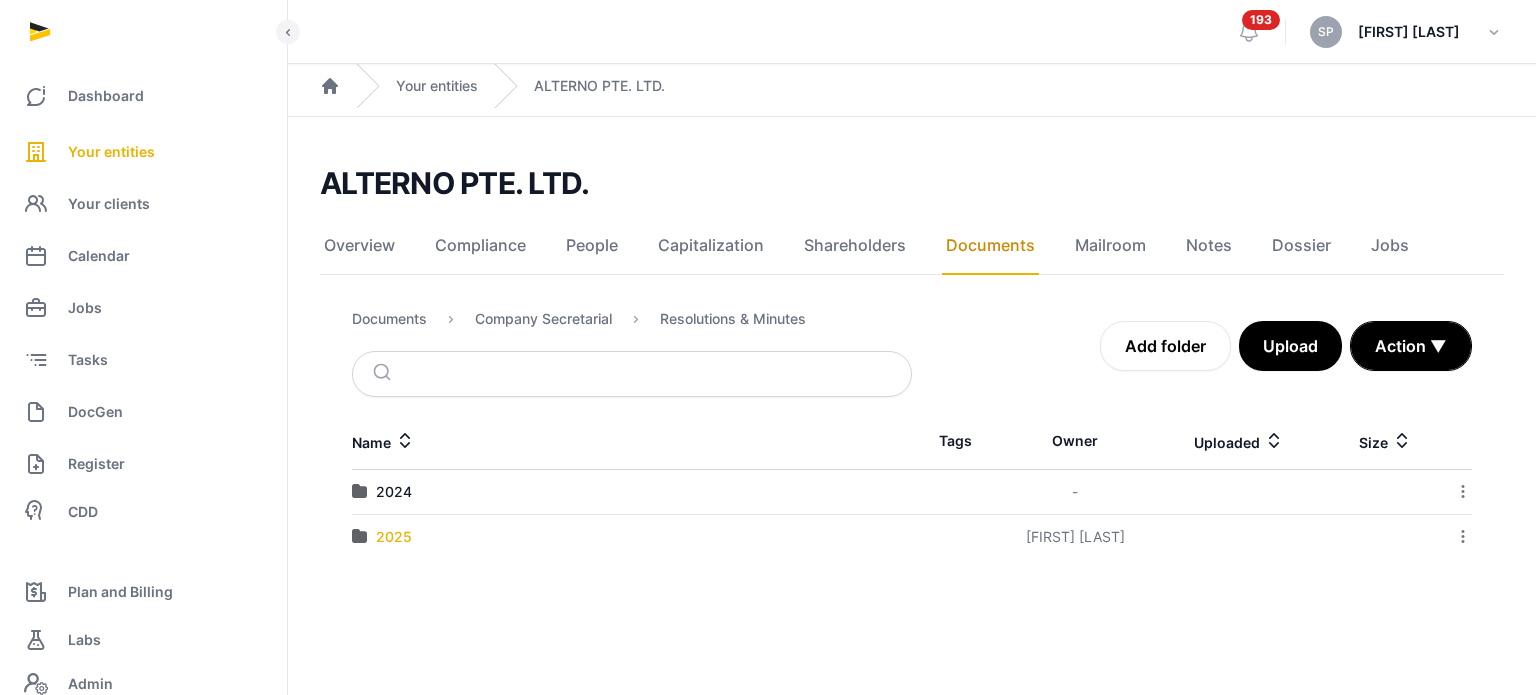 click on "2025" at bounding box center (394, 537) 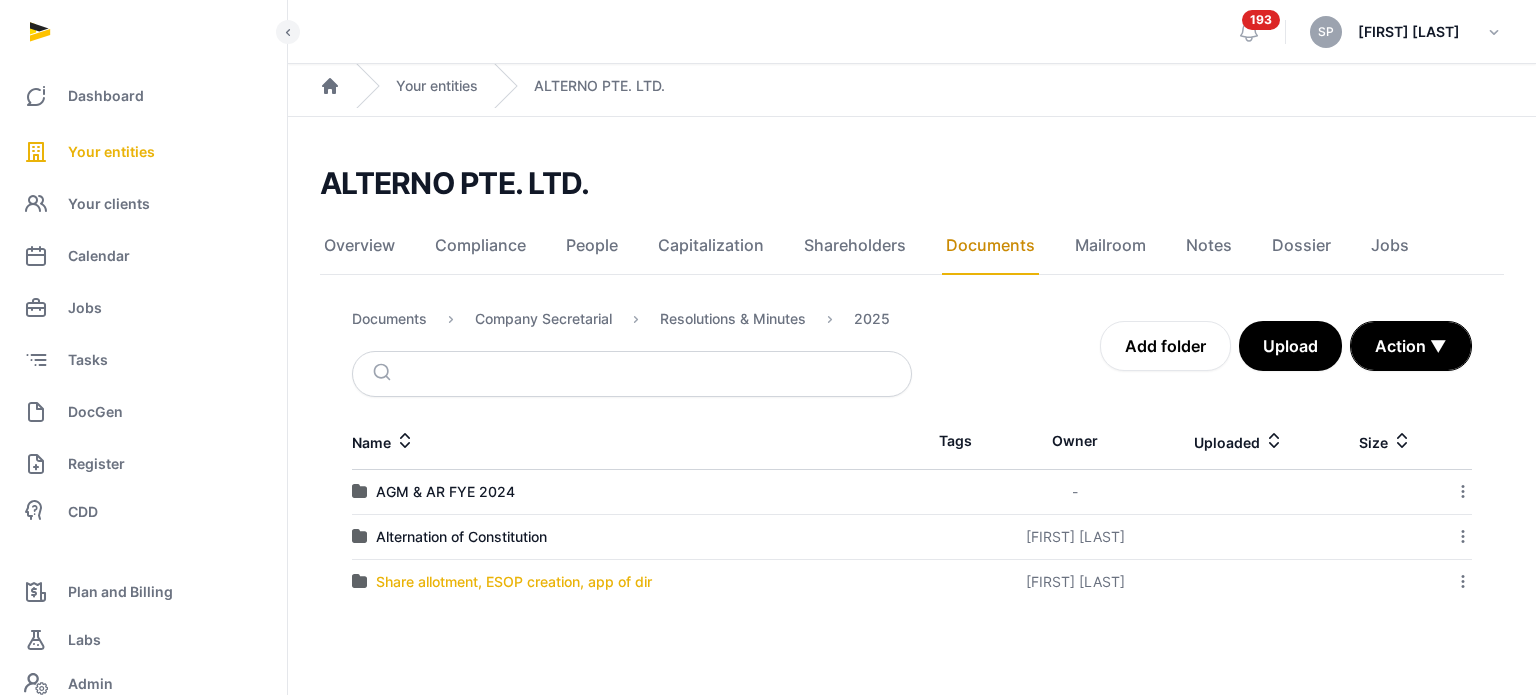 click on "Share allotment, ESOP creation, app of dir" at bounding box center [514, 582] 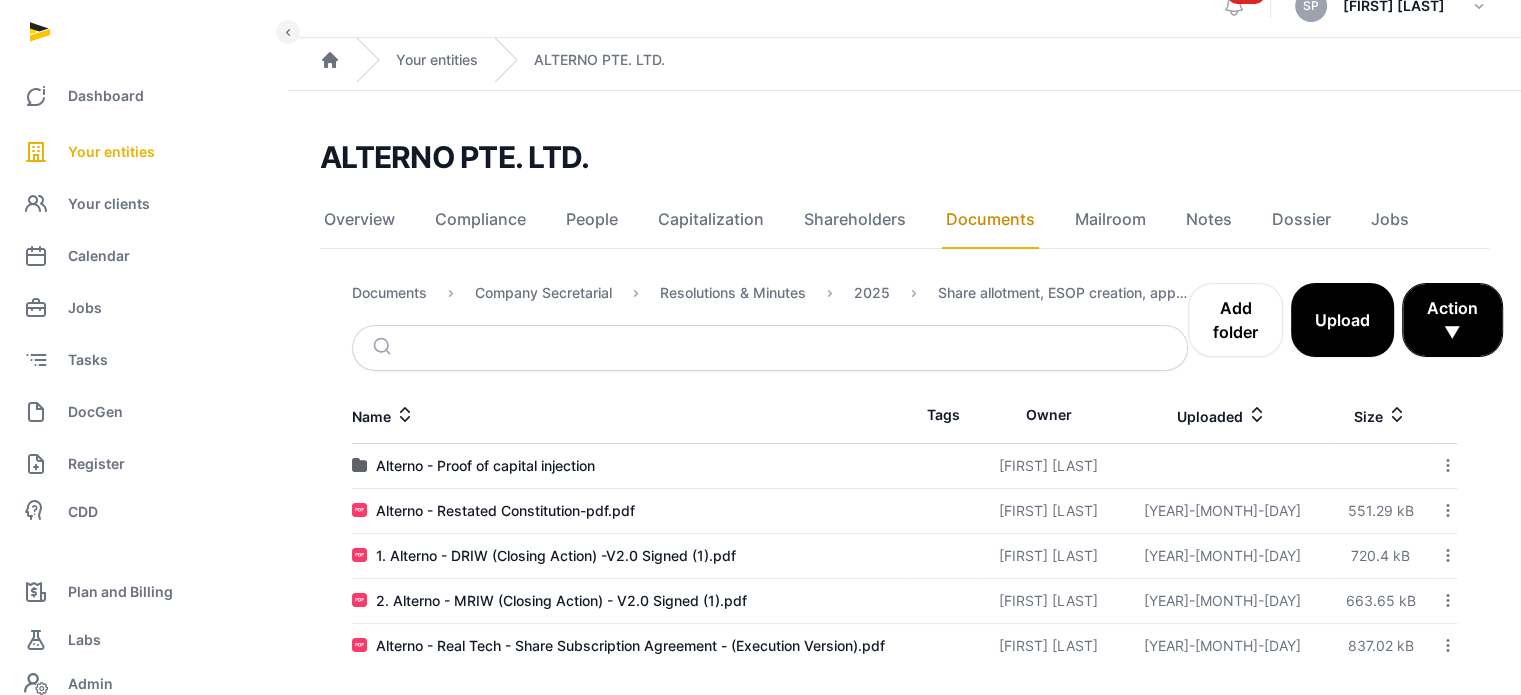 scroll, scrollTop: 36, scrollLeft: 0, axis: vertical 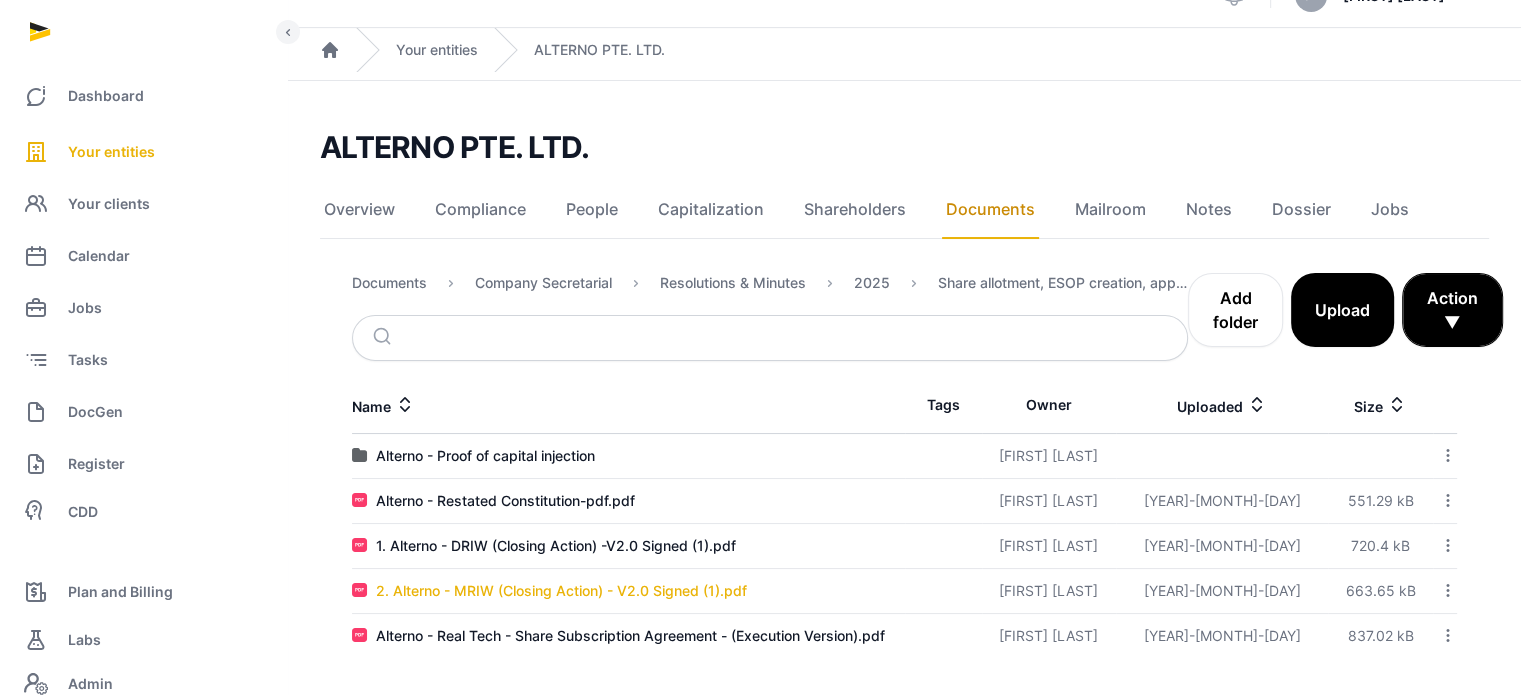 click on "2. Alterno - MRIW (Closing Action) - V2.0 Signed (1).pdf" at bounding box center [561, 591] 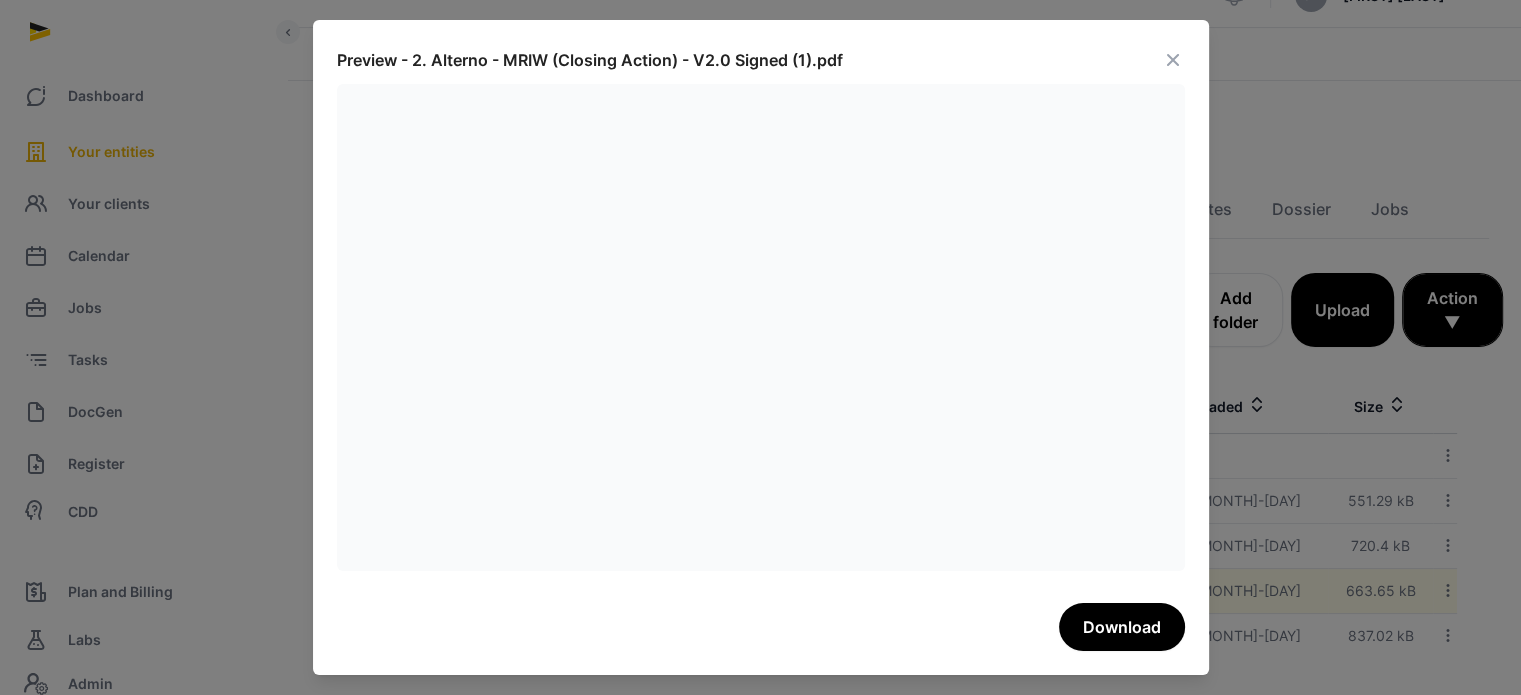 click at bounding box center [1173, 60] 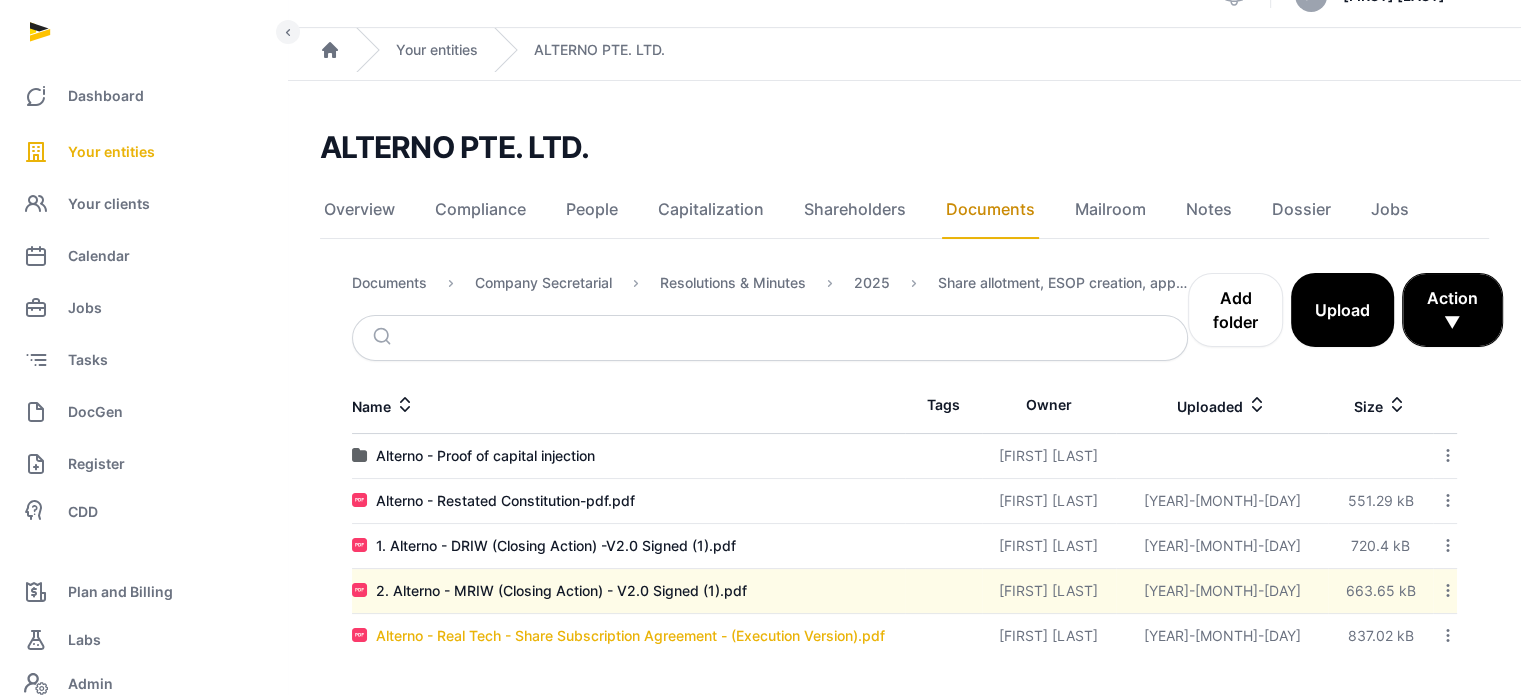 click on "Alterno - Real Tech - Share Subscription Agreement - (Execution Version).pdf" at bounding box center [630, 636] 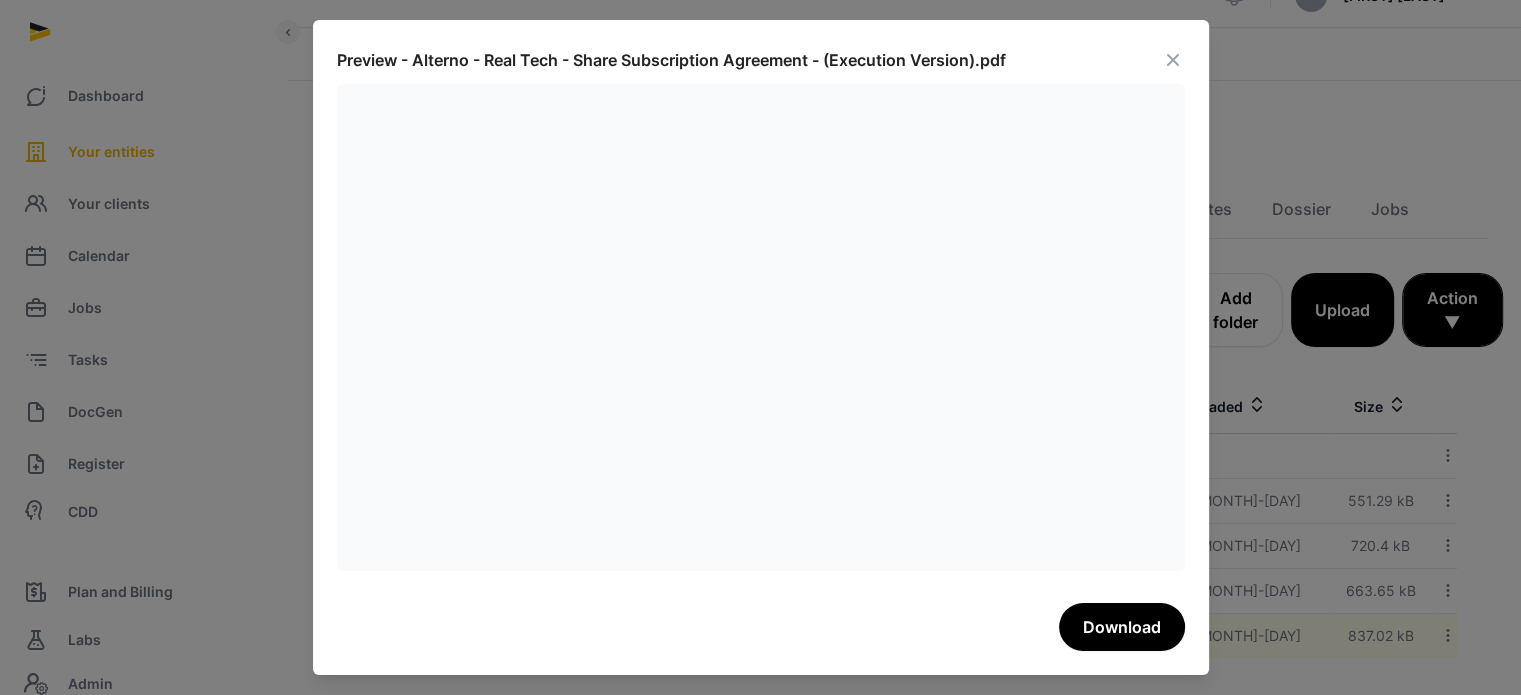 click at bounding box center (761, 327) 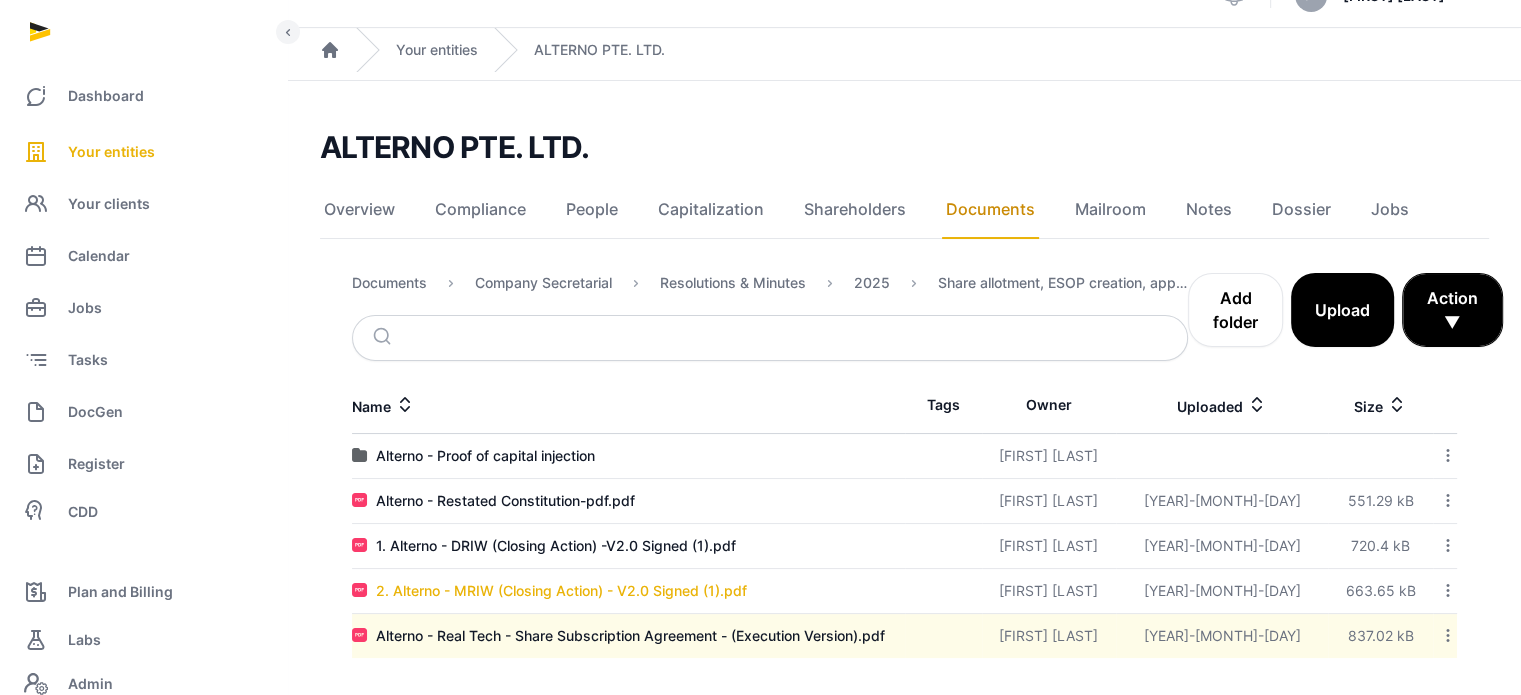 click on "2. Alterno - MRIW (Closing Action) - V2.0 Signed (1).pdf" at bounding box center [561, 591] 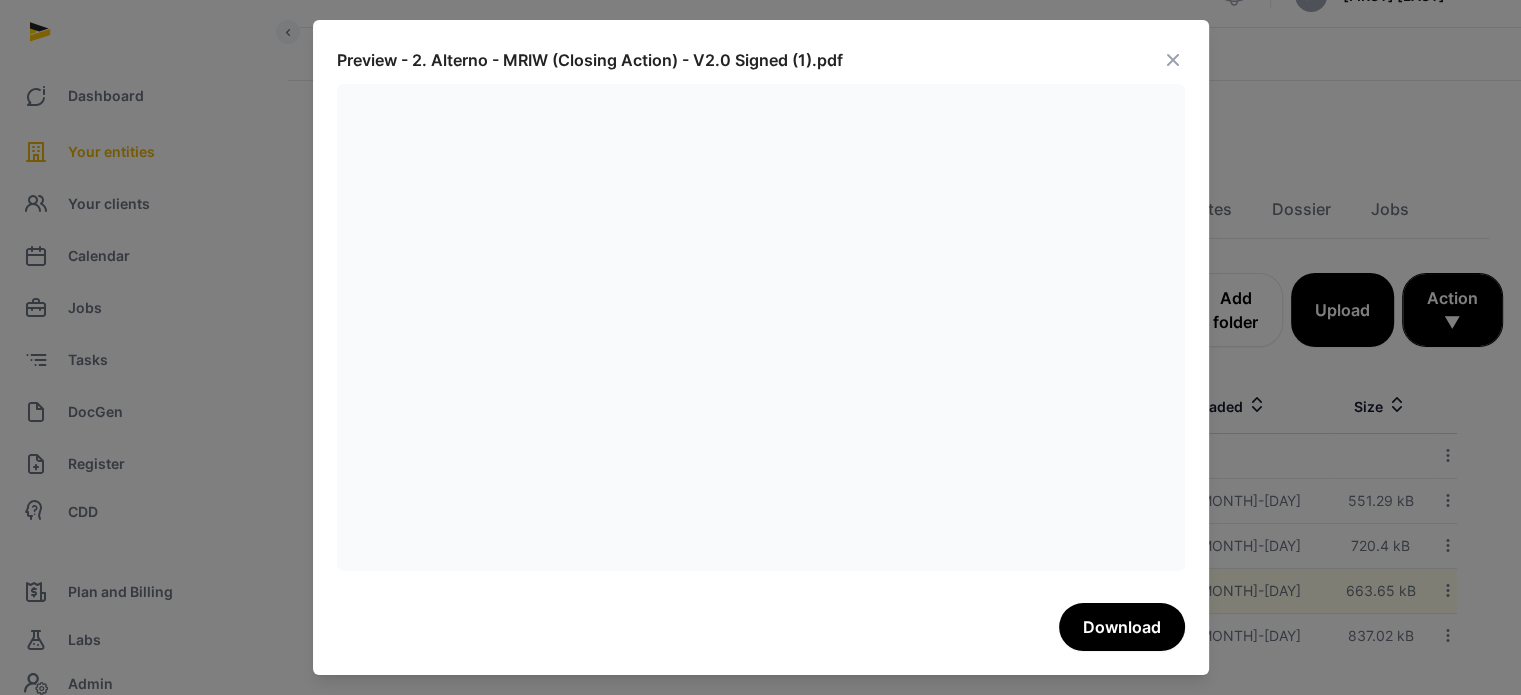 click at bounding box center [1173, 60] 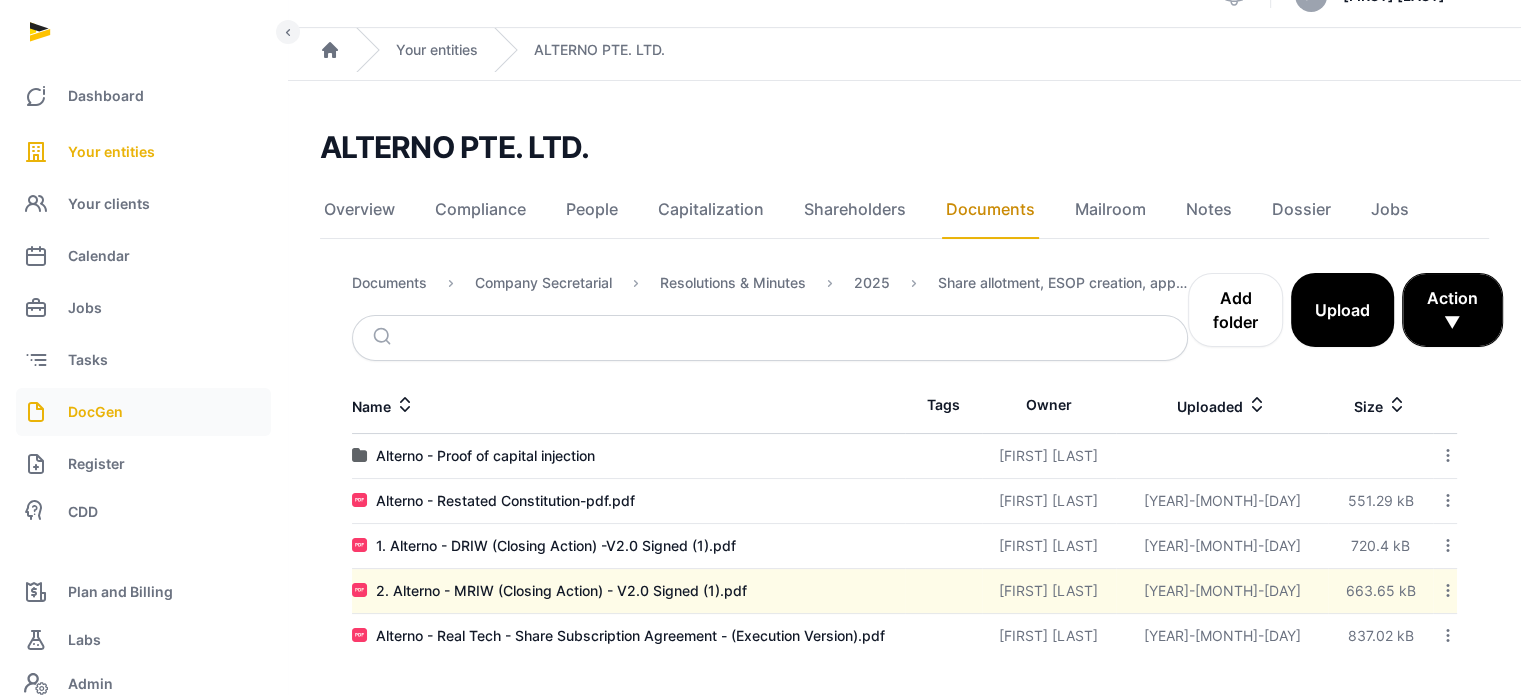 click on "DocGen" at bounding box center (143, 412) 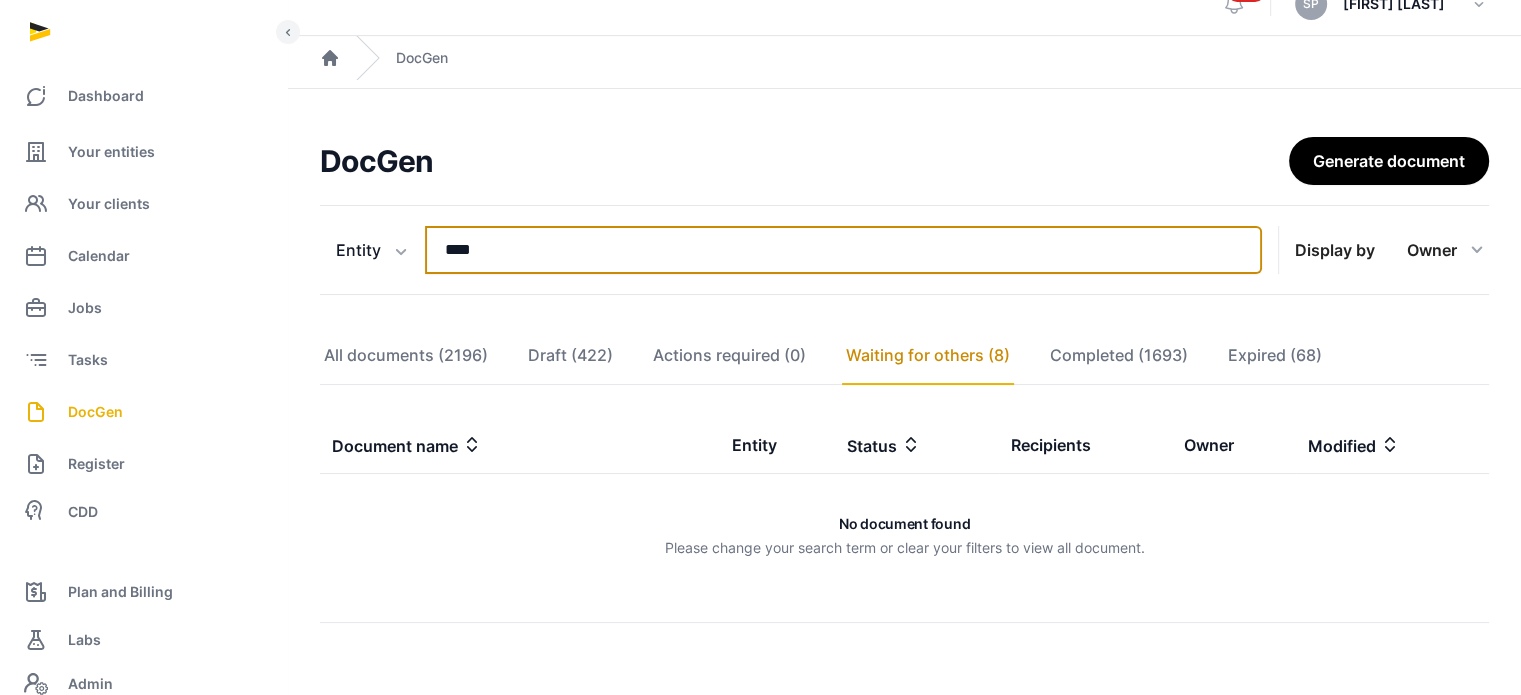 click on "****" at bounding box center [843, 250] 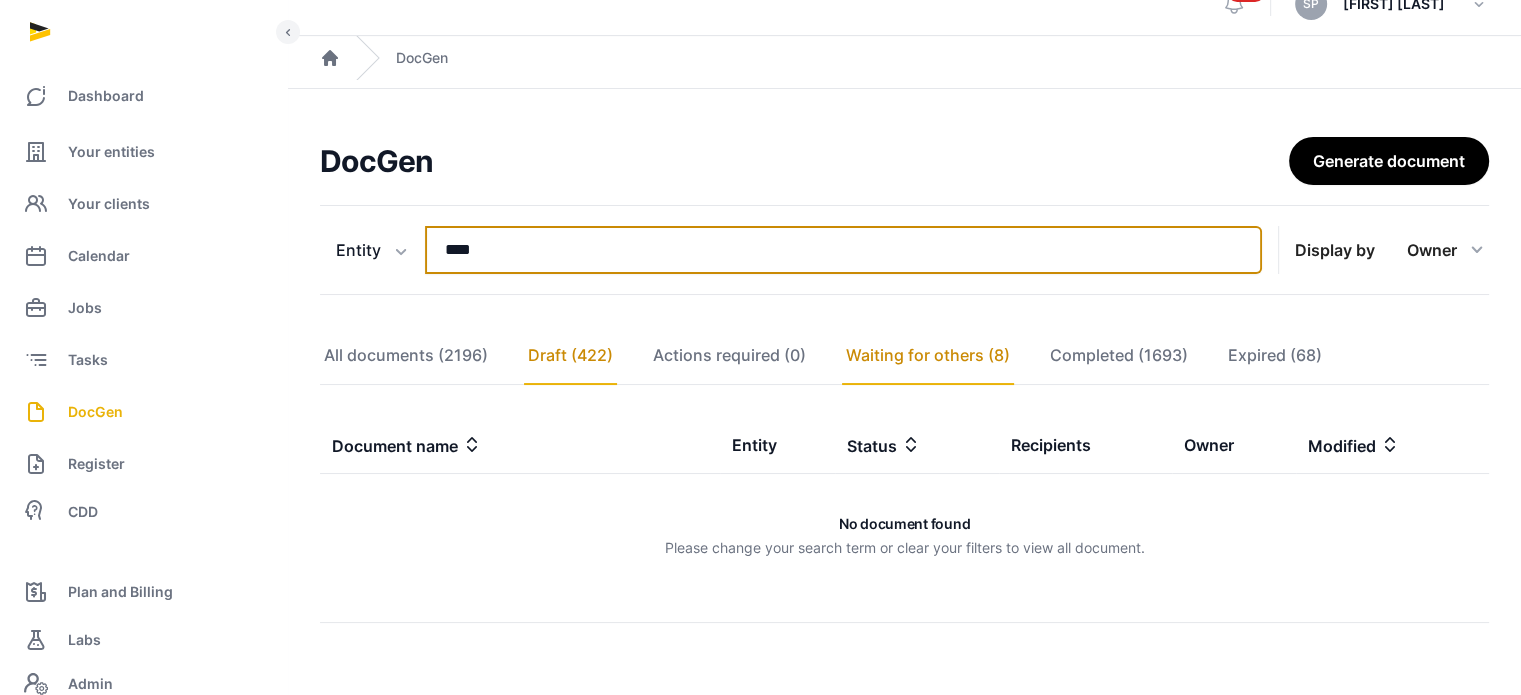 type on "****" 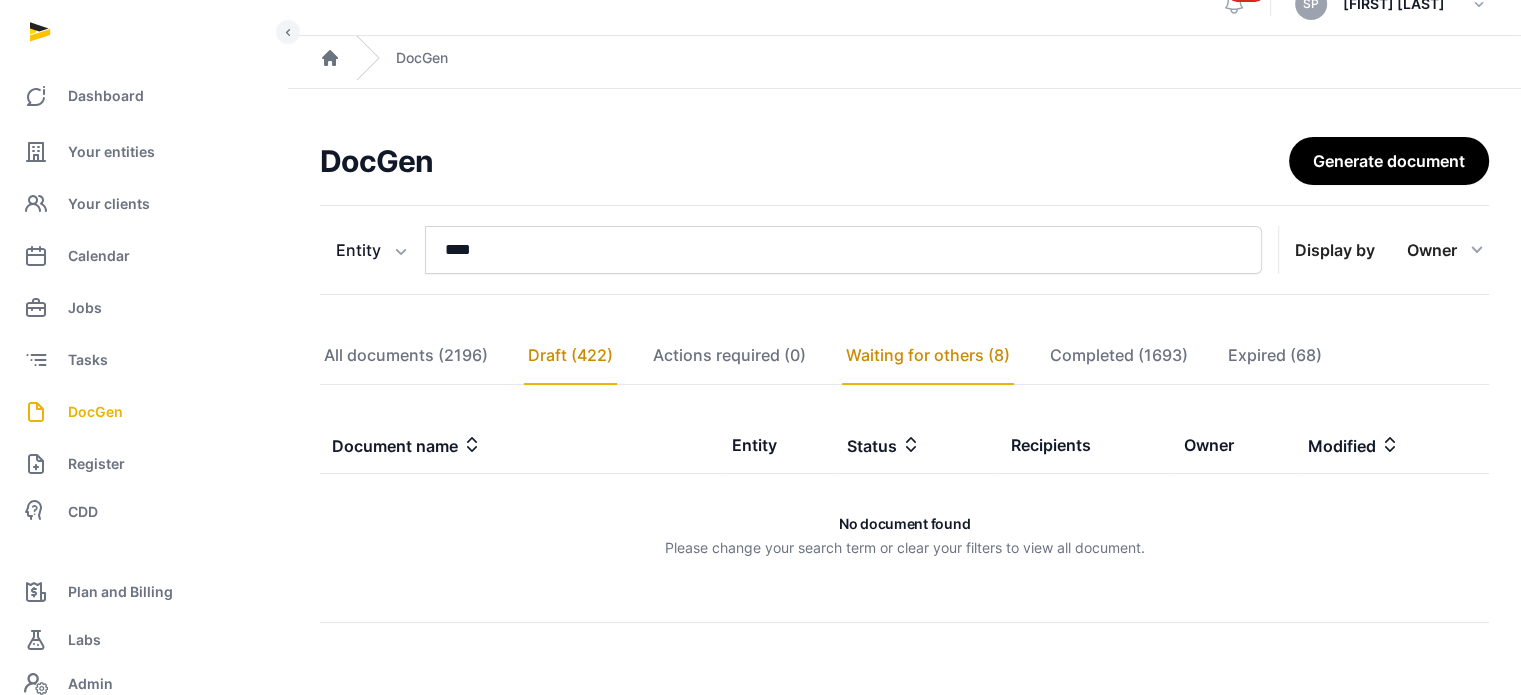 click on "Draft (422)" 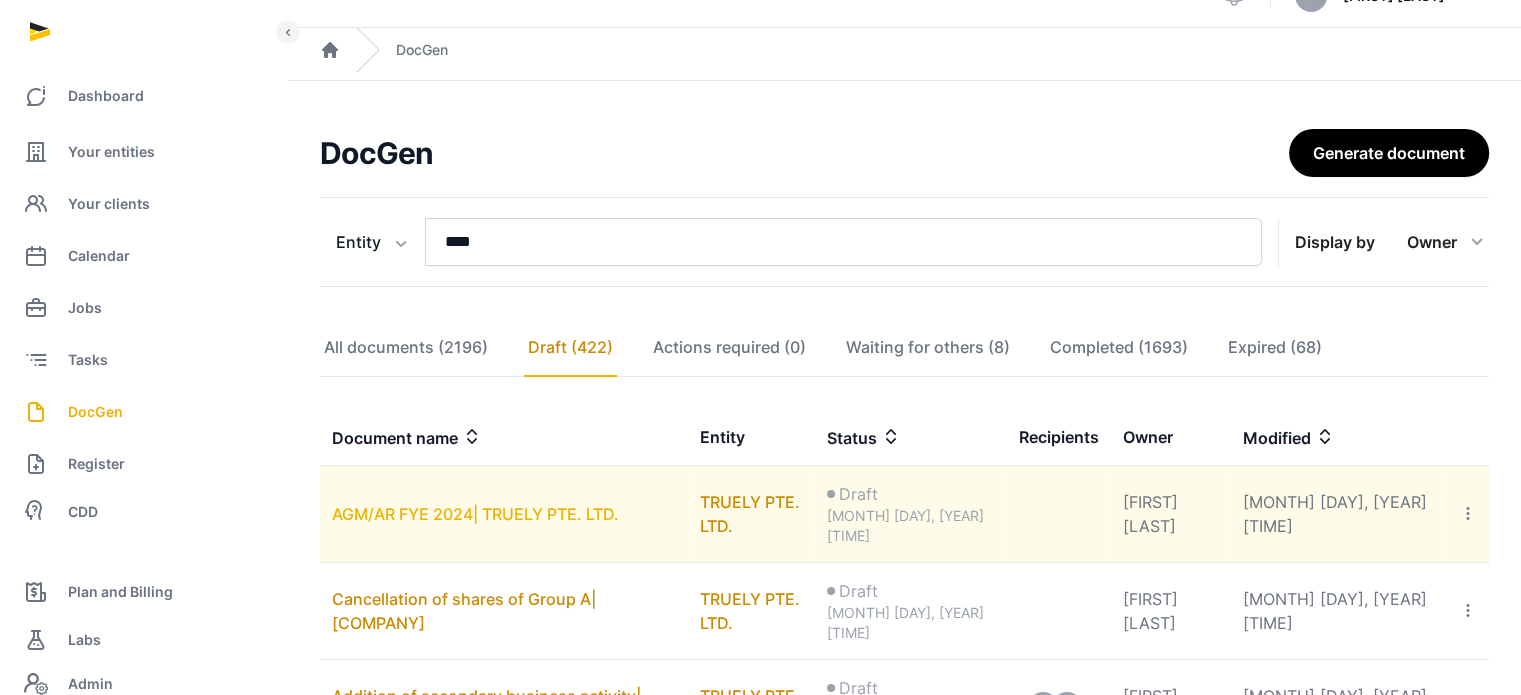 click on "AGM/AR FYE 2024| TRUELY PTE. LTD." at bounding box center [475, 514] 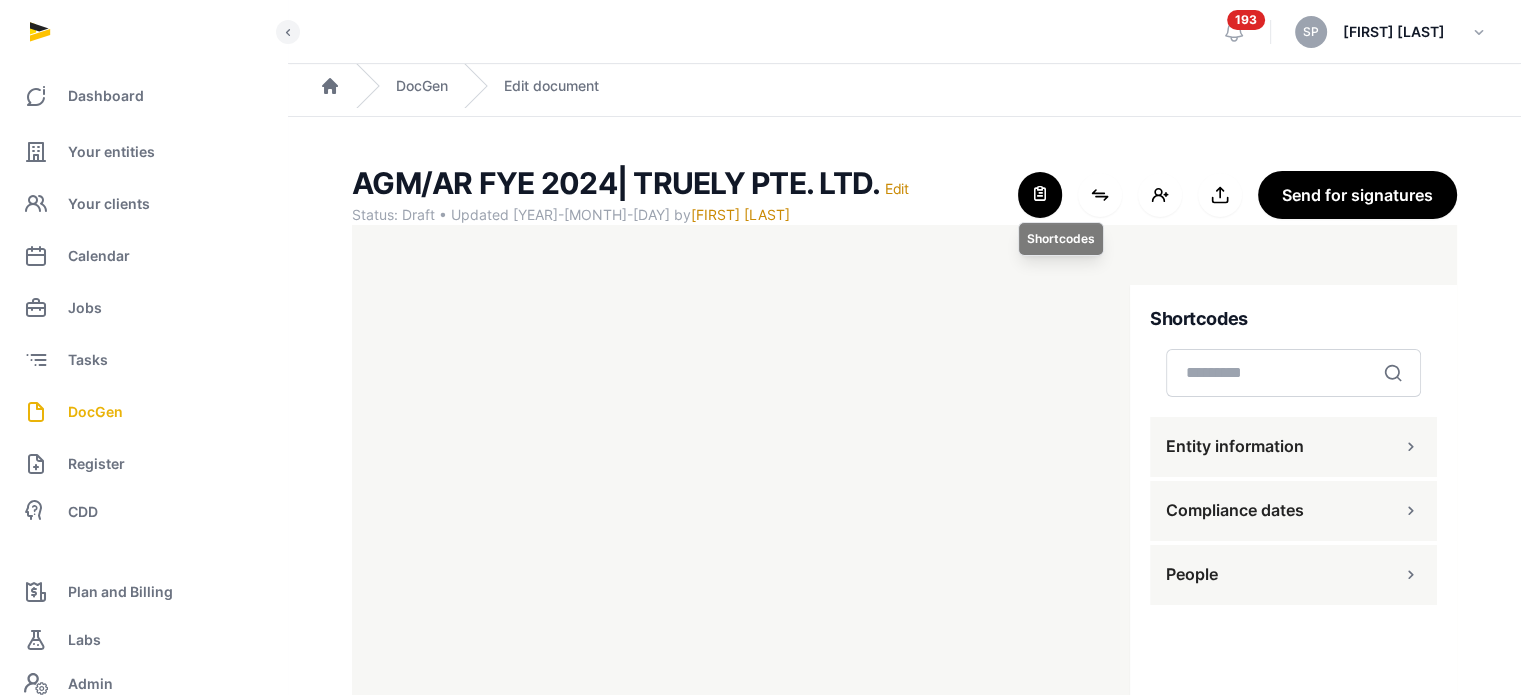 click at bounding box center (1040, 195) 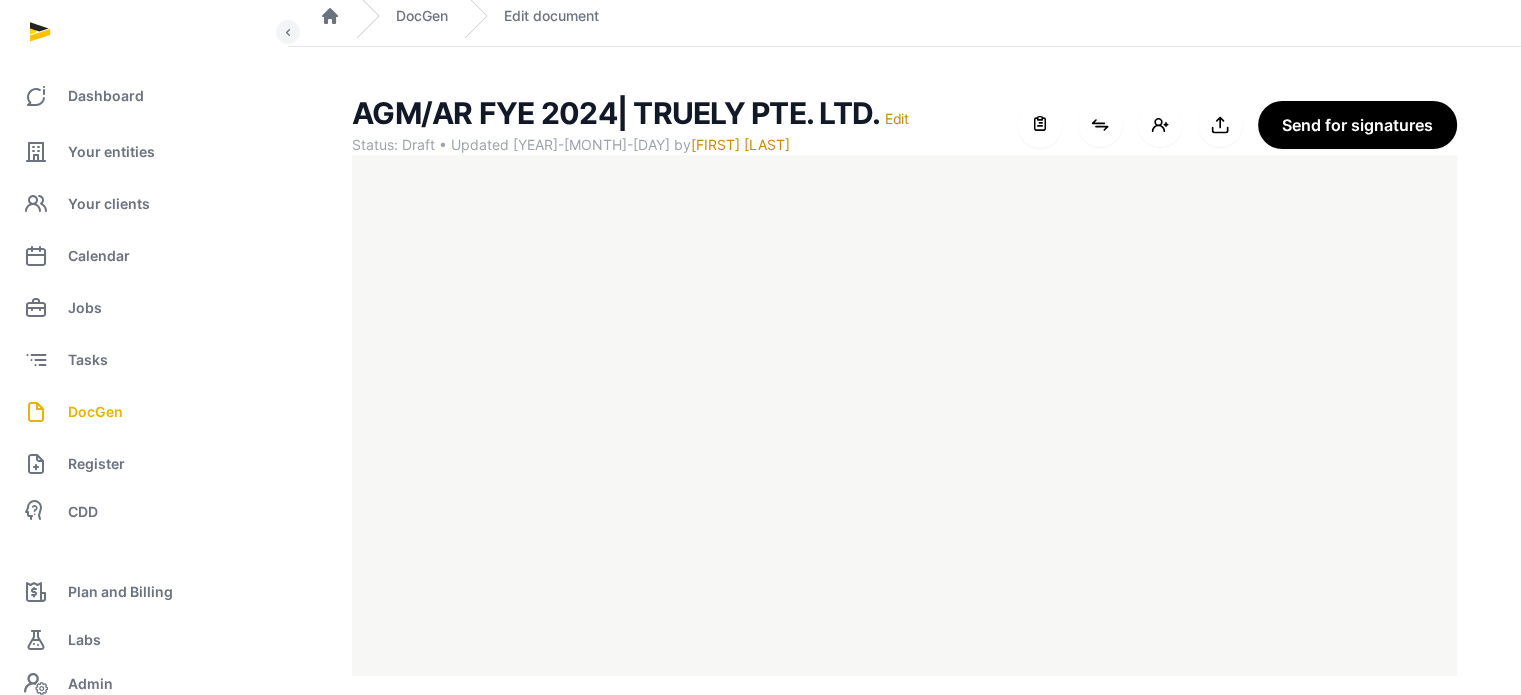 scroll, scrollTop: 91, scrollLeft: 0, axis: vertical 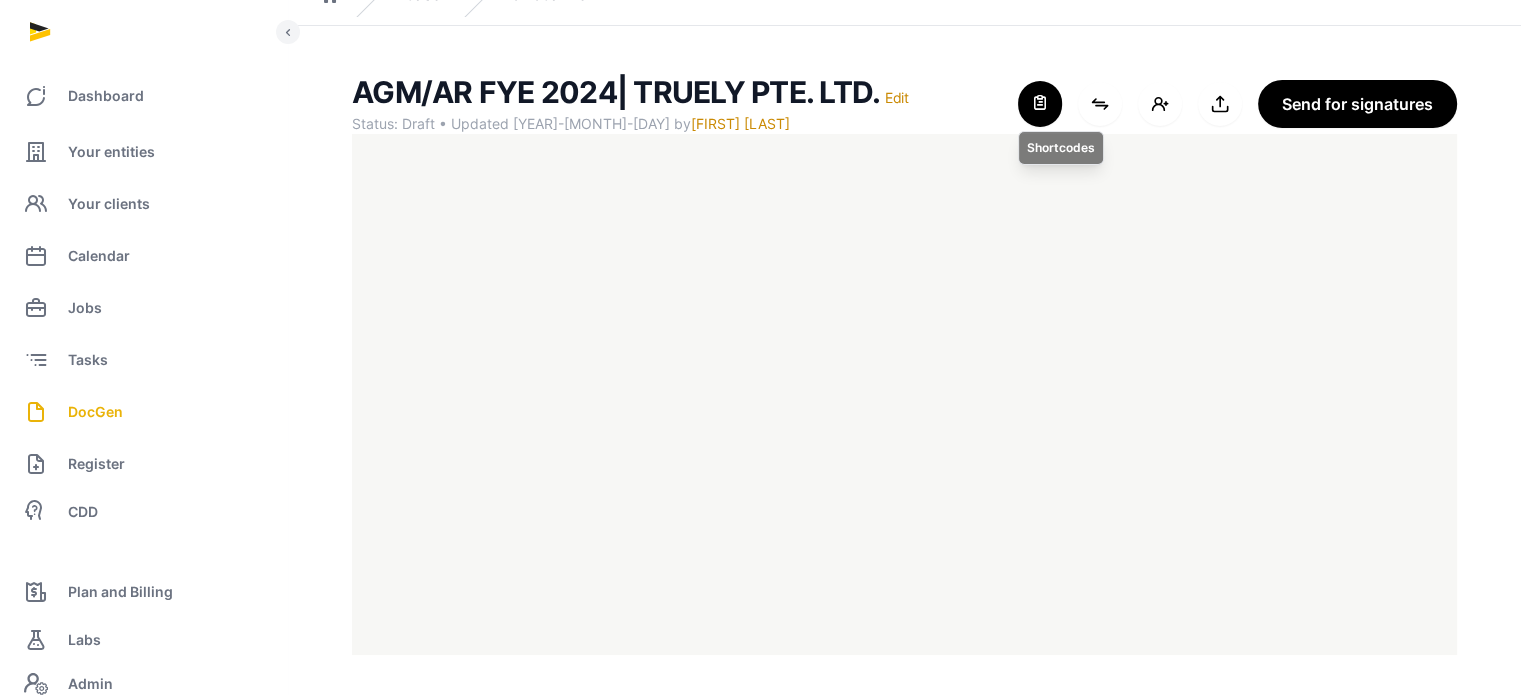 click at bounding box center (1040, 104) 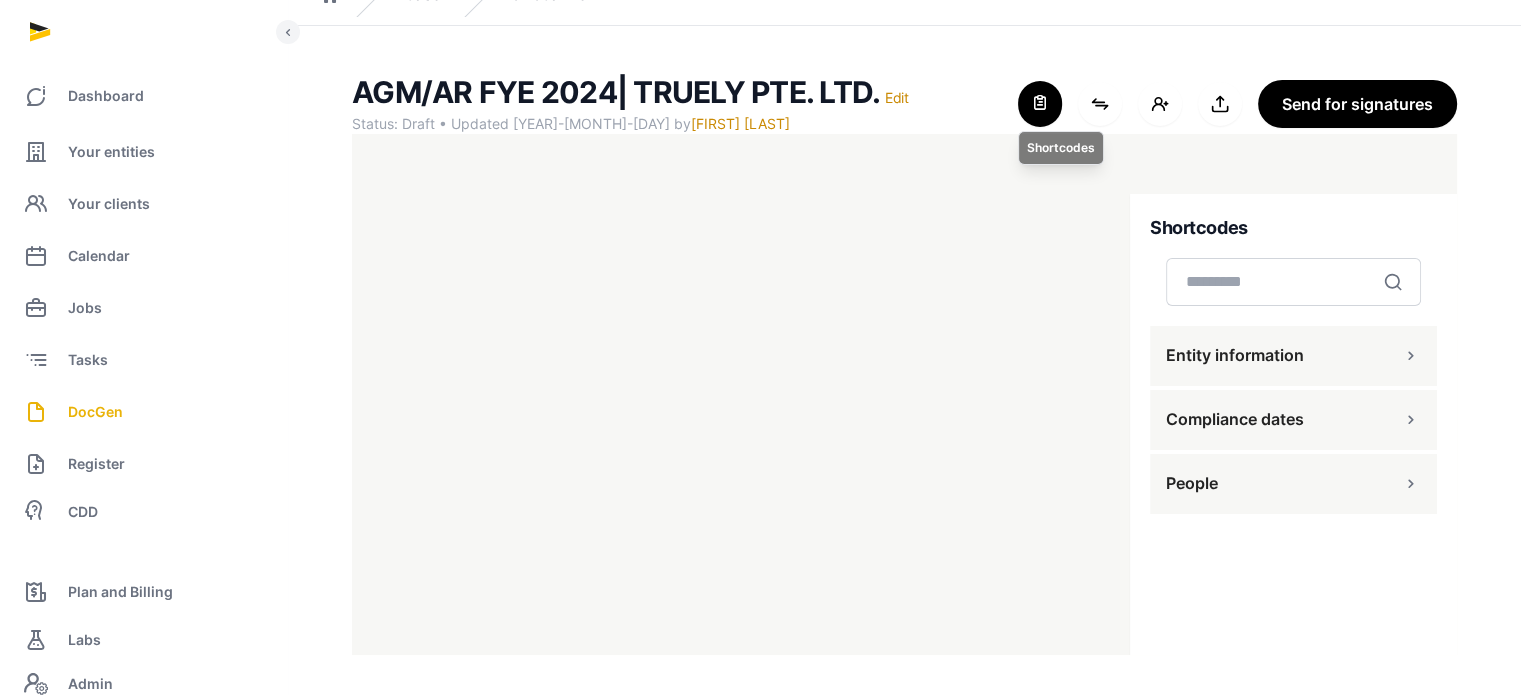 click at bounding box center (1040, 104) 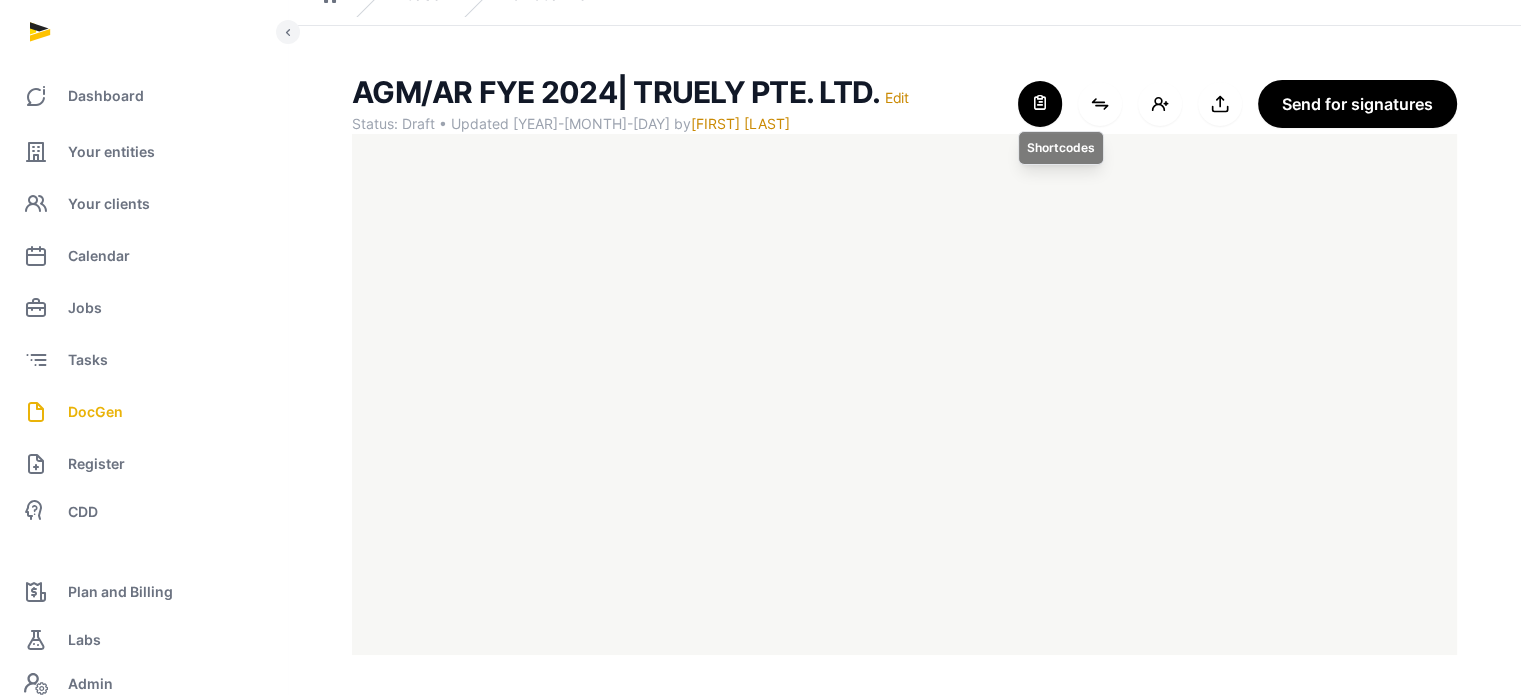 click at bounding box center [1040, 104] 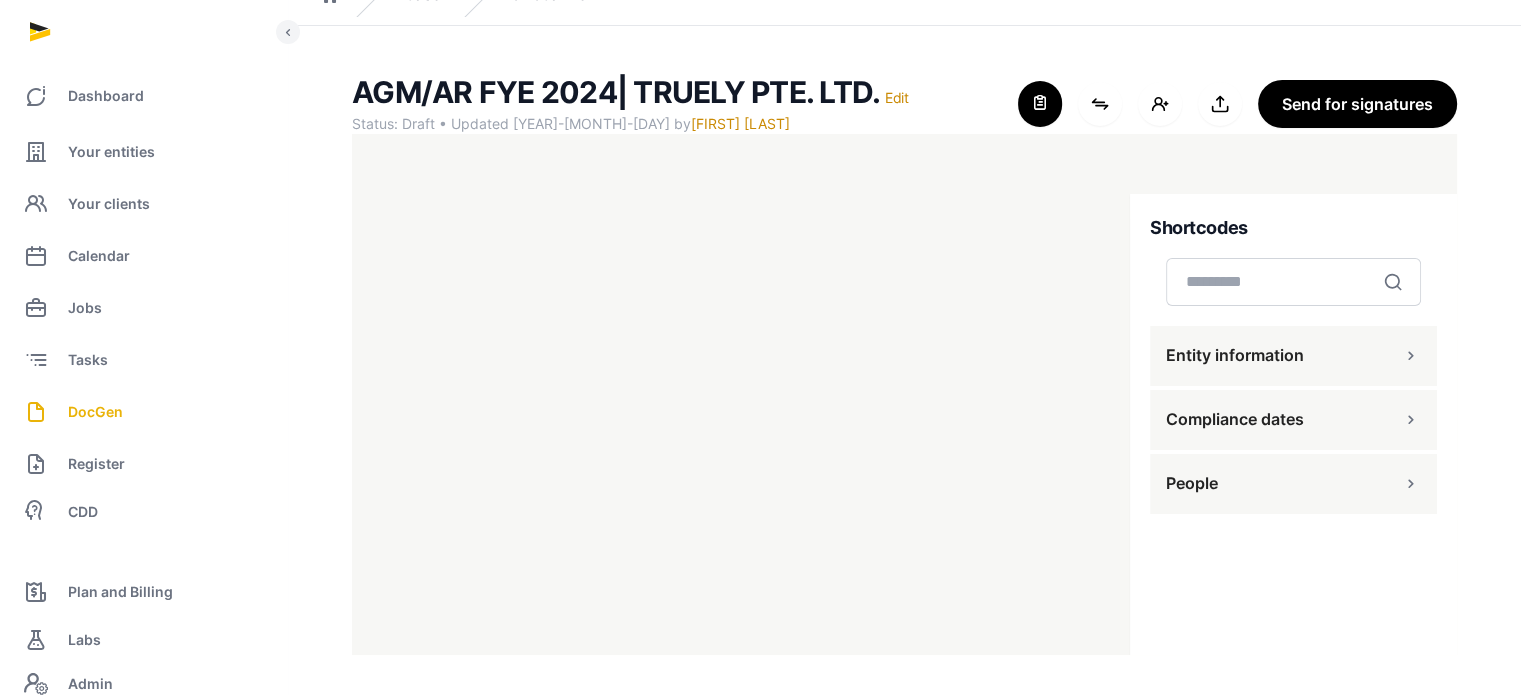 click on "People" at bounding box center (1293, 484) 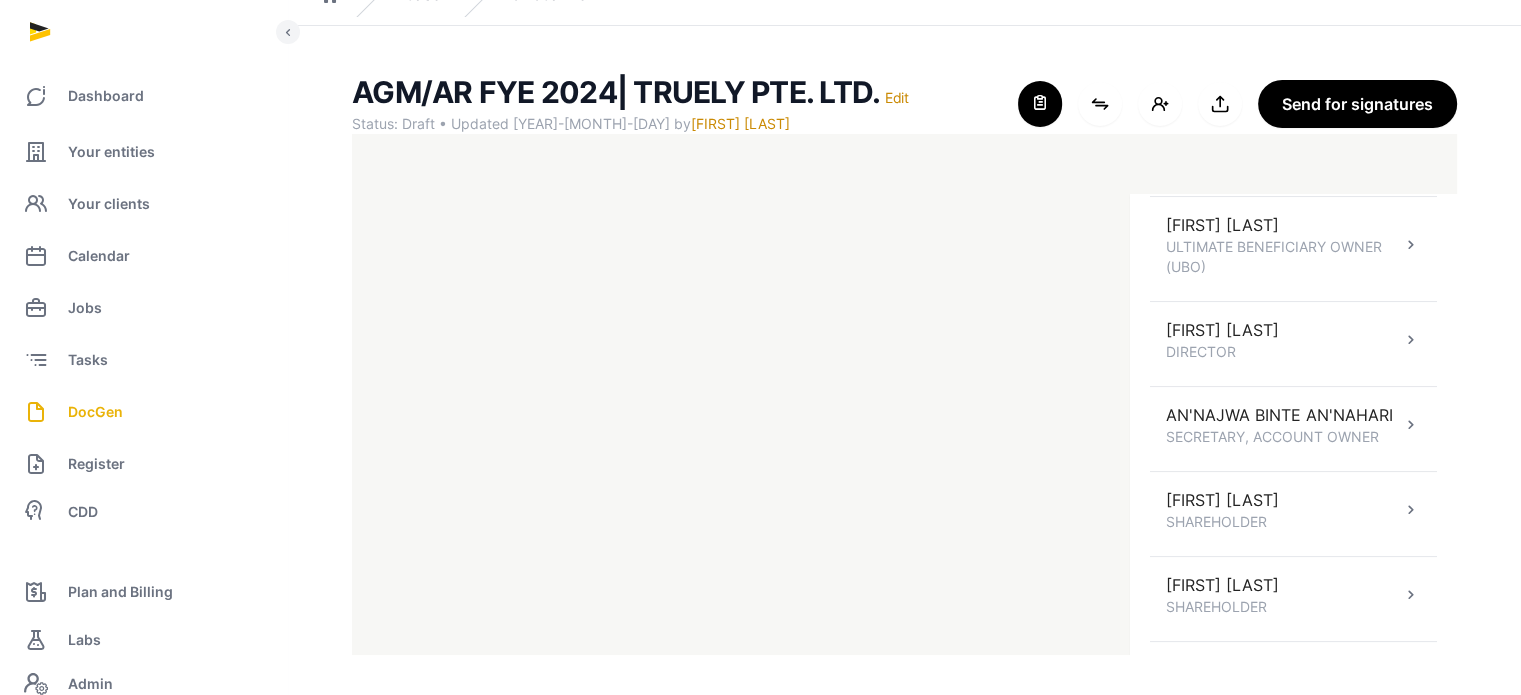 scroll, scrollTop: 206, scrollLeft: 0, axis: vertical 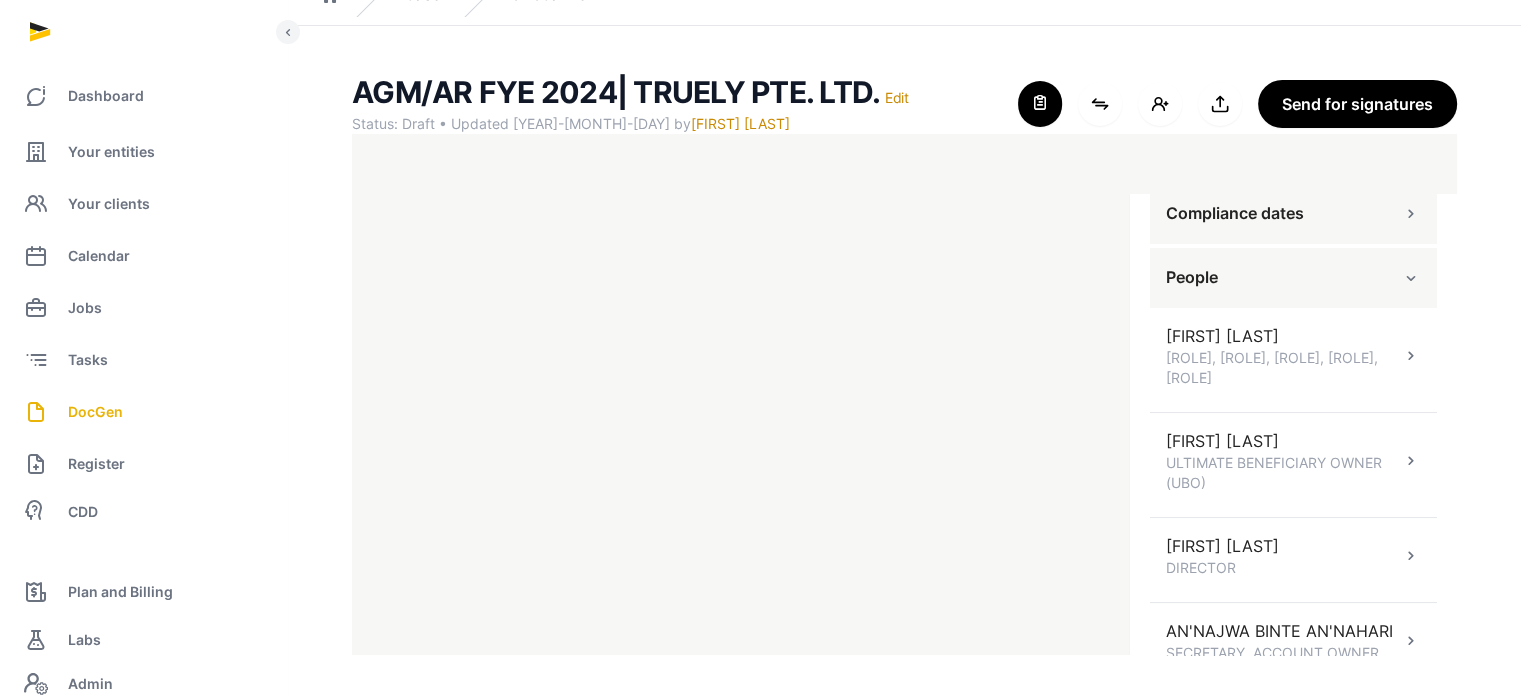 click on "AGM/AR FYE 2024| TRUELY PTE. LTD.   Edit Status: Draft • Updated 2025-07-01 by  Sneha Patwari For optimal experience, please use a desktop computer to generate documents for the best user experience. Close shortcodes Connect shortcodes Add people Export to Documents Send for signatures Shortcodes Search Entity information Compliance dates People SIMON LANDSHEER AUTHORISED REPRESENTATIVE, ULTIMATE BENEFICIARY OWNER (UBO), SHAREHOLDER, DIRECTOR, SHAREHOLDER SIA HUI YONG ULTIMATE BENEFICIARY OWNER (UBO) OLIVIER TOO DIRECTOR AN'NAJWA BINTE AN'NAHARI SECRETARY, ACCOUNT OWNER Jan Willem Huizingh SHAREHOLDER Joost Cordes SHAREHOLDER Jean - Patrick Bisson SHAREHOLDER JACK EDWARD FITZGERALD SHAREHOLDER, AUTHORISED REPRESENTATIVE HIPNODE INVESTMENTS LIMITED SHAREHOLDER Ratna Kristina MANAGER Sugudev OTHER NIKOLAI TRENOGIN SHAREHOLDER ONG JUN JIE, BENJAMIN SECRETARY BENJAMIN PHILIBERT ROGMANS SHAREHOLDER, SHAREHOLDER E CENTRAL PTE. LTD. SHAREHOLDER CHONG KOK WAI CHIEF OPERATING OFFICER, ALTERNATE DIRECTOR, OTHER OTHER" 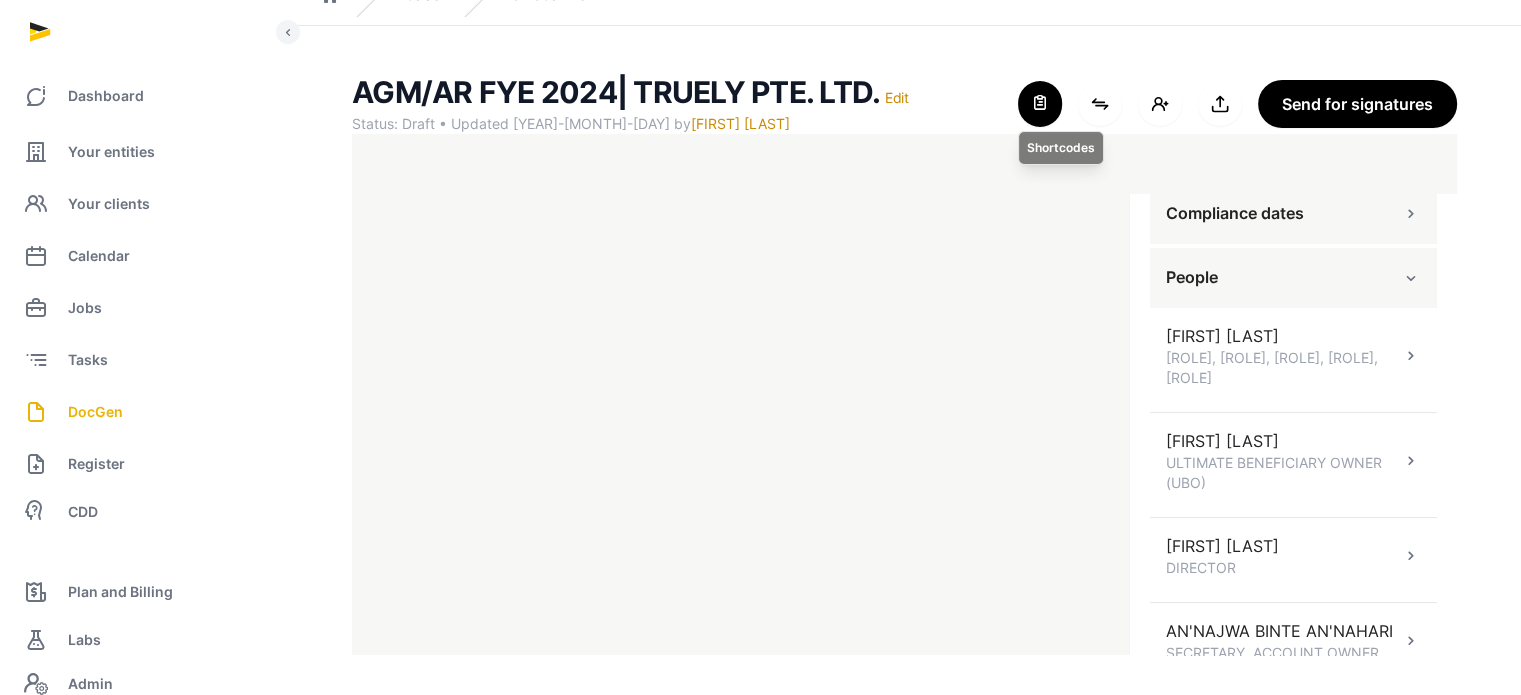 click at bounding box center [1040, 104] 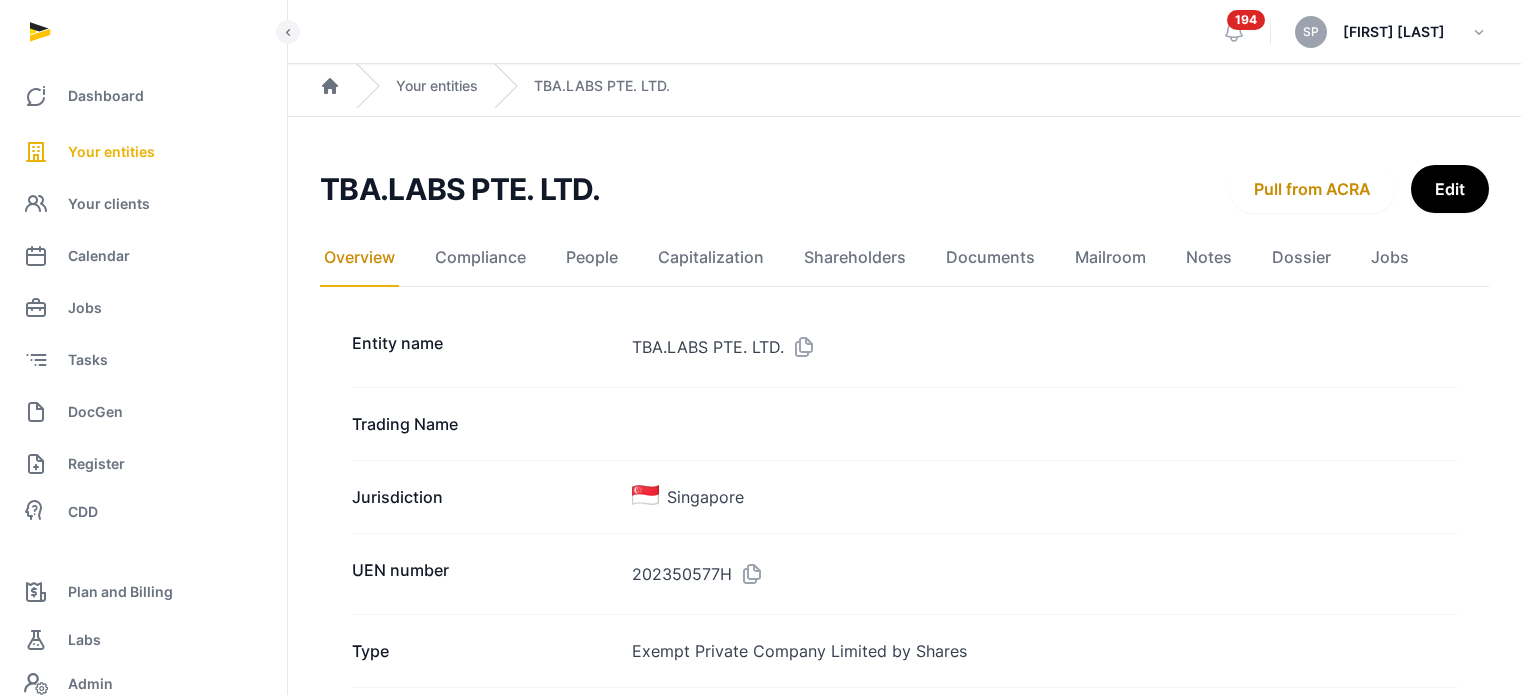 scroll, scrollTop: 0, scrollLeft: 0, axis: both 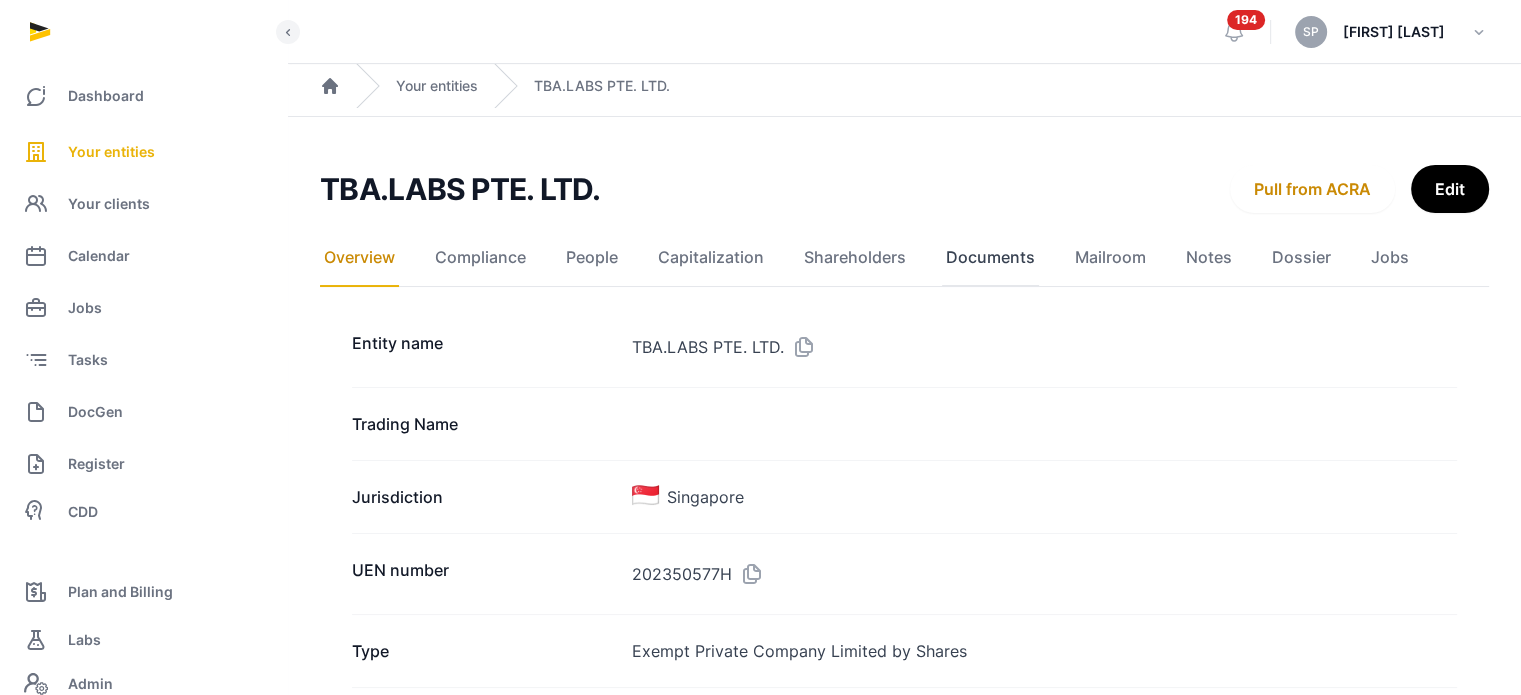 click on "Documents" 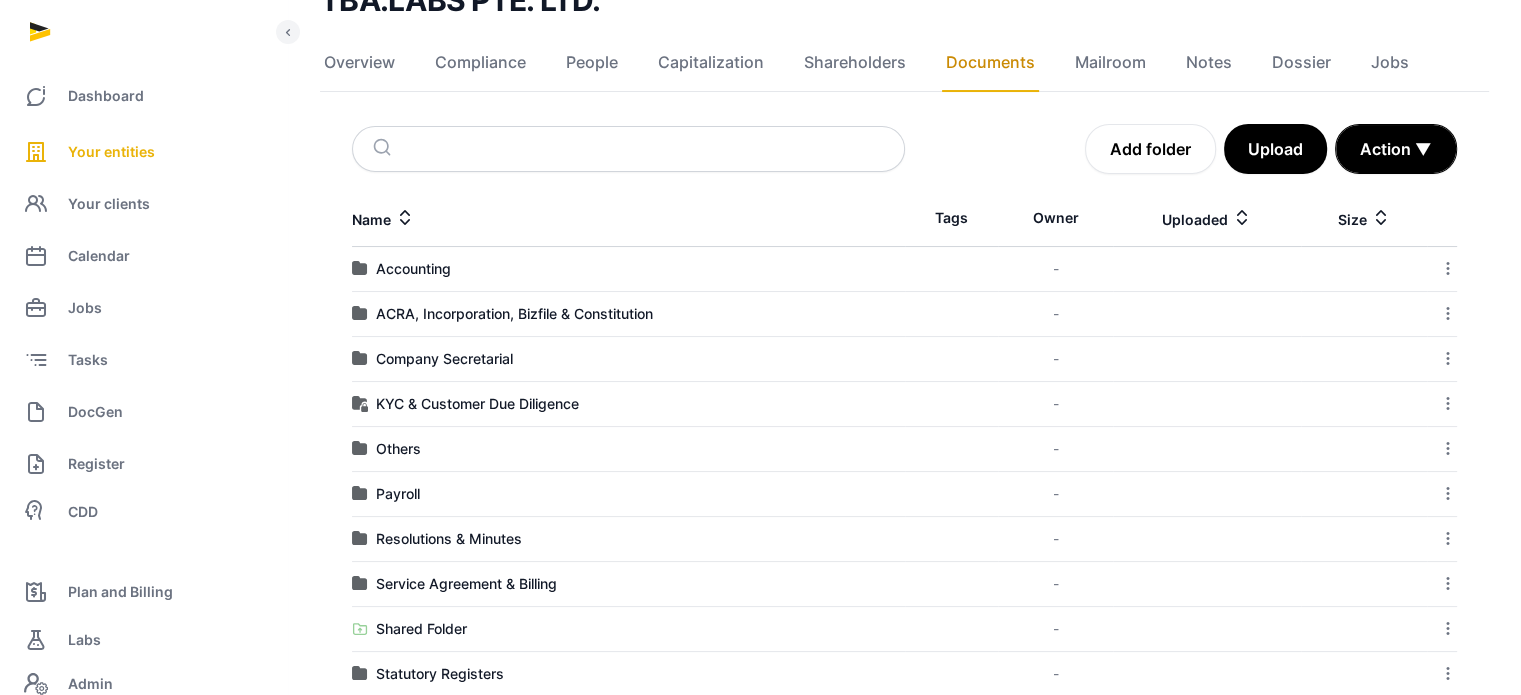 scroll, scrollTop: 184, scrollLeft: 0, axis: vertical 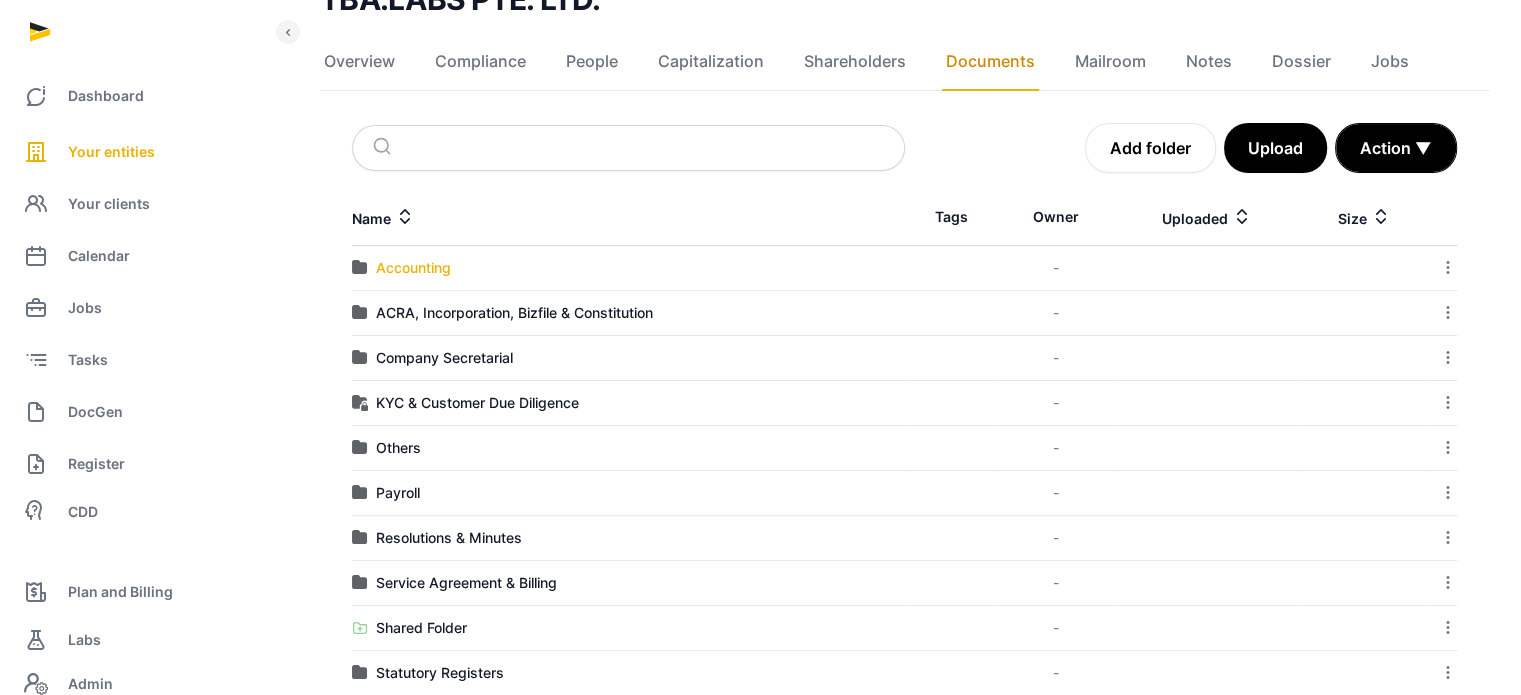 click on "Accounting" at bounding box center (413, 268) 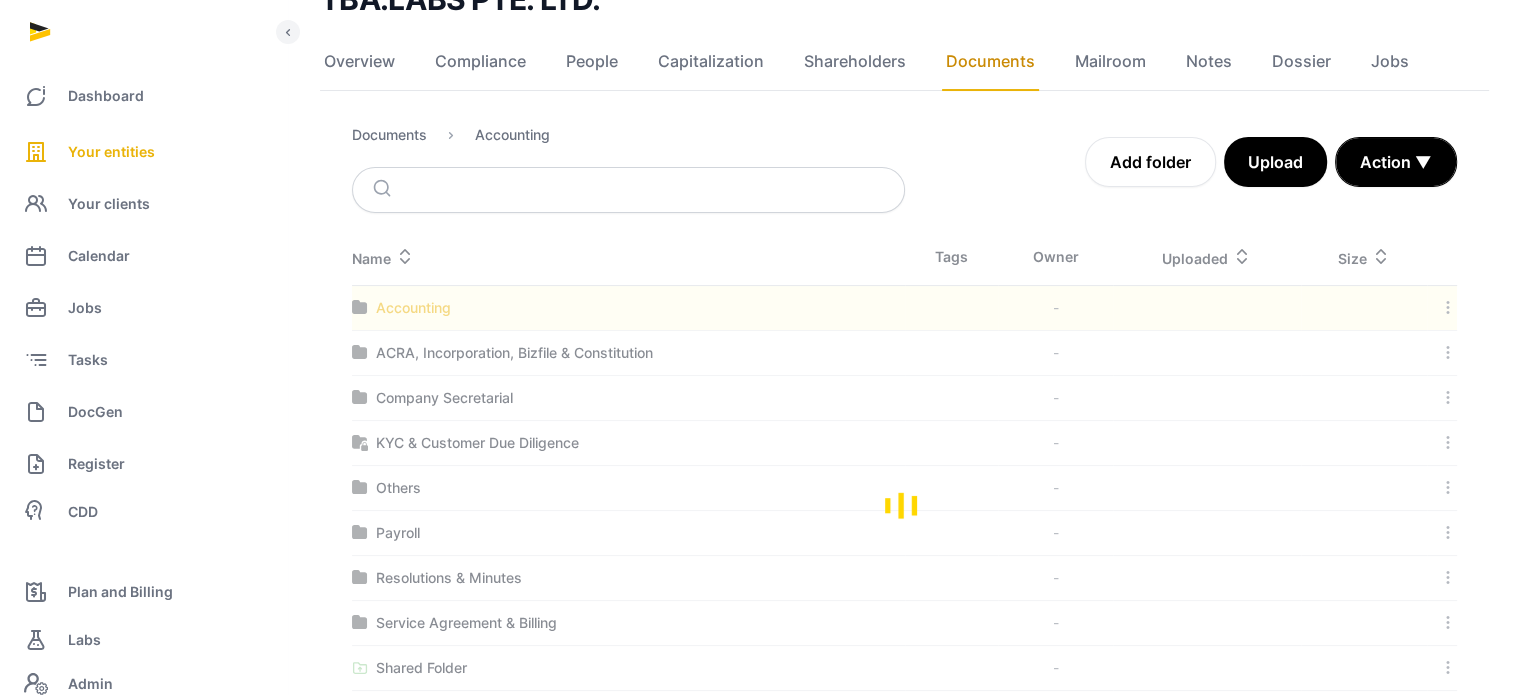 scroll, scrollTop: 0, scrollLeft: 0, axis: both 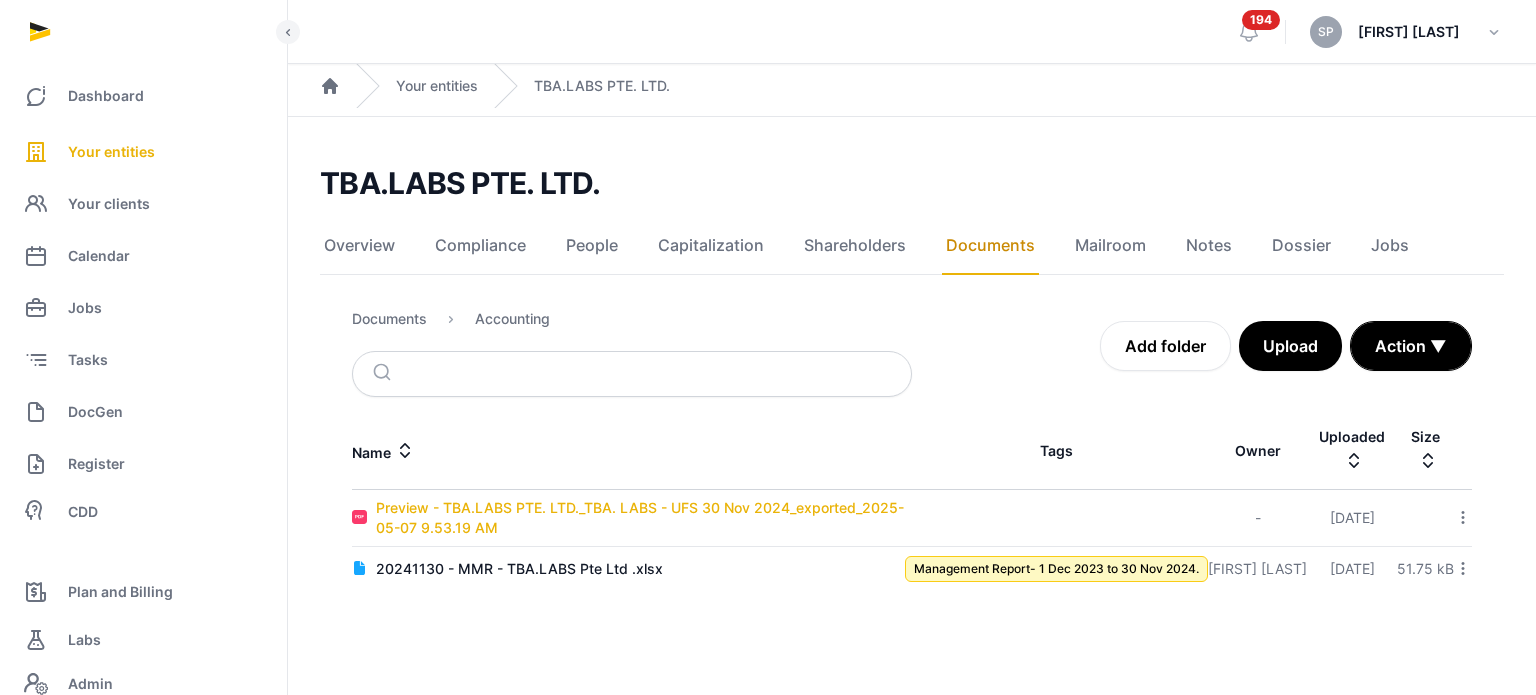 click on "Preview - TBA.LABS PTE. LTD._TBA. LABS - UFS 30 Nov 2024_exported_2025-05-07 9.53.19 AM" at bounding box center (640, 518) 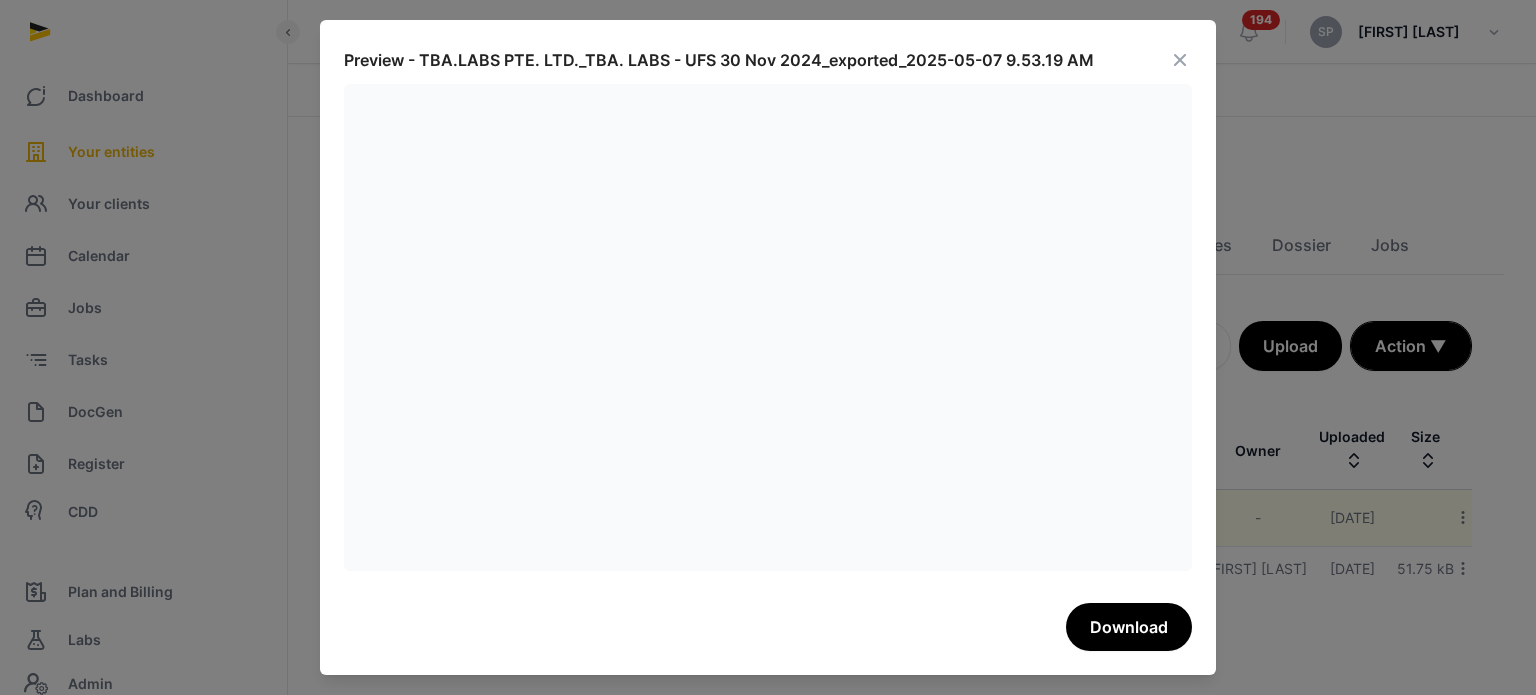 drag, startPoint x: 1164, startPoint y: 63, endPoint x: 1189, endPoint y: 57, distance: 25.70992 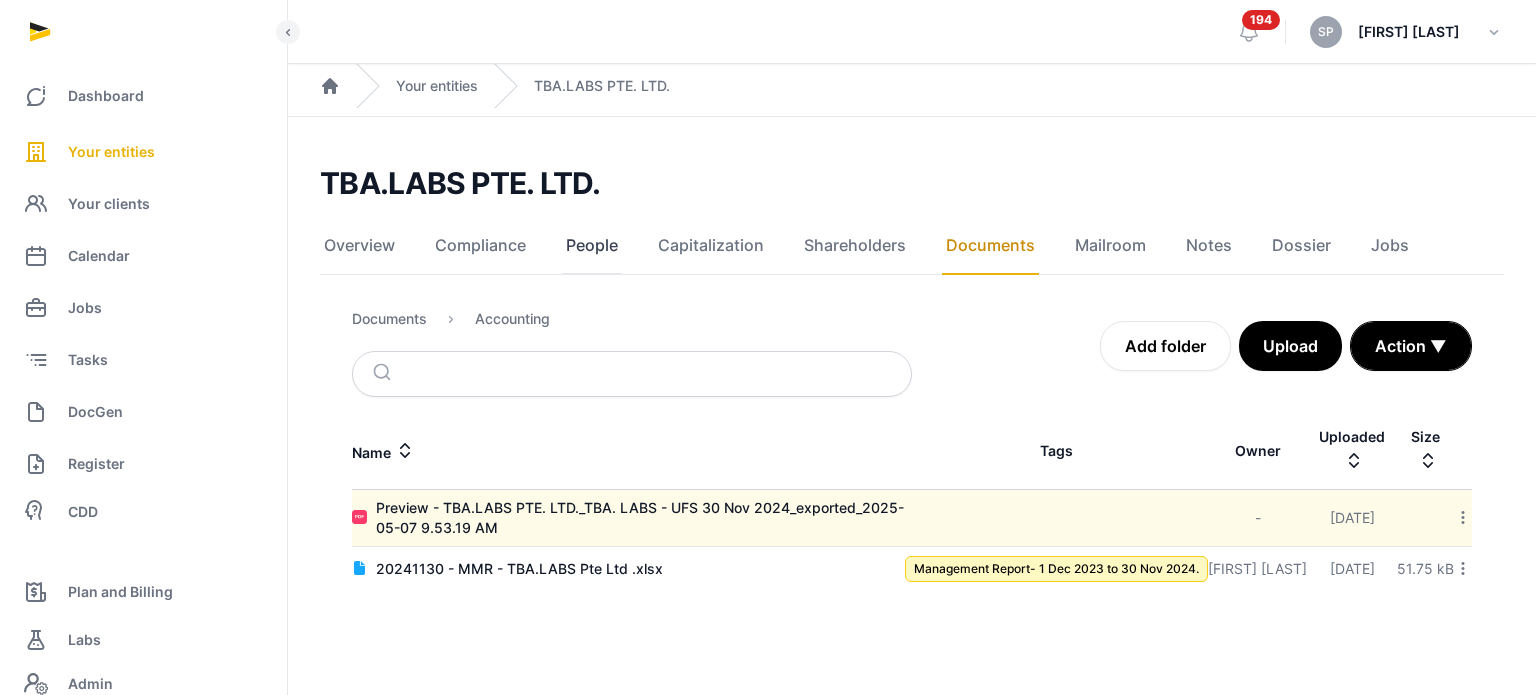 click on "People" 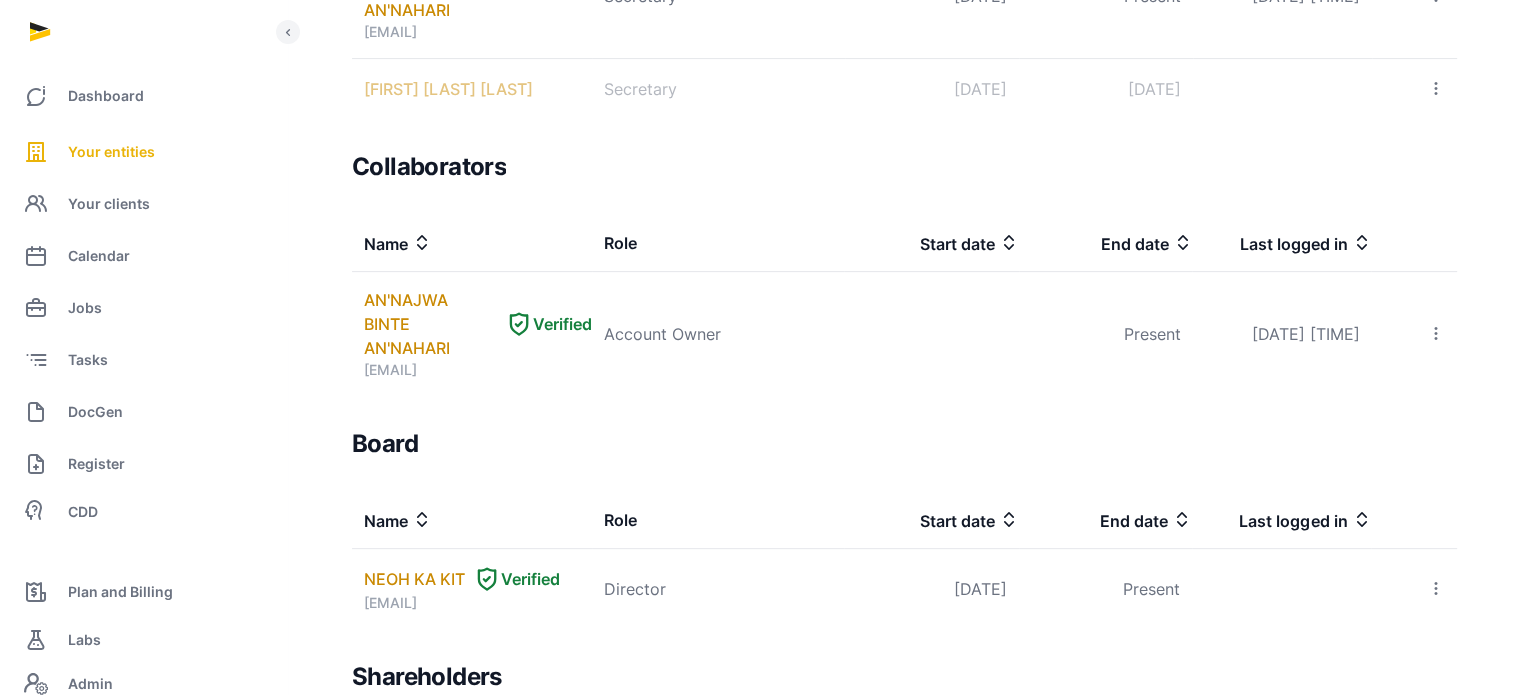 scroll, scrollTop: 973, scrollLeft: 0, axis: vertical 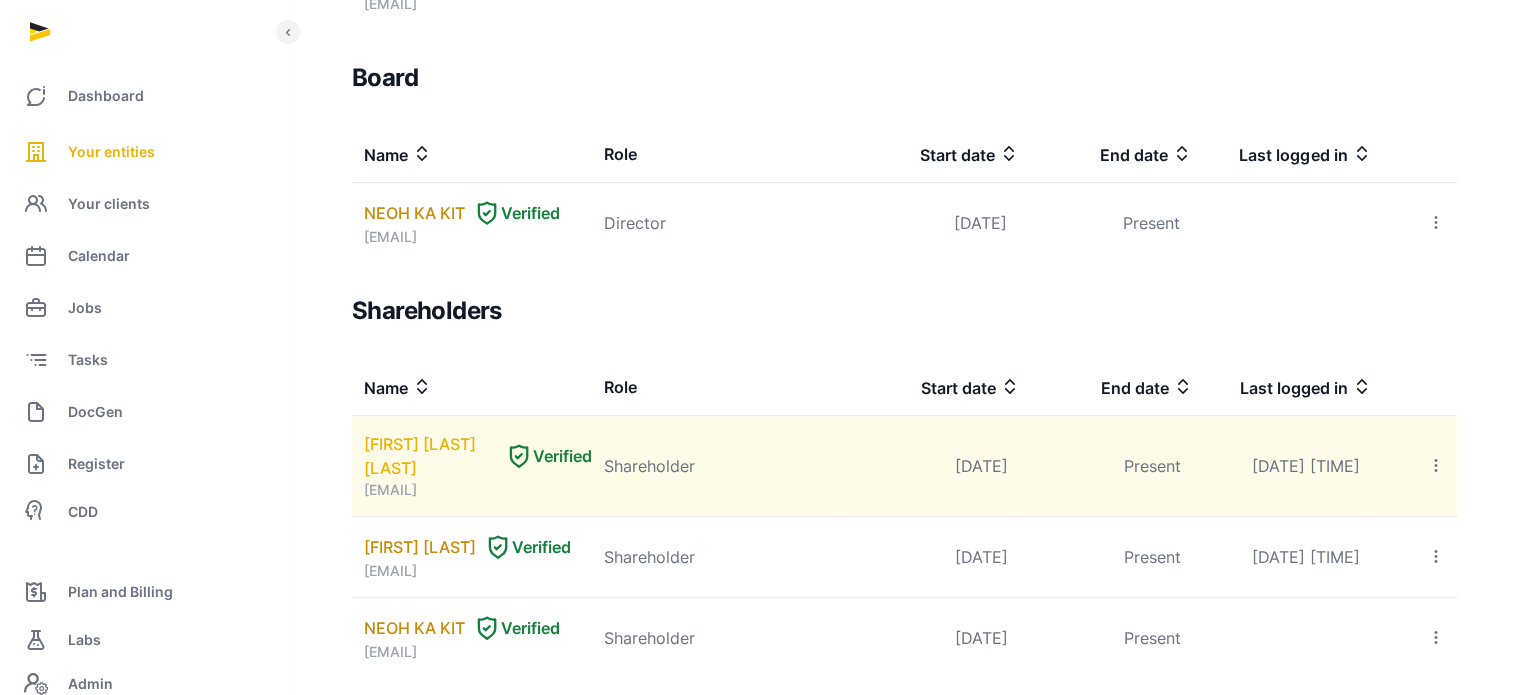 click on "[FIRST] [LAST] [LAST]" at bounding box center [430, 456] 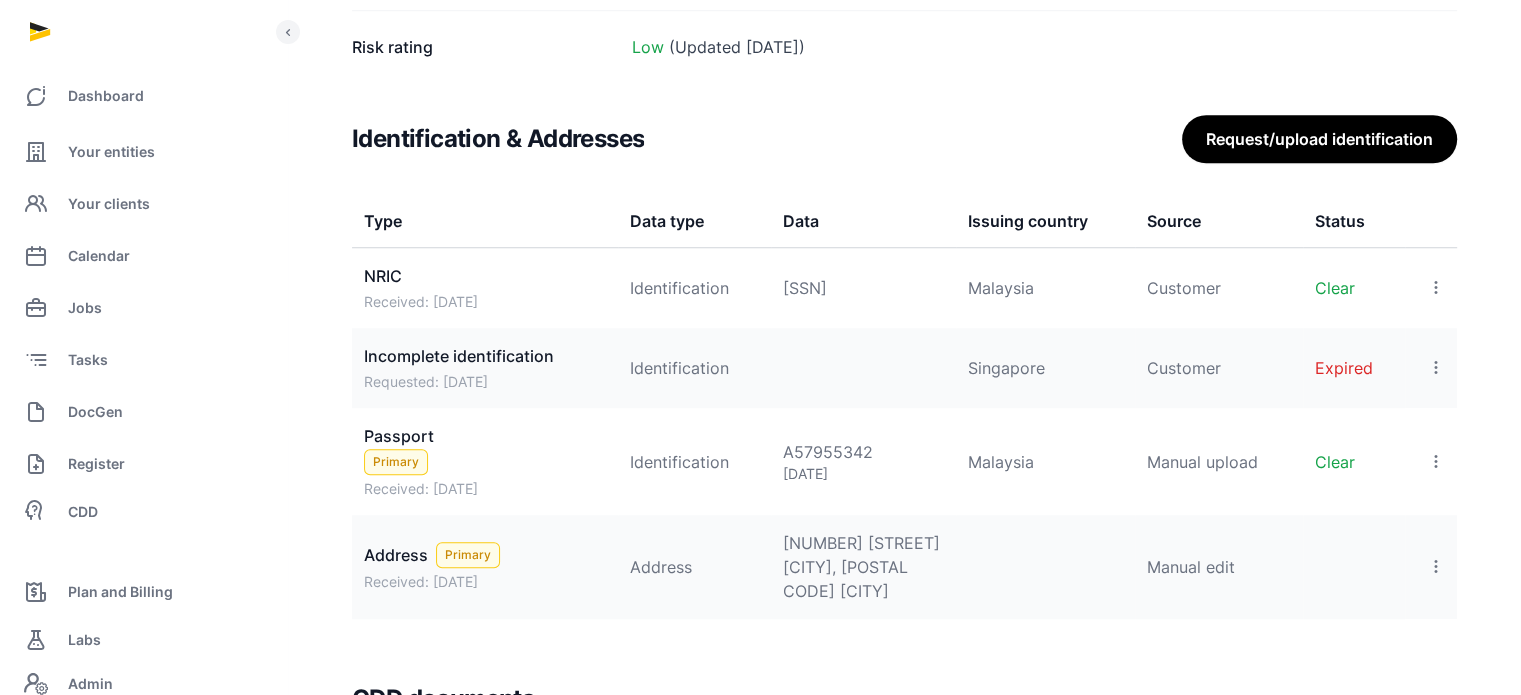scroll, scrollTop: 1616, scrollLeft: 0, axis: vertical 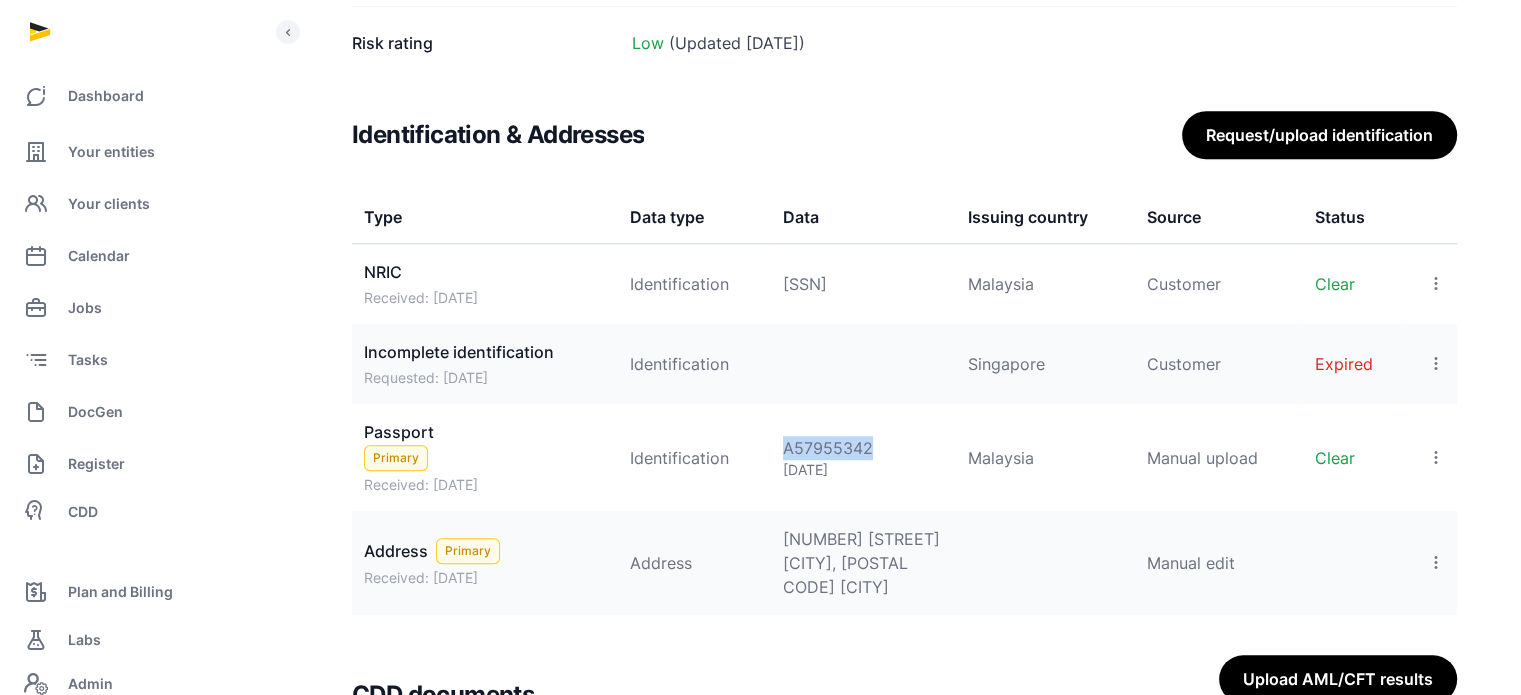 drag, startPoint x: 785, startPoint y: 436, endPoint x: 887, endPoint y: 442, distance: 102.176315 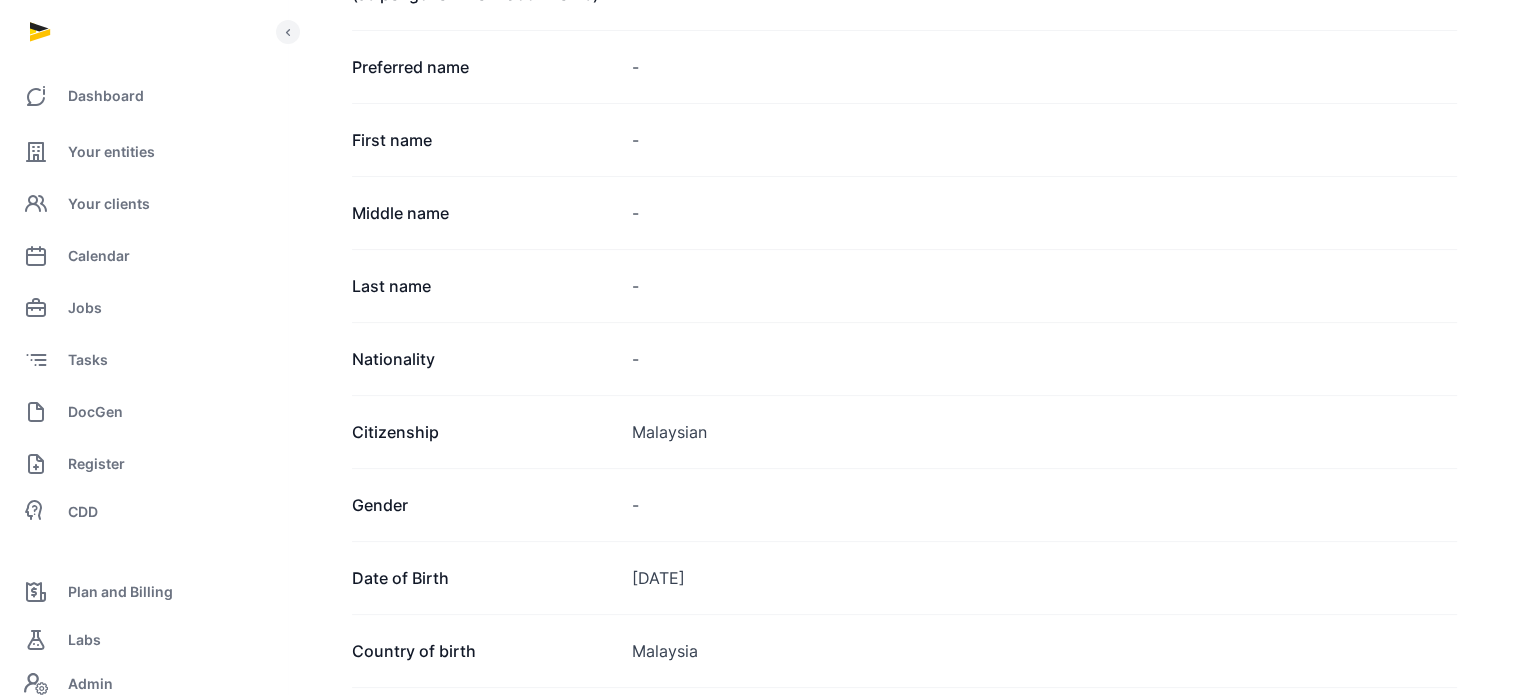 scroll, scrollTop: 0, scrollLeft: 0, axis: both 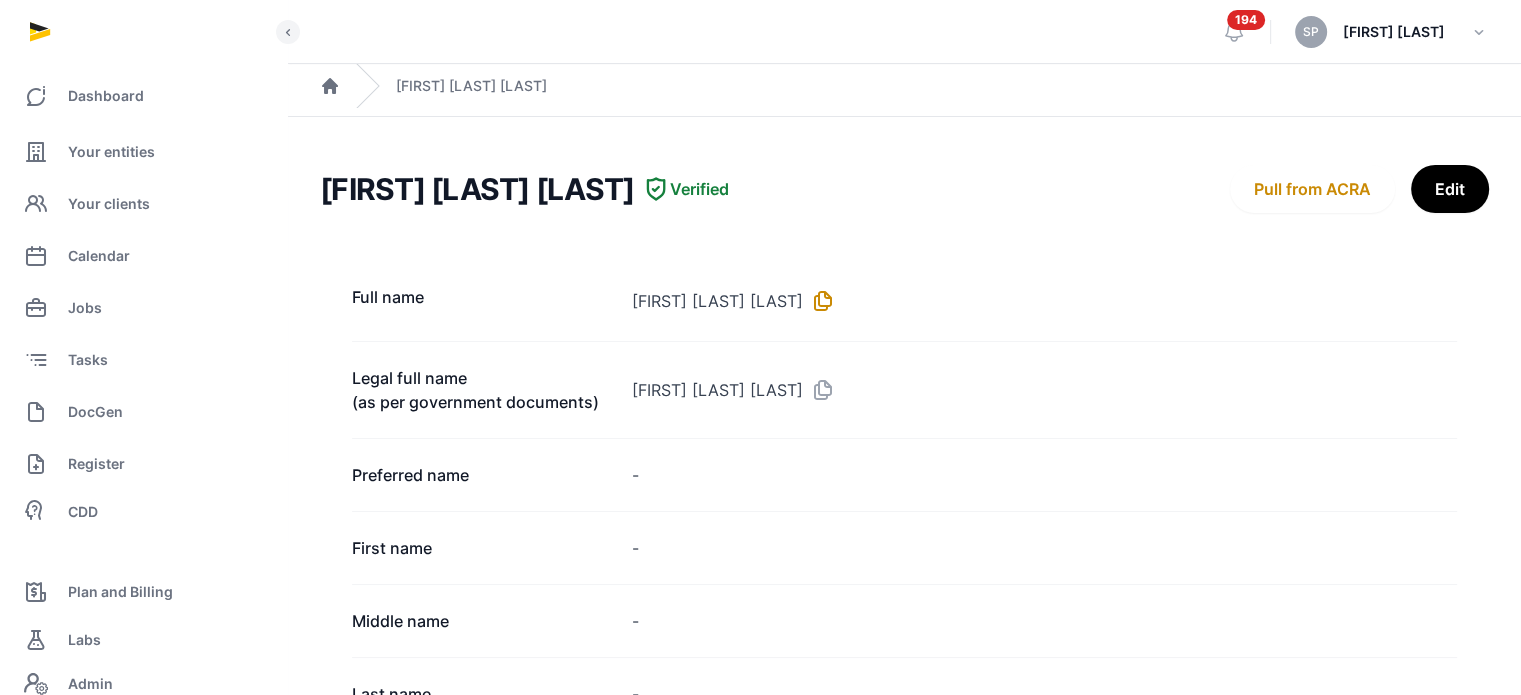 click at bounding box center (819, 301) 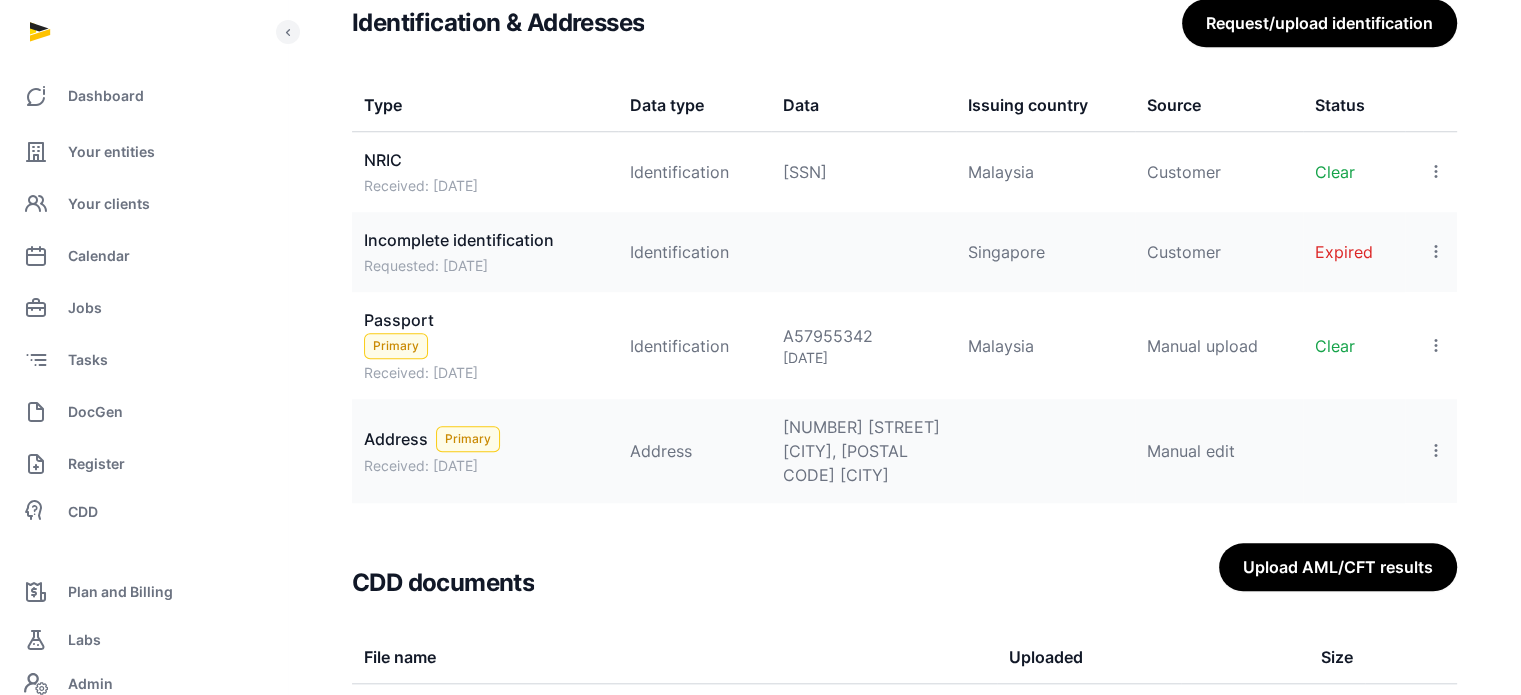 click 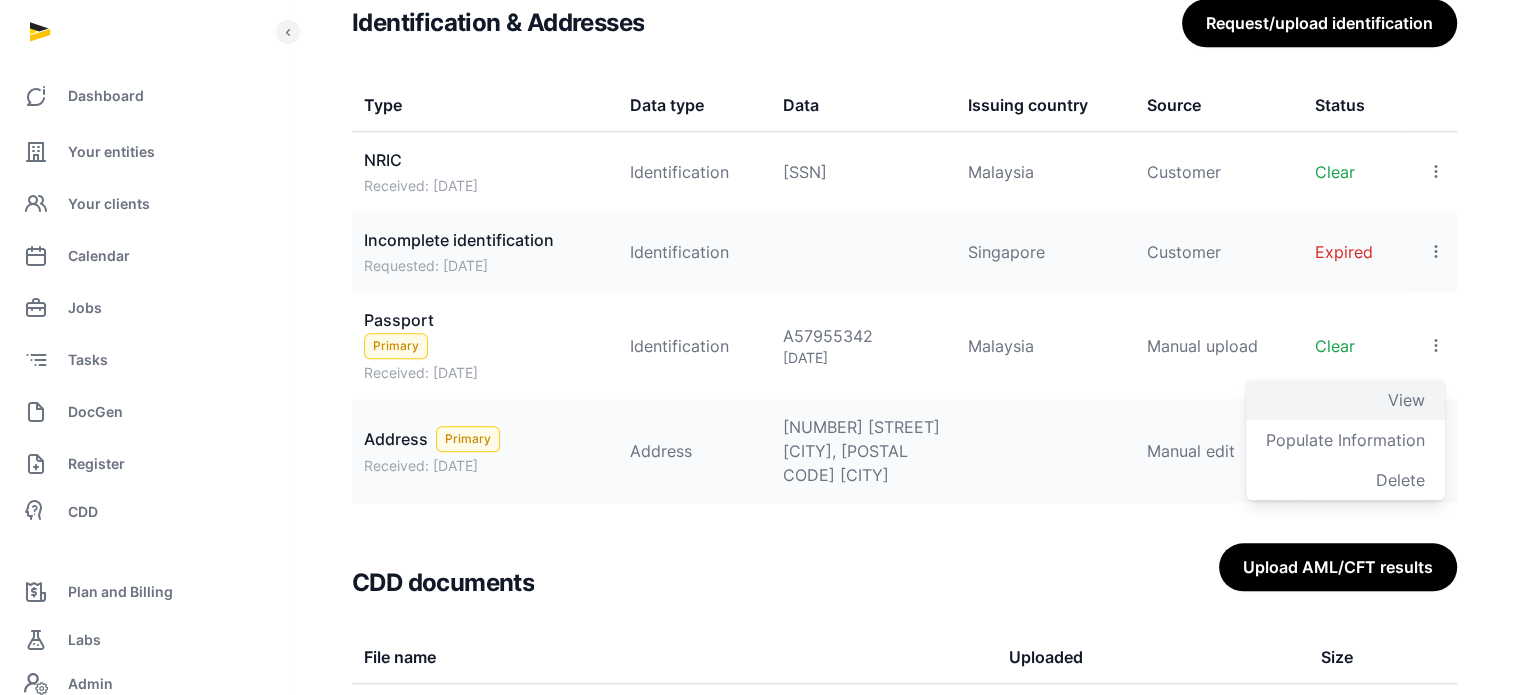 click on "View" 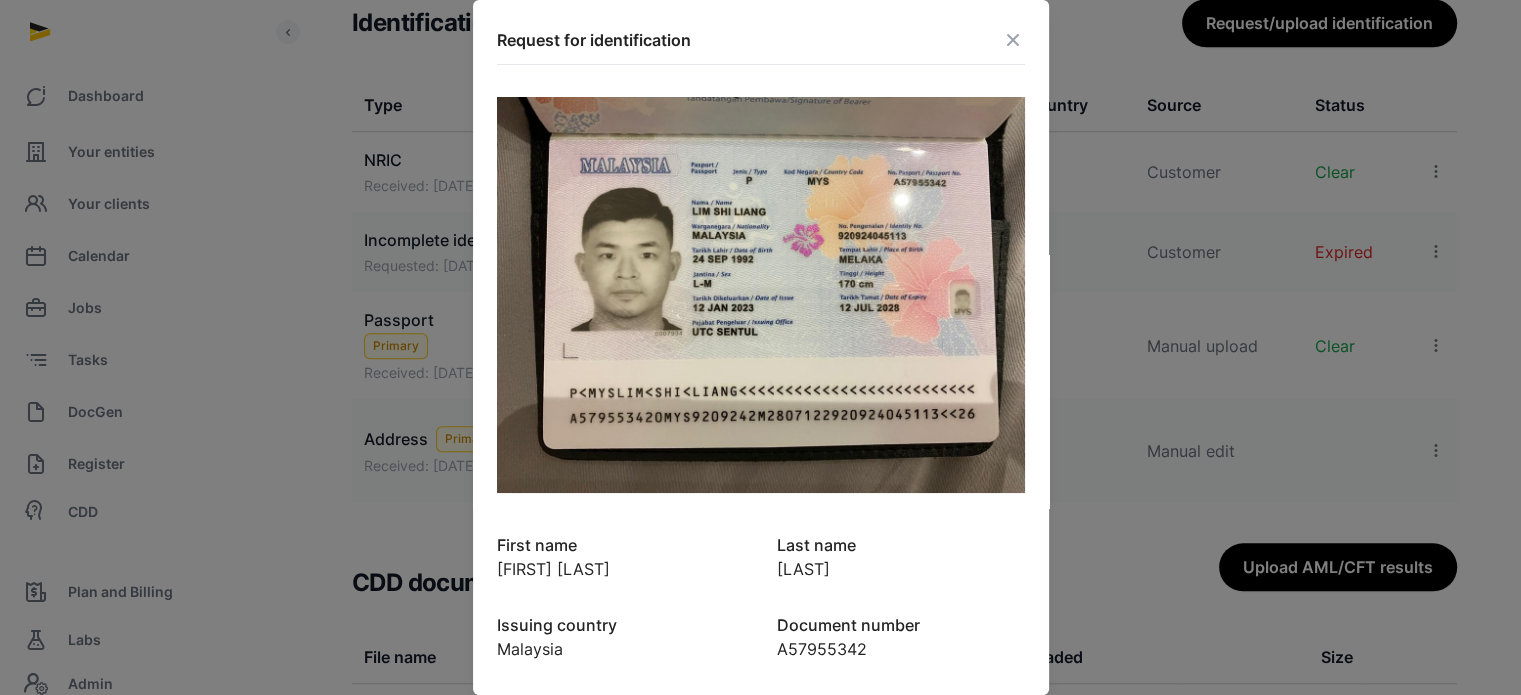 click at bounding box center [1013, 40] 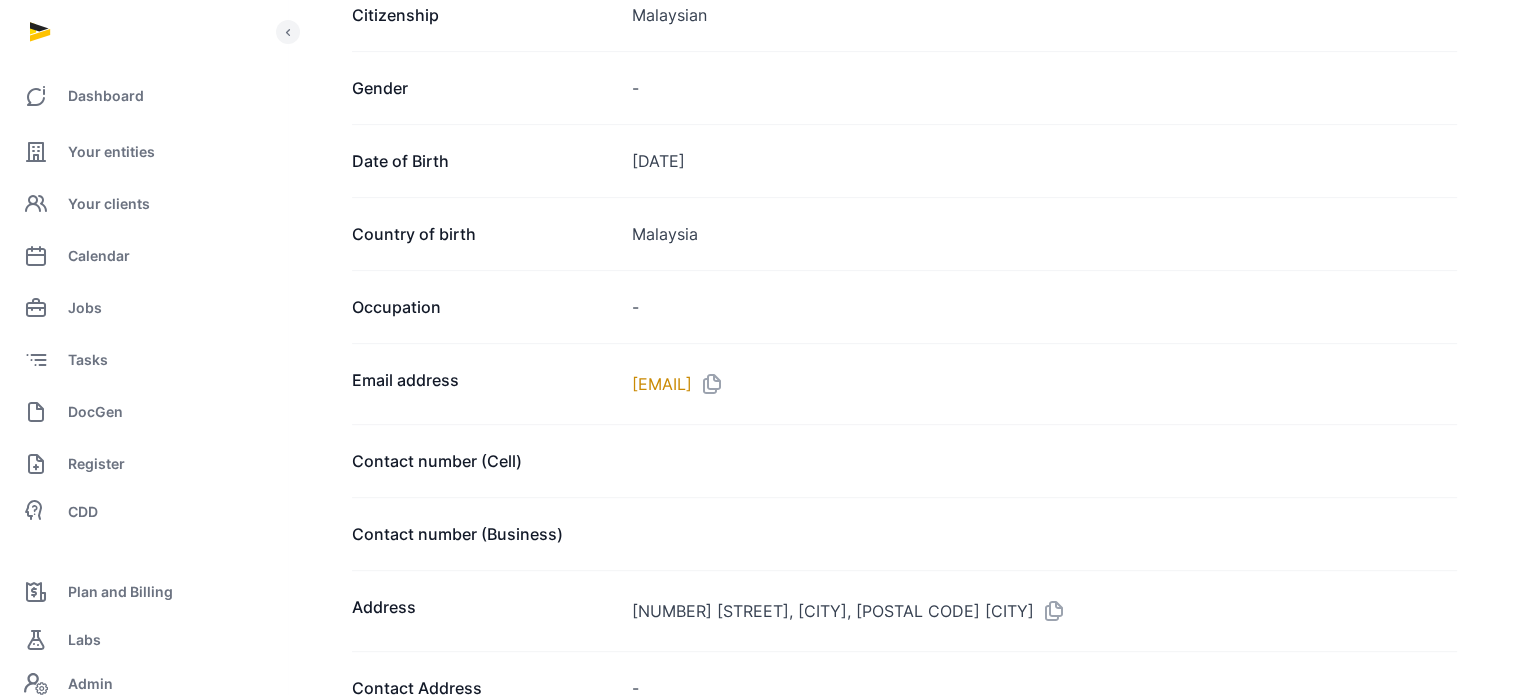 scroll, scrollTop: 764, scrollLeft: 0, axis: vertical 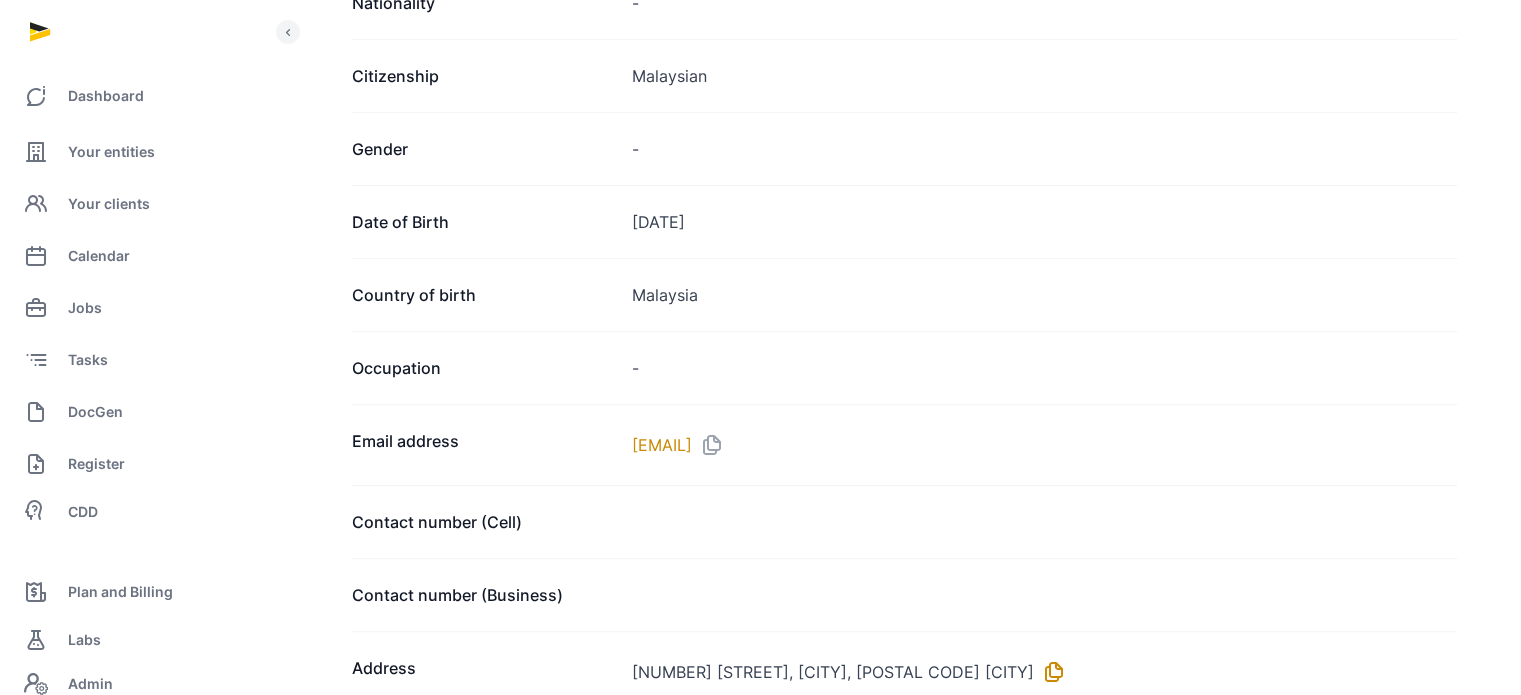 click at bounding box center [1050, 672] 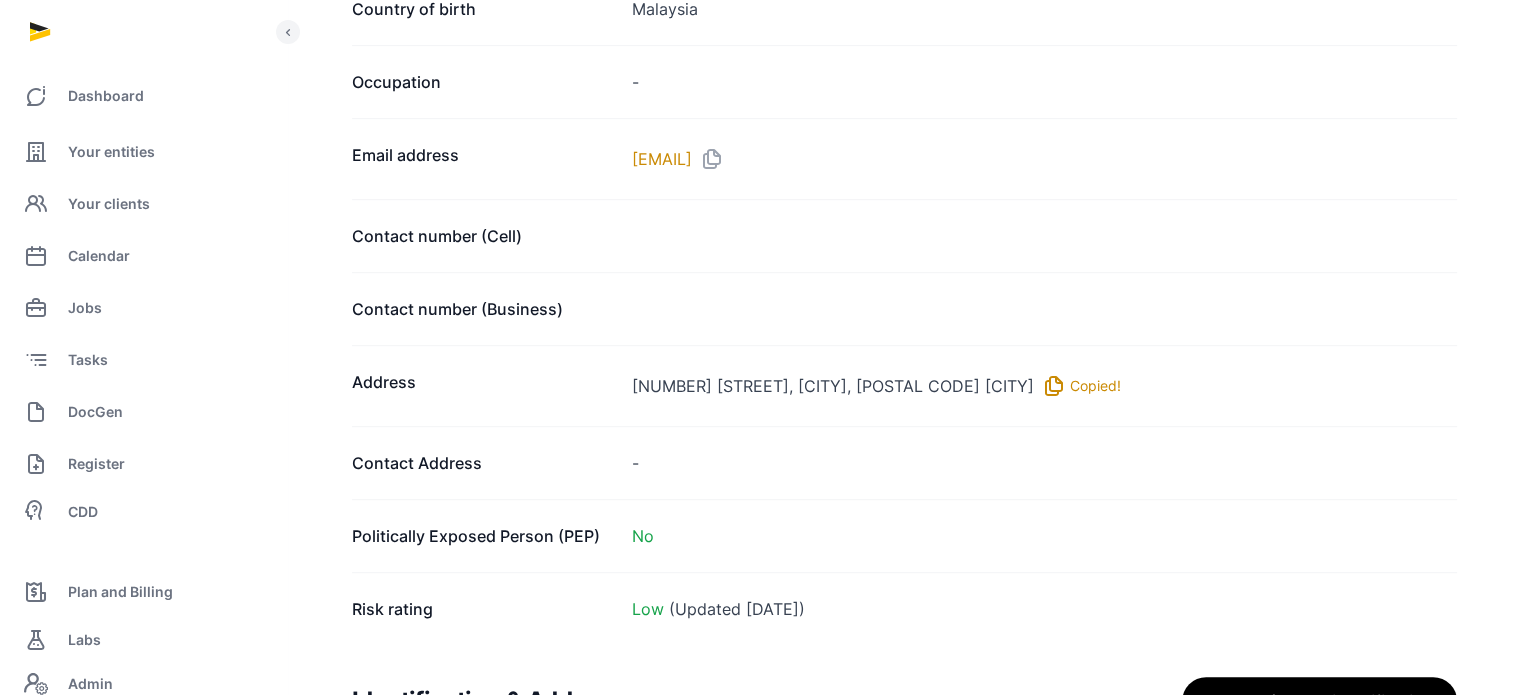 scroll, scrollTop: 1064, scrollLeft: 0, axis: vertical 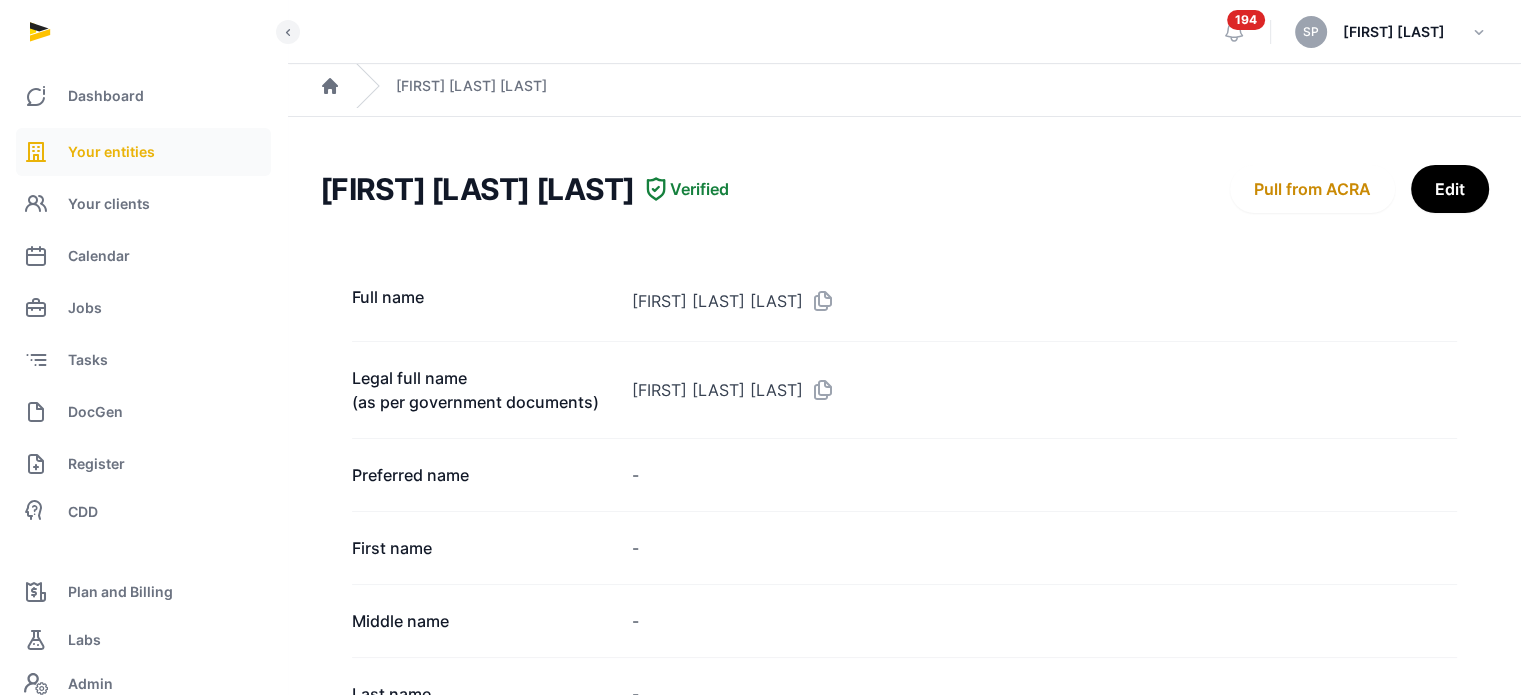 click on "Your entities" at bounding box center [111, 152] 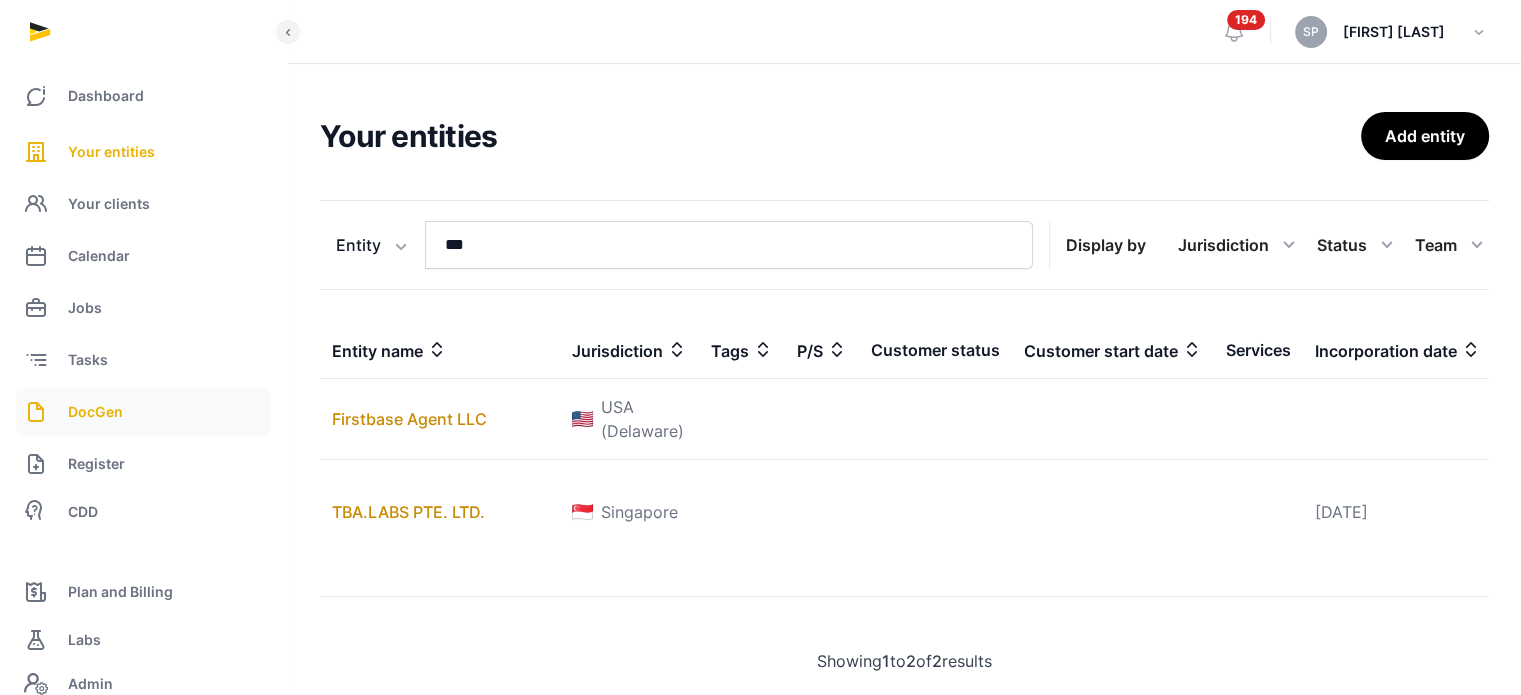 click on "DocGen" at bounding box center (95, 412) 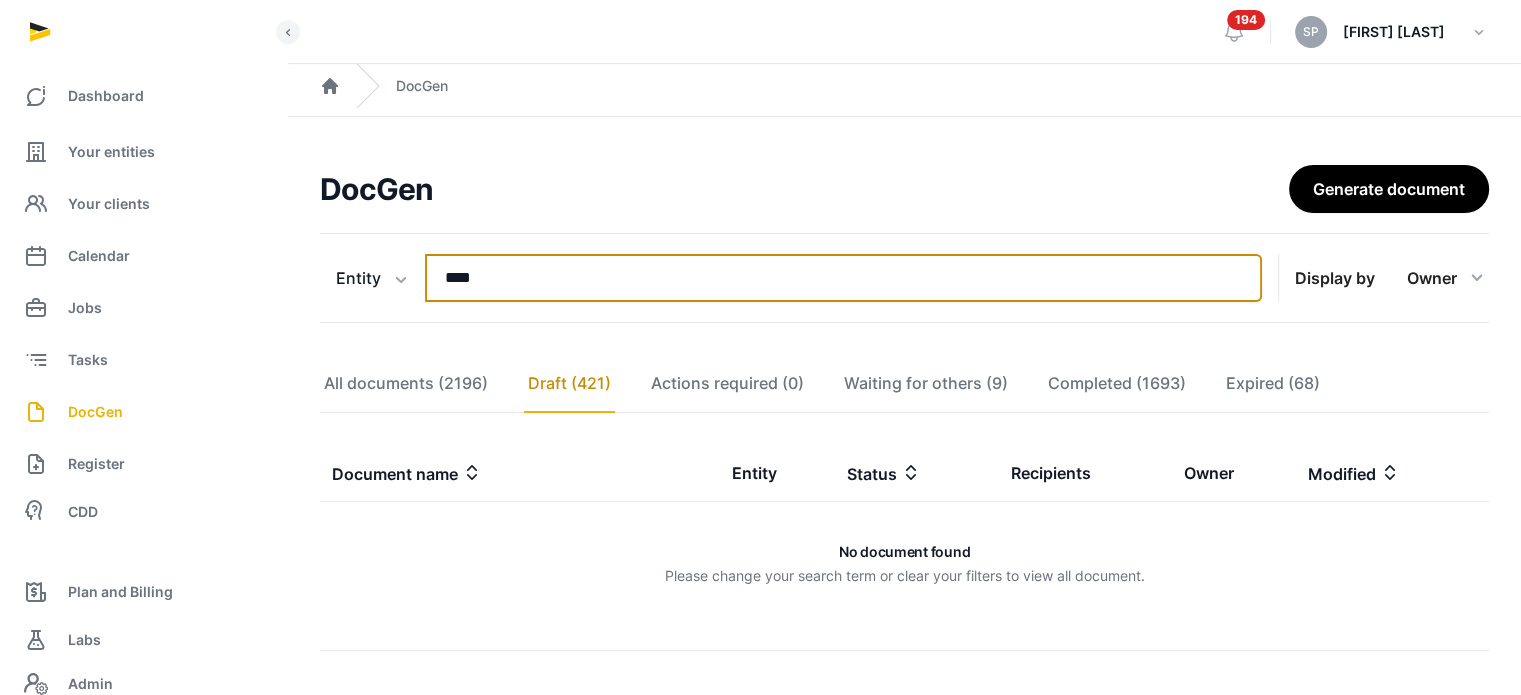 click on "****" at bounding box center [843, 278] 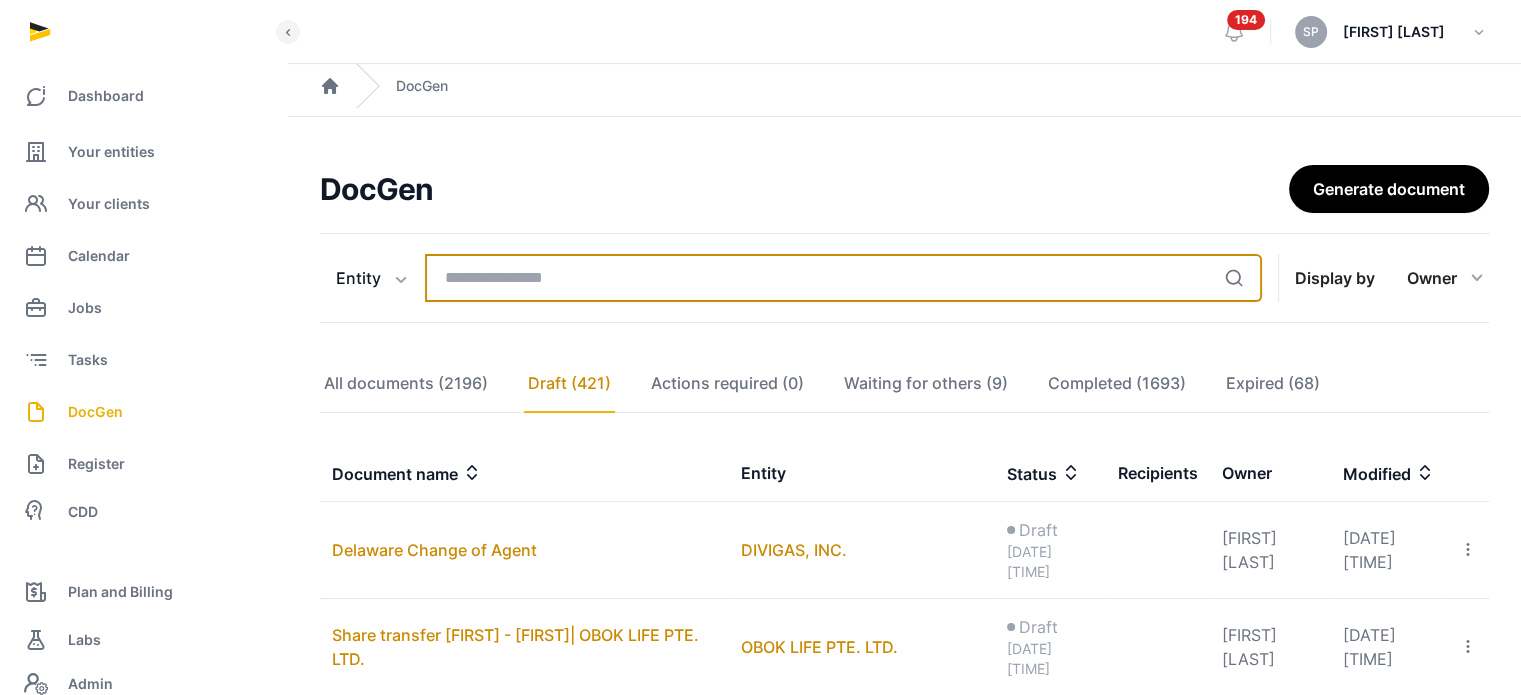 scroll, scrollTop: 151, scrollLeft: 0, axis: vertical 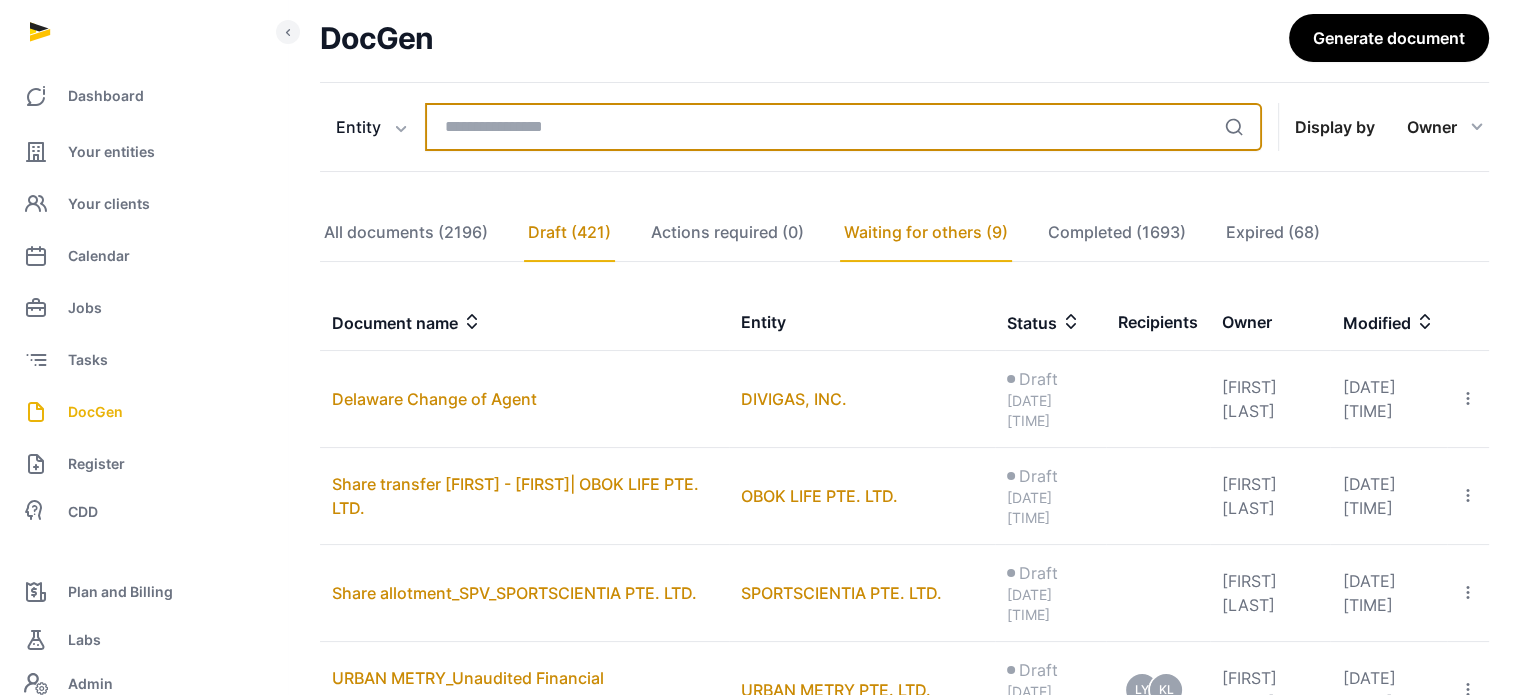 type 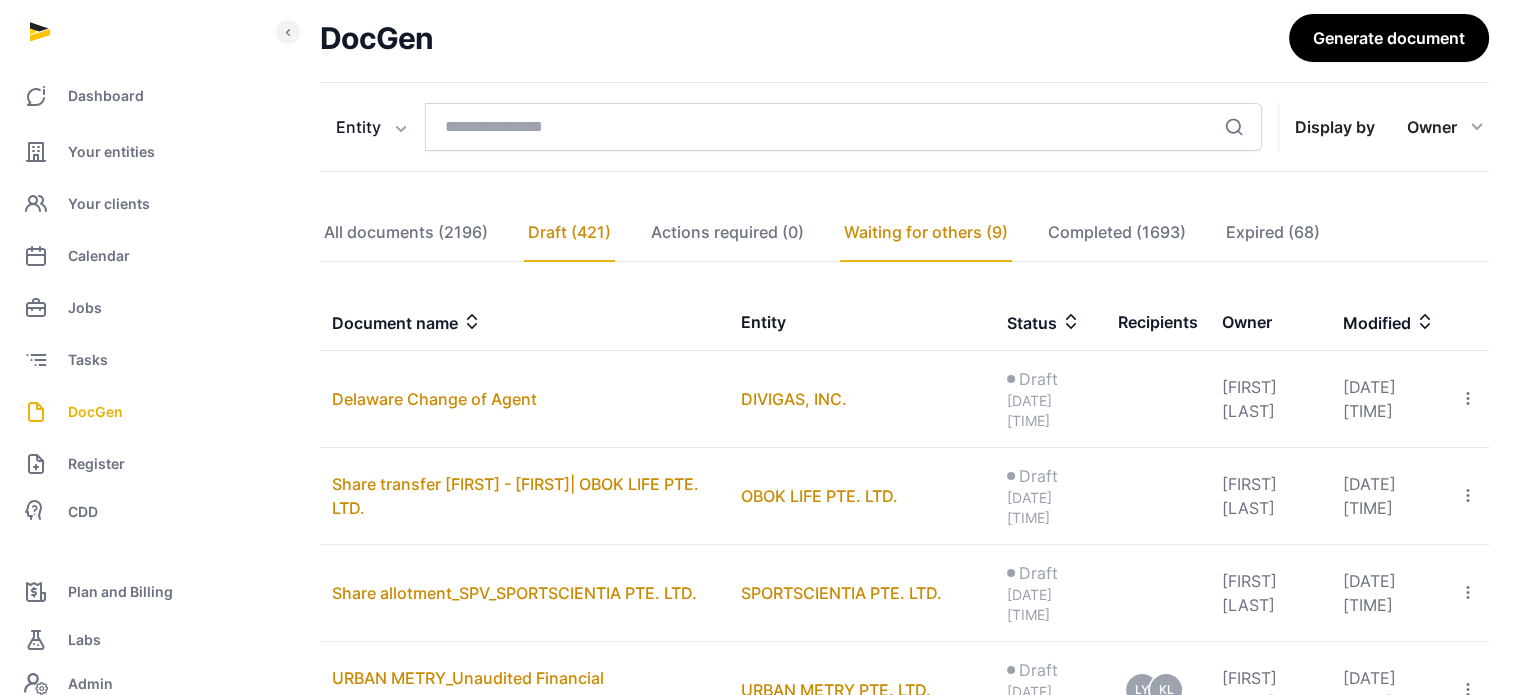 click on "Waiting for others (9)" 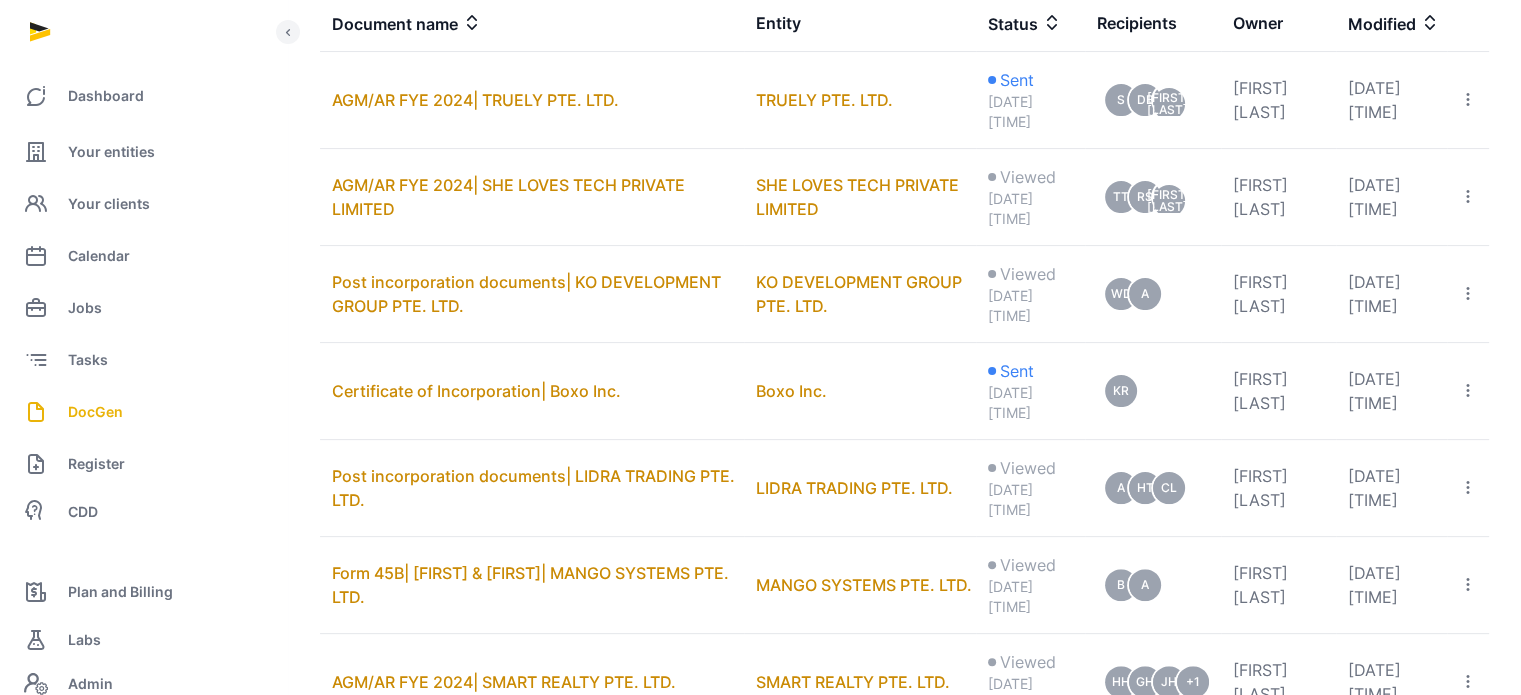 scroll, scrollTop: 448, scrollLeft: 0, axis: vertical 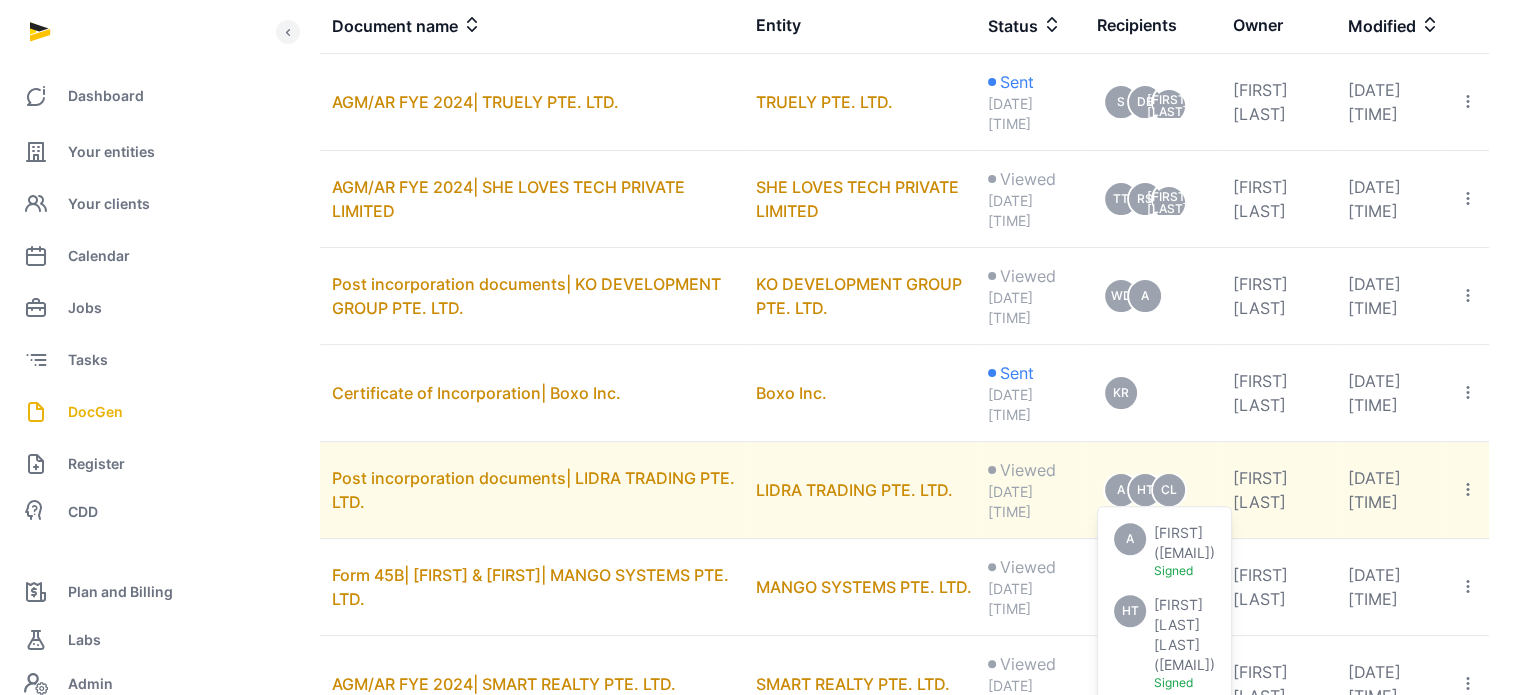 click on "[FIRST] [LAST] [LAST] ( [EMAIL] ) Signed" at bounding box center [1184, 643] 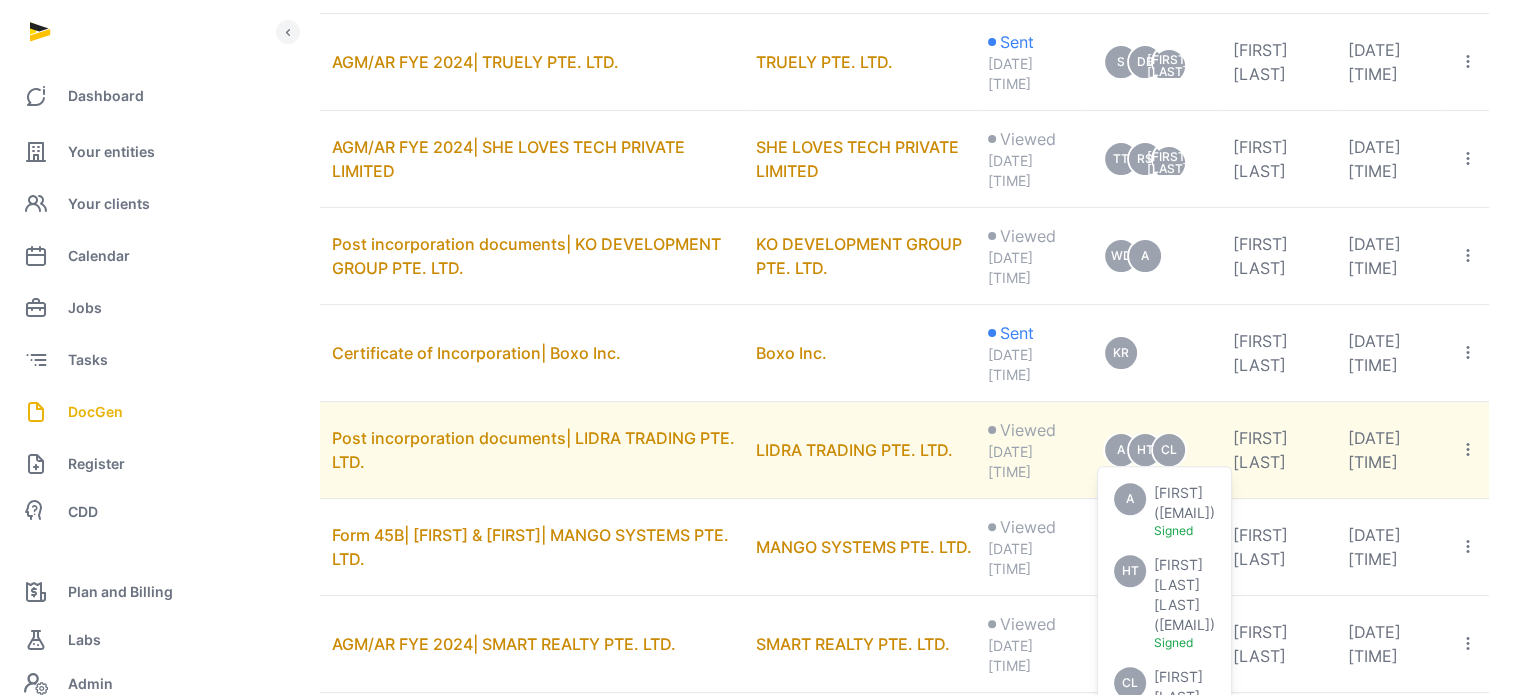 scroll, scrollTop: 648, scrollLeft: 0, axis: vertical 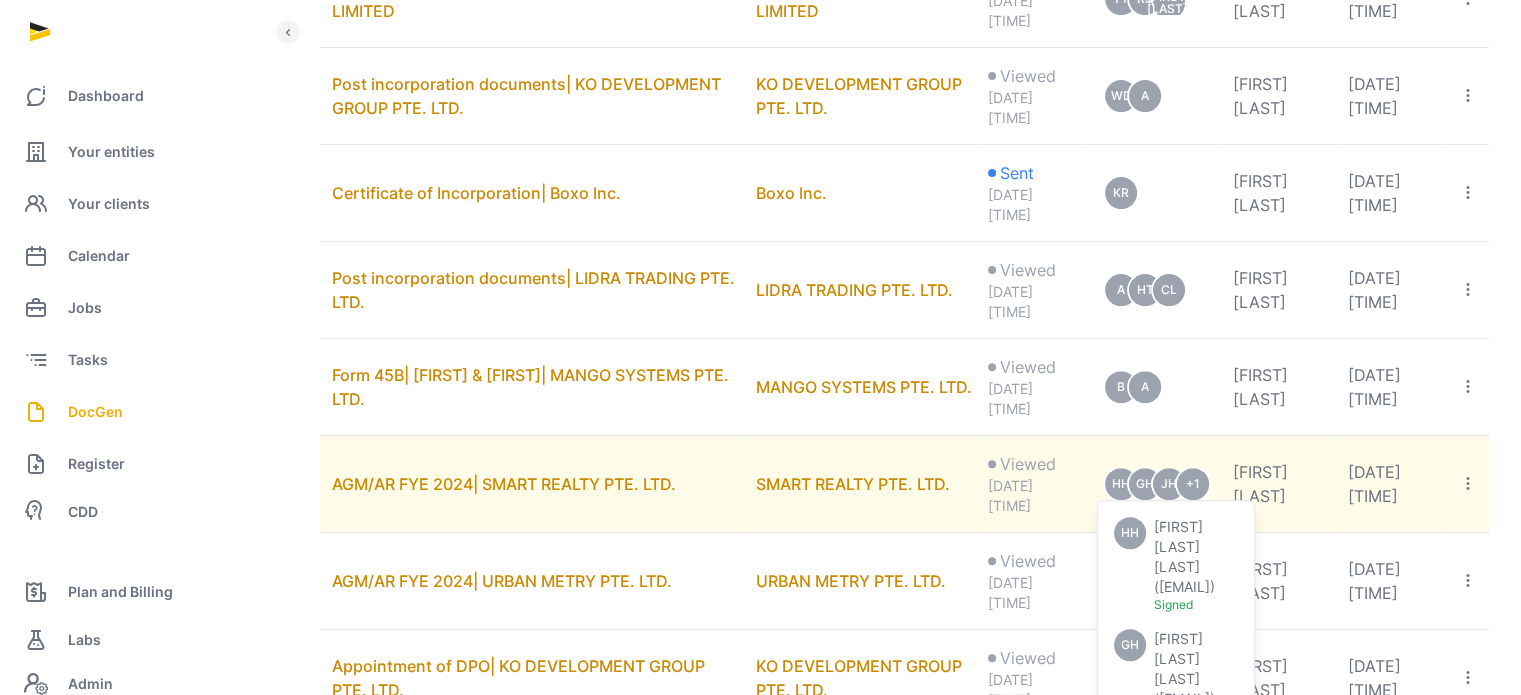 click on "[FIRST] [LAST] [LAST]" at bounding box center [1178, 658] 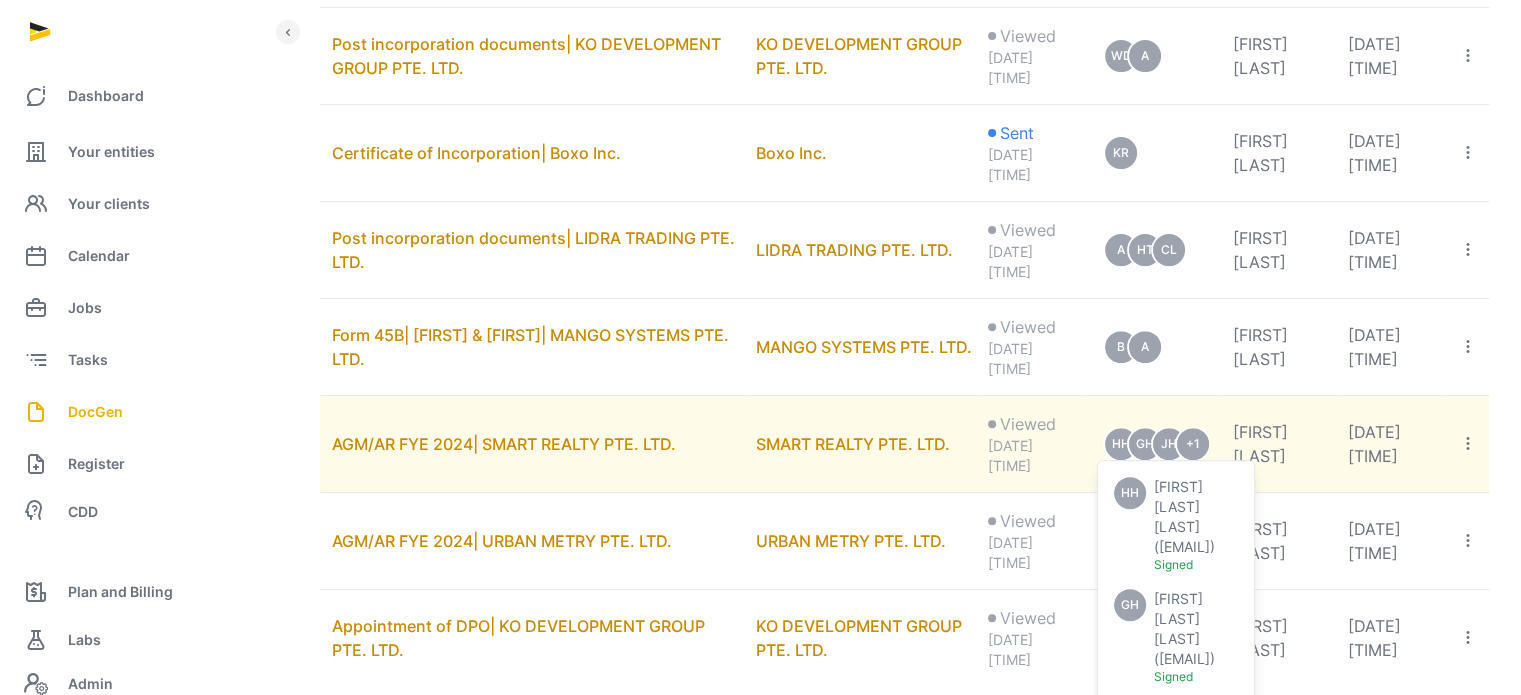 scroll, scrollTop: 768, scrollLeft: 0, axis: vertical 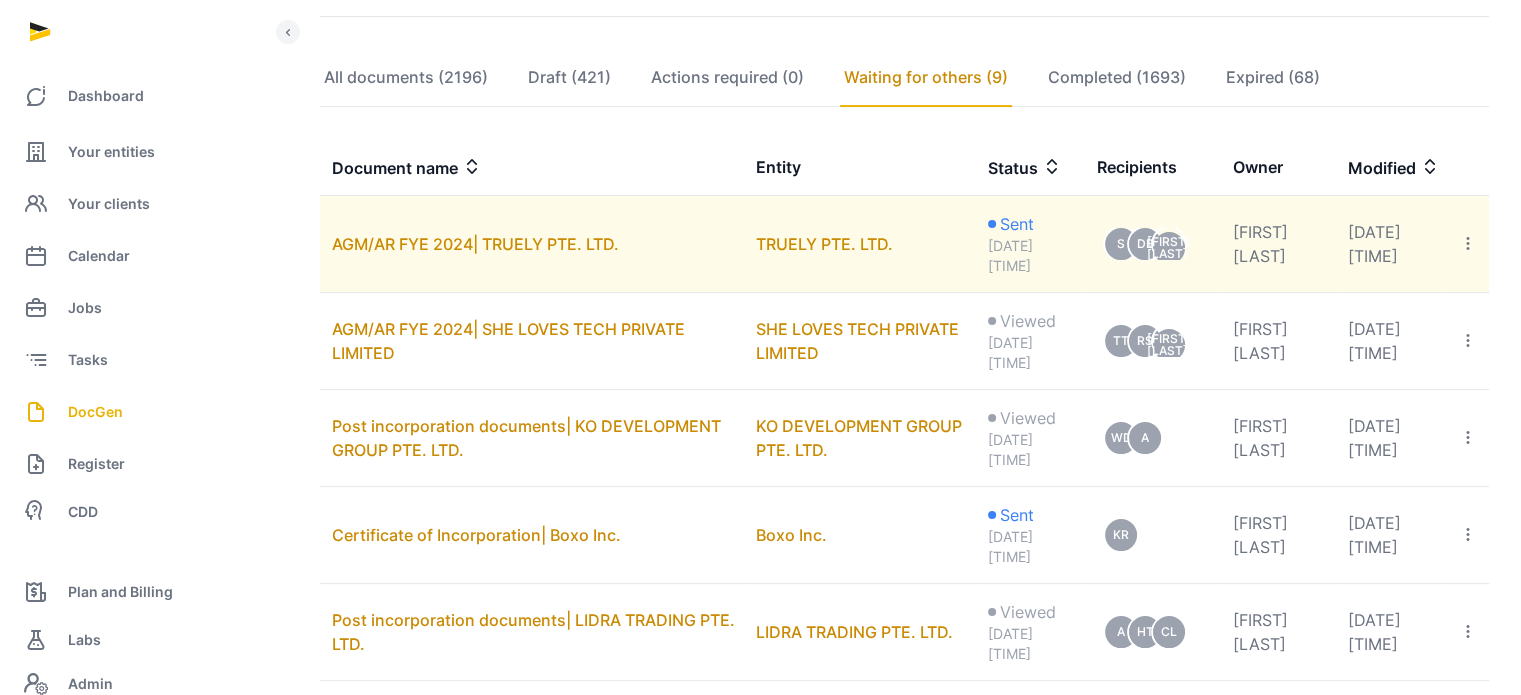 click 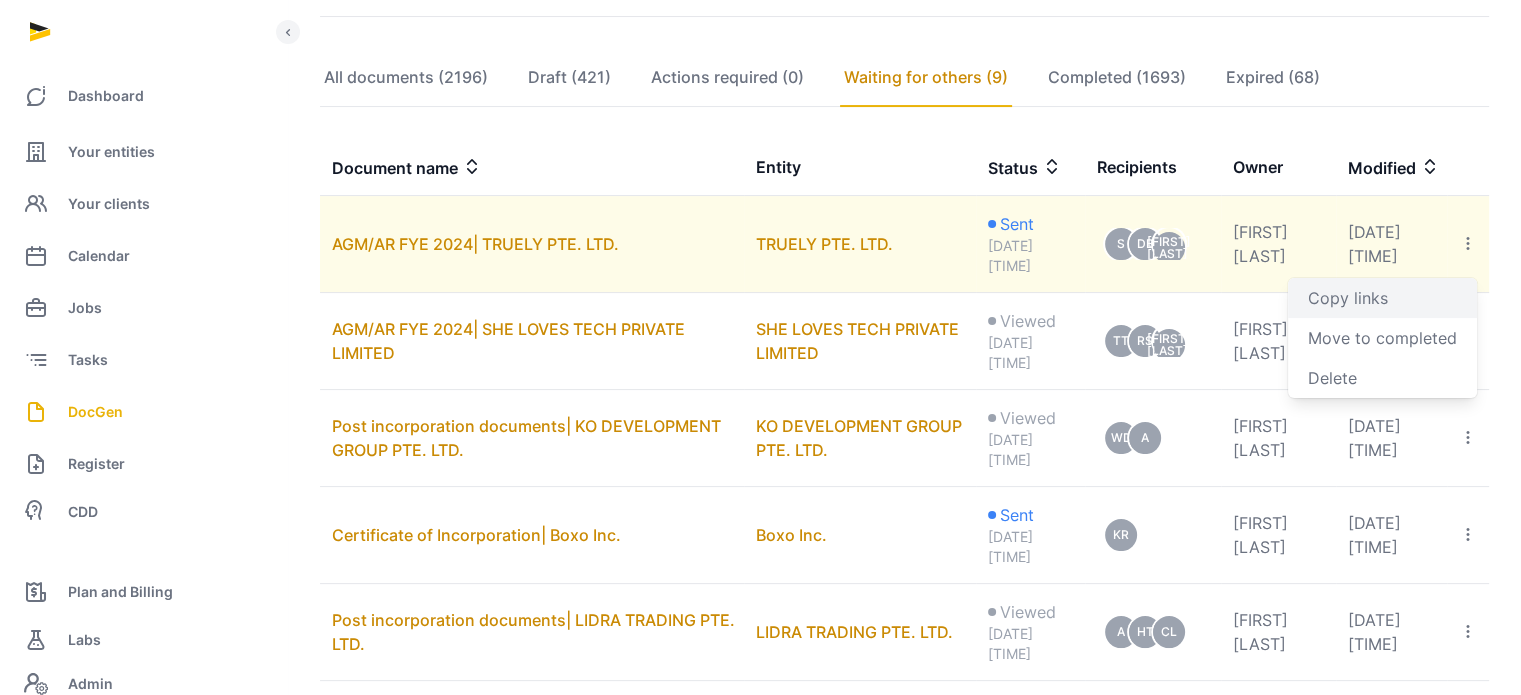 click on "Copy links" 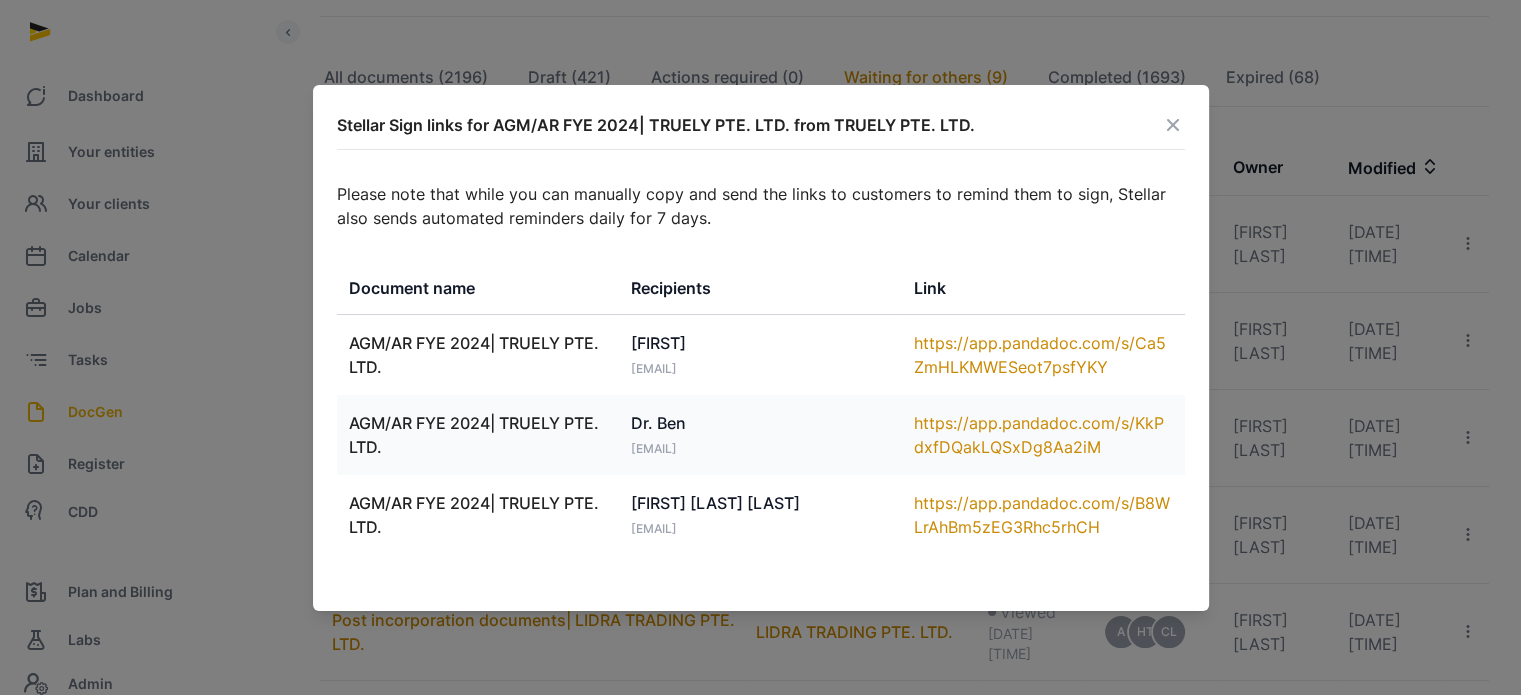 drag, startPoint x: 740, startPoint y: 371, endPoint x: 633, endPoint y: 365, distance: 107.16809 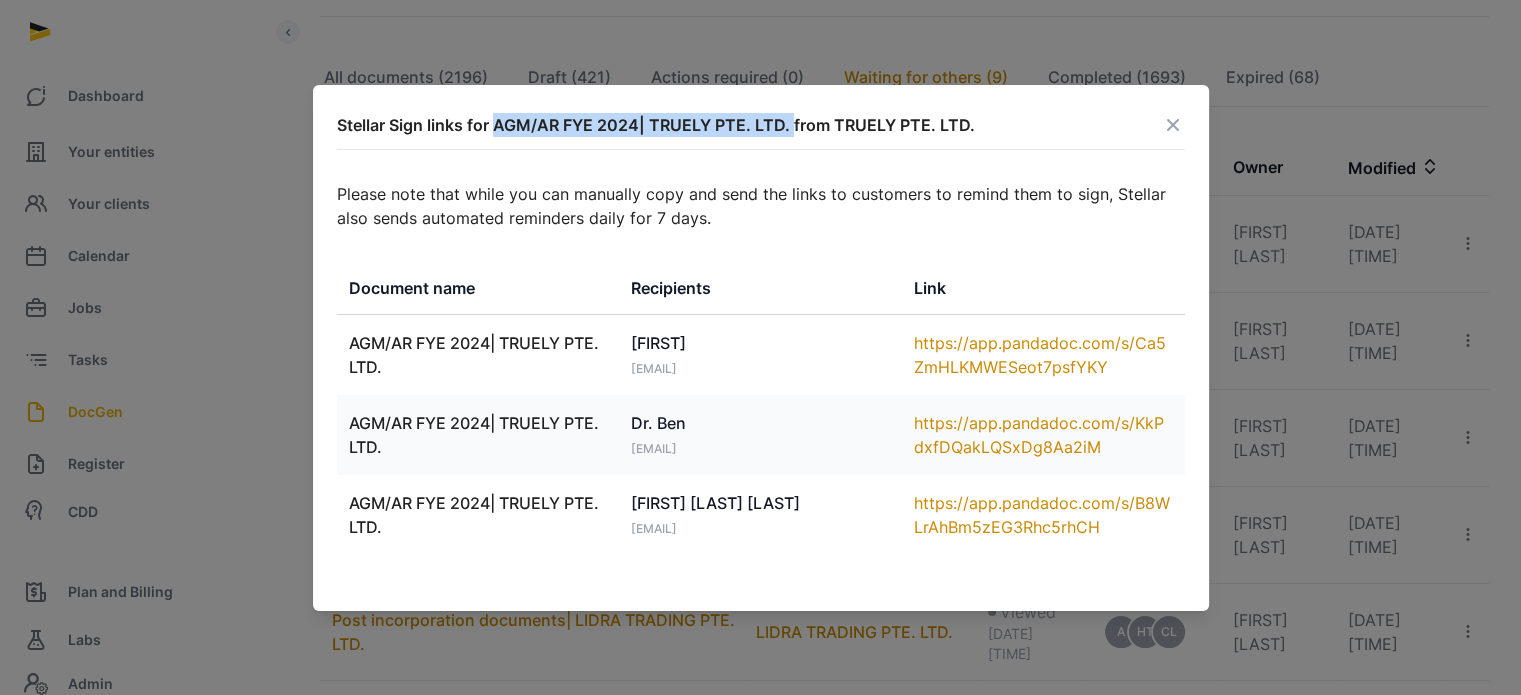 drag, startPoint x: 789, startPoint y: 127, endPoint x: 497, endPoint y: 121, distance: 292.06165 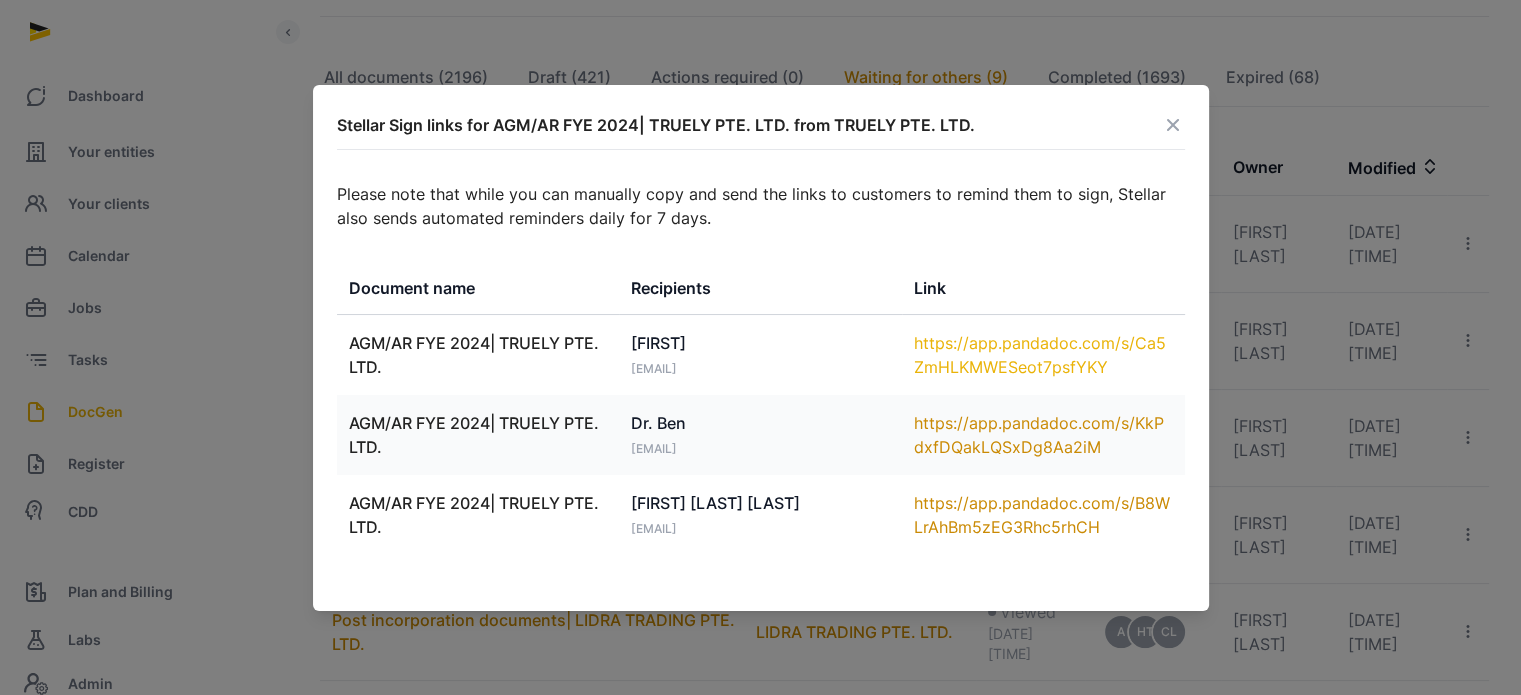 click on "https://app.pandadoc.com/s/Ca5ZmHLKMWESeot7psfYKY" at bounding box center (1043, 355) 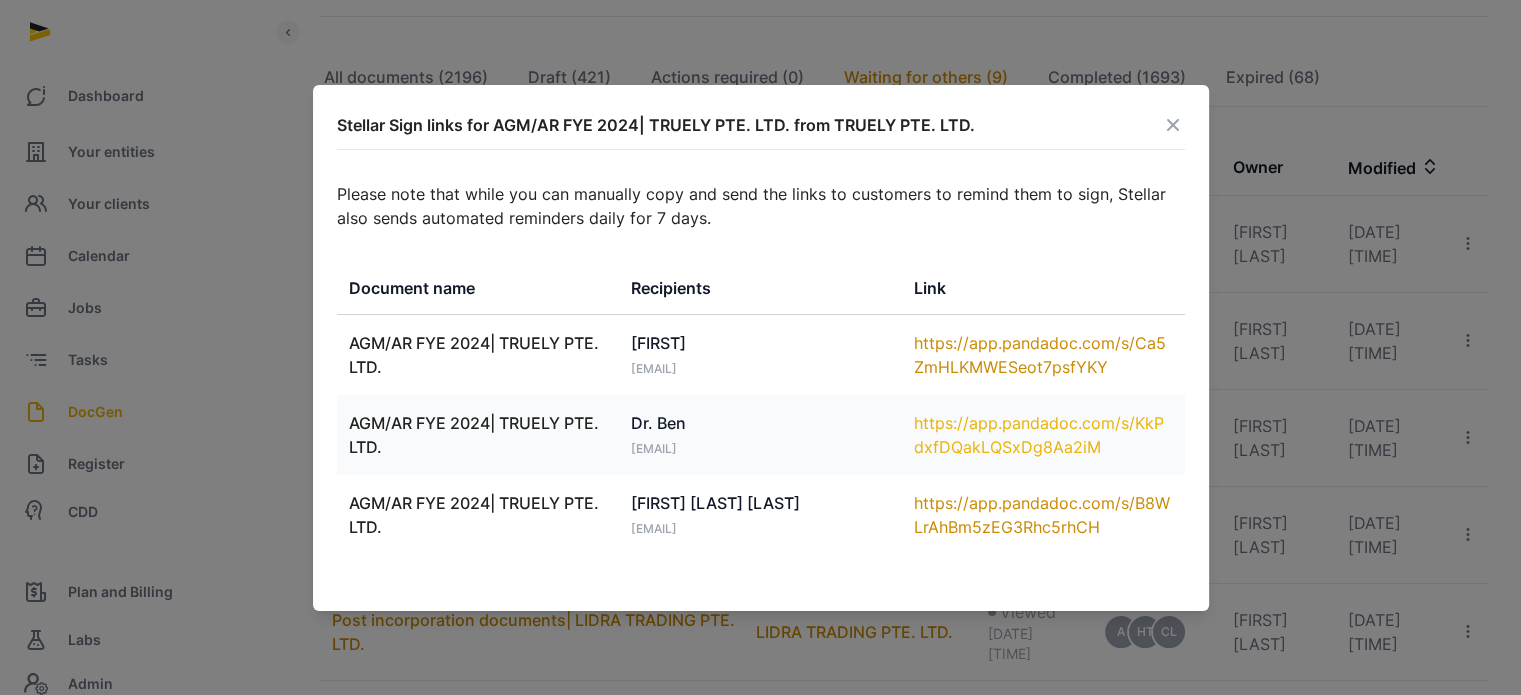 click on "https://app.pandadoc.com/s/KkPdxfDQakLQSxDg8Aa2iM" at bounding box center (1043, 435) 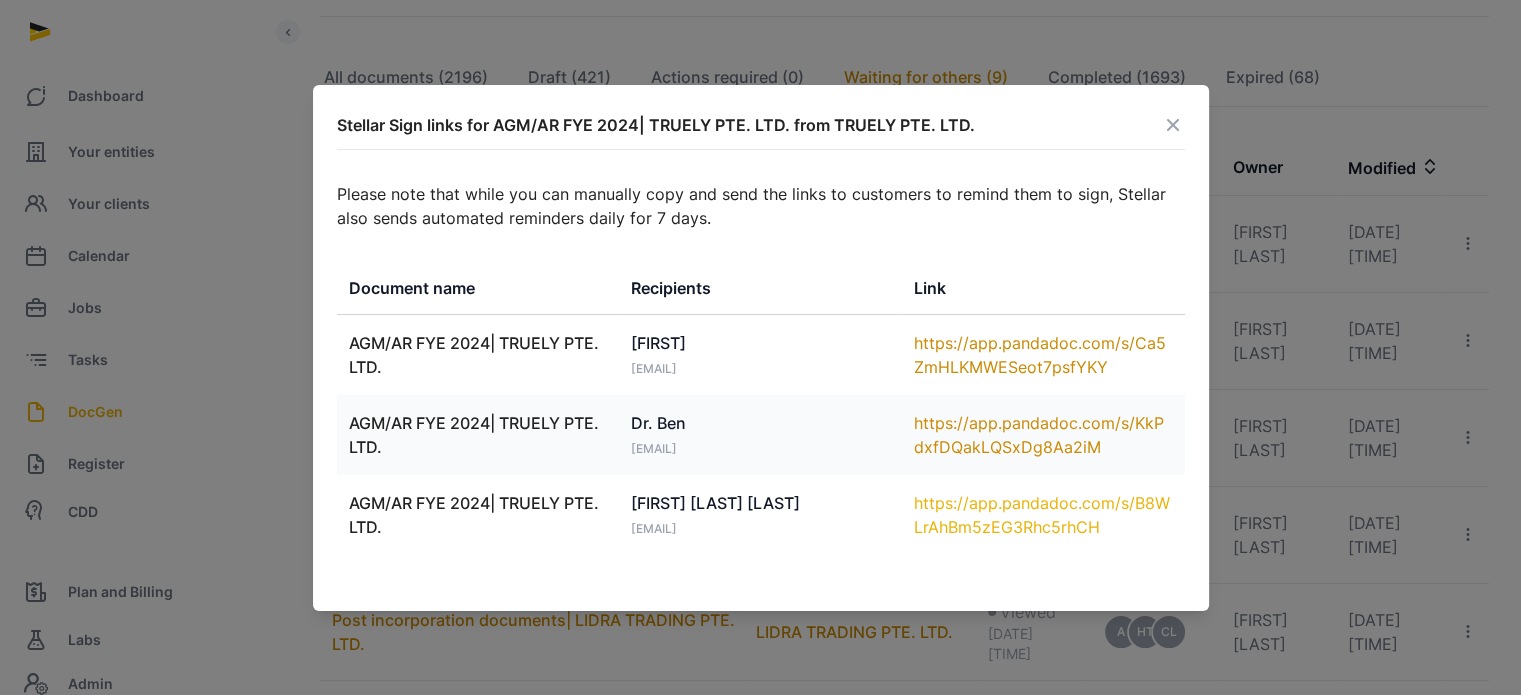 click on "https://app.pandadoc.com/s/B8WLrAhBm5zEG3Rhc5rhCH" at bounding box center [1043, 515] 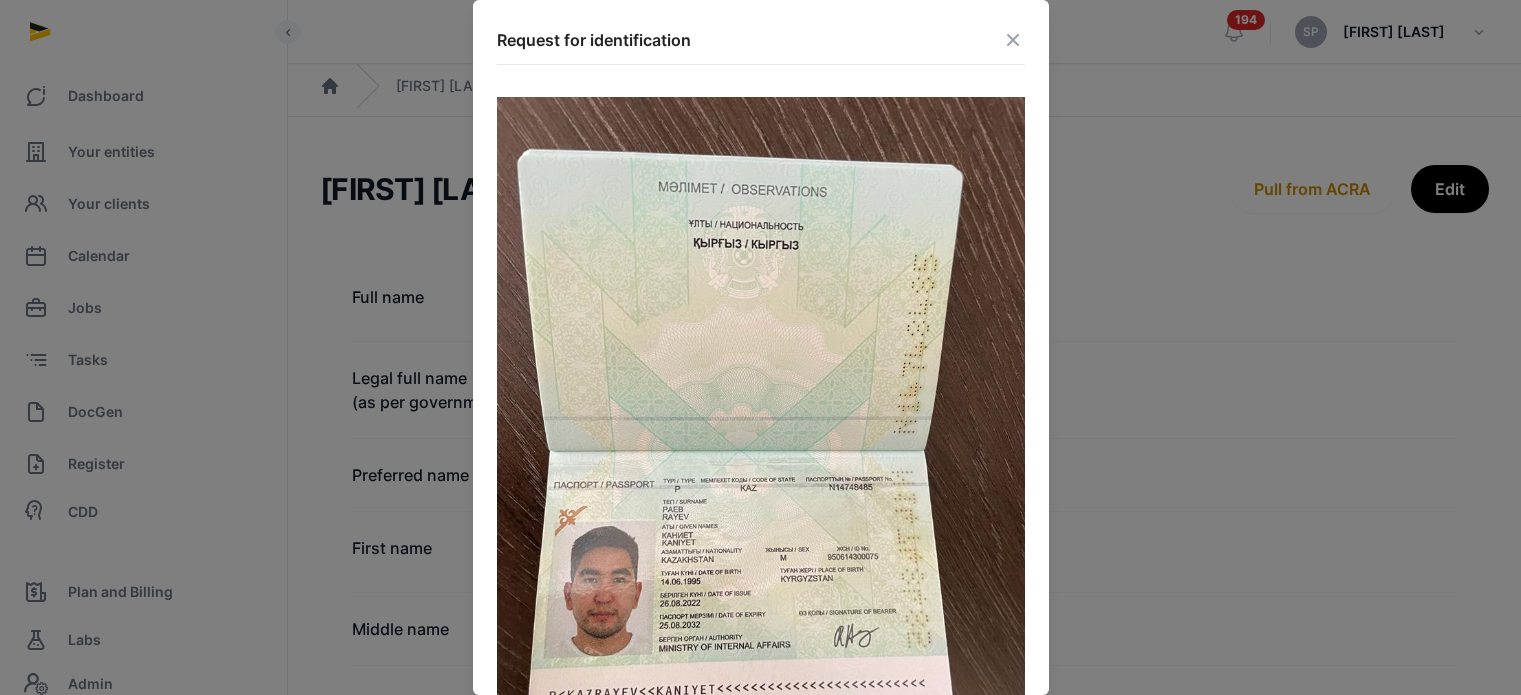 scroll, scrollTop: 0, scrollLeft: 0, axis: both 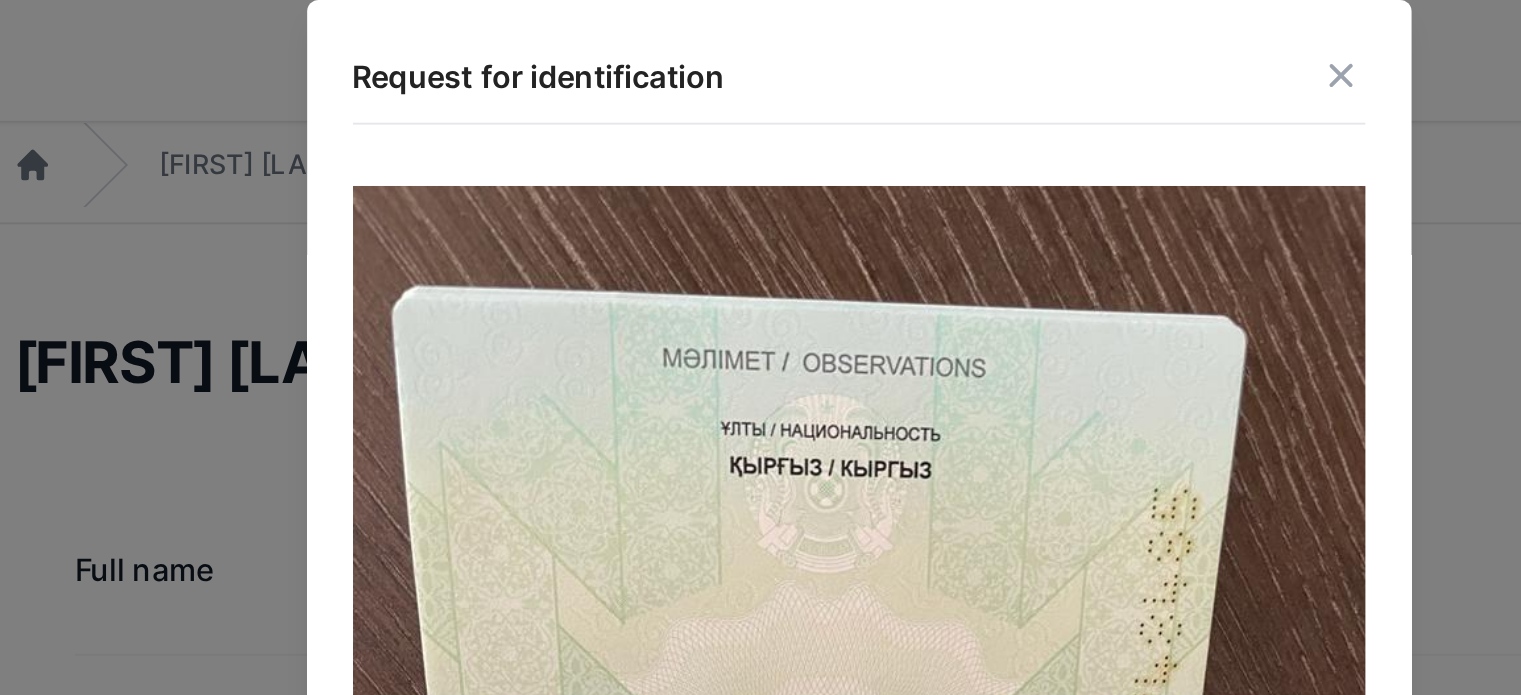 click at bounding box center [1013, 40] 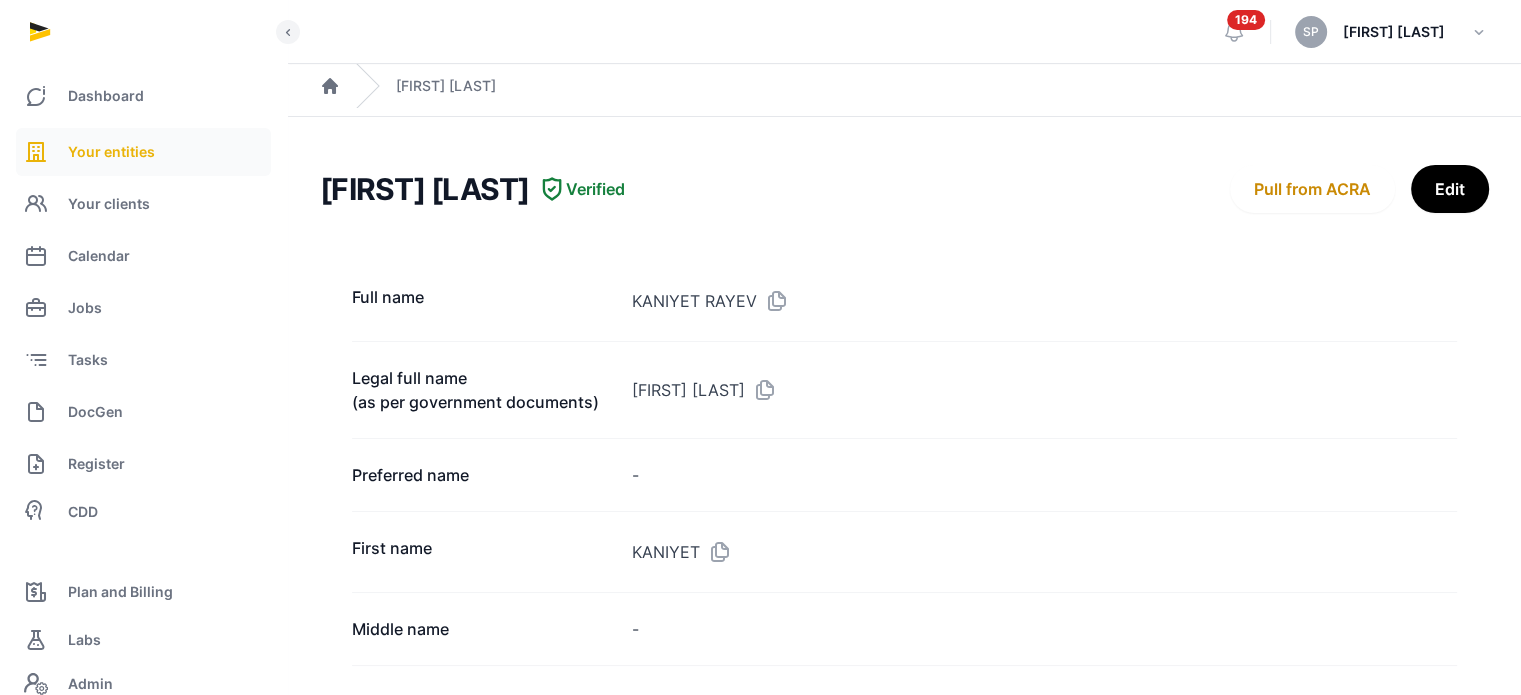 click on "Your entities" at bounding box center [111, 152] 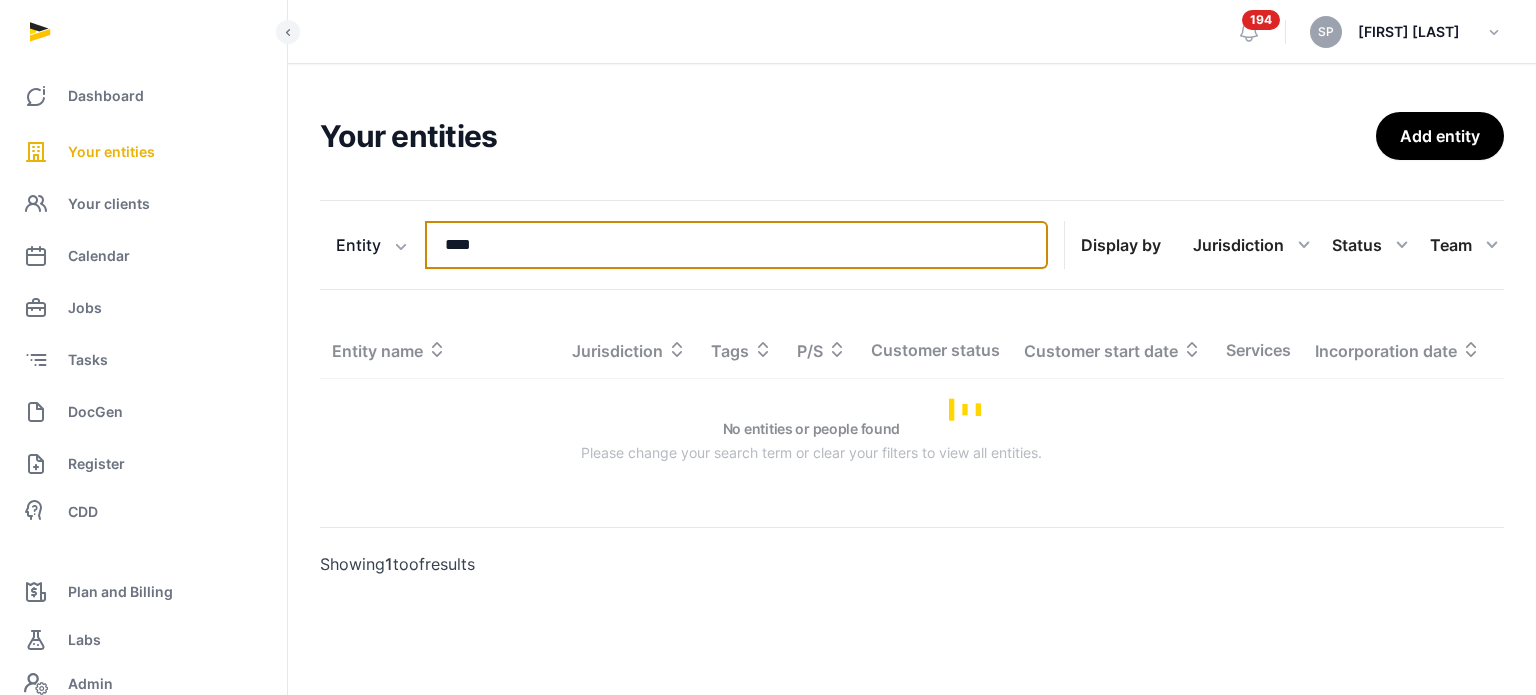 click on "****" at bounding box center (736, 245) 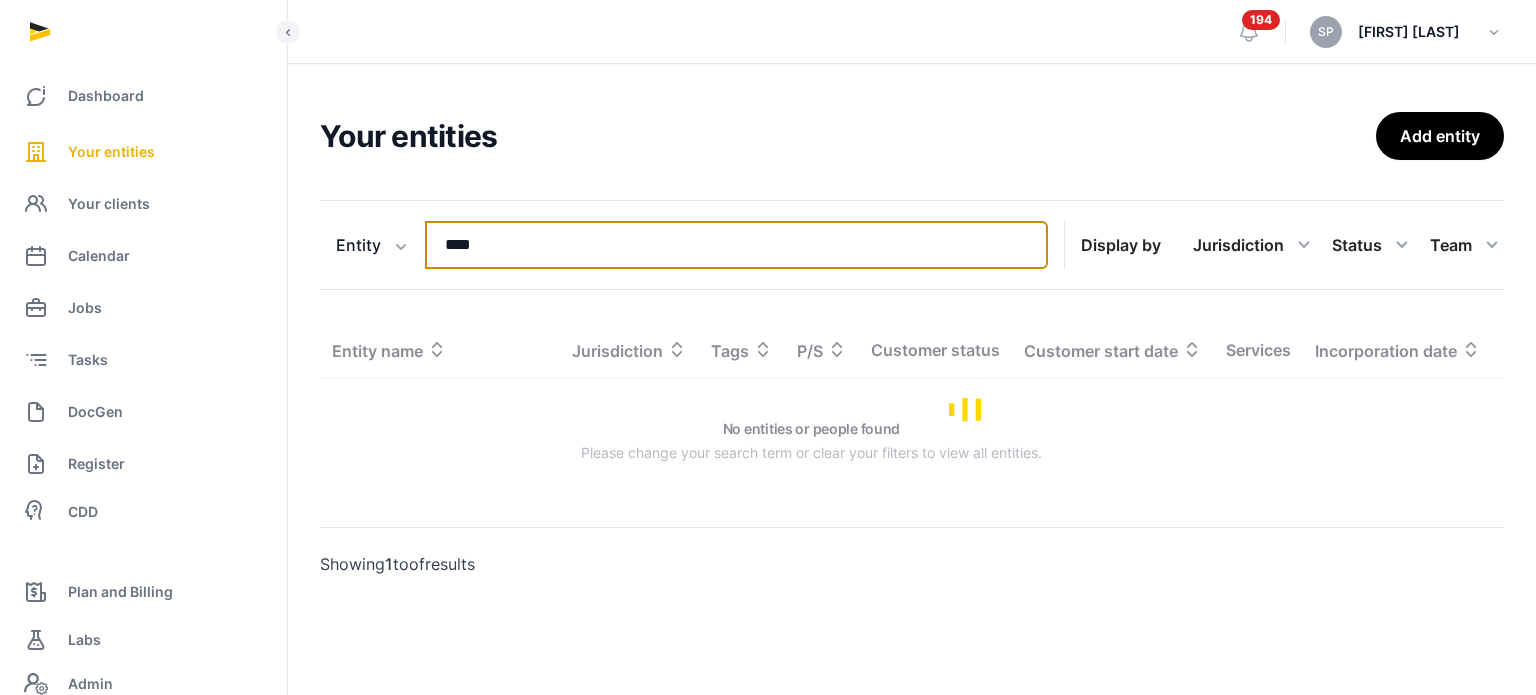 click on "****" at bounding box center [736, 245] 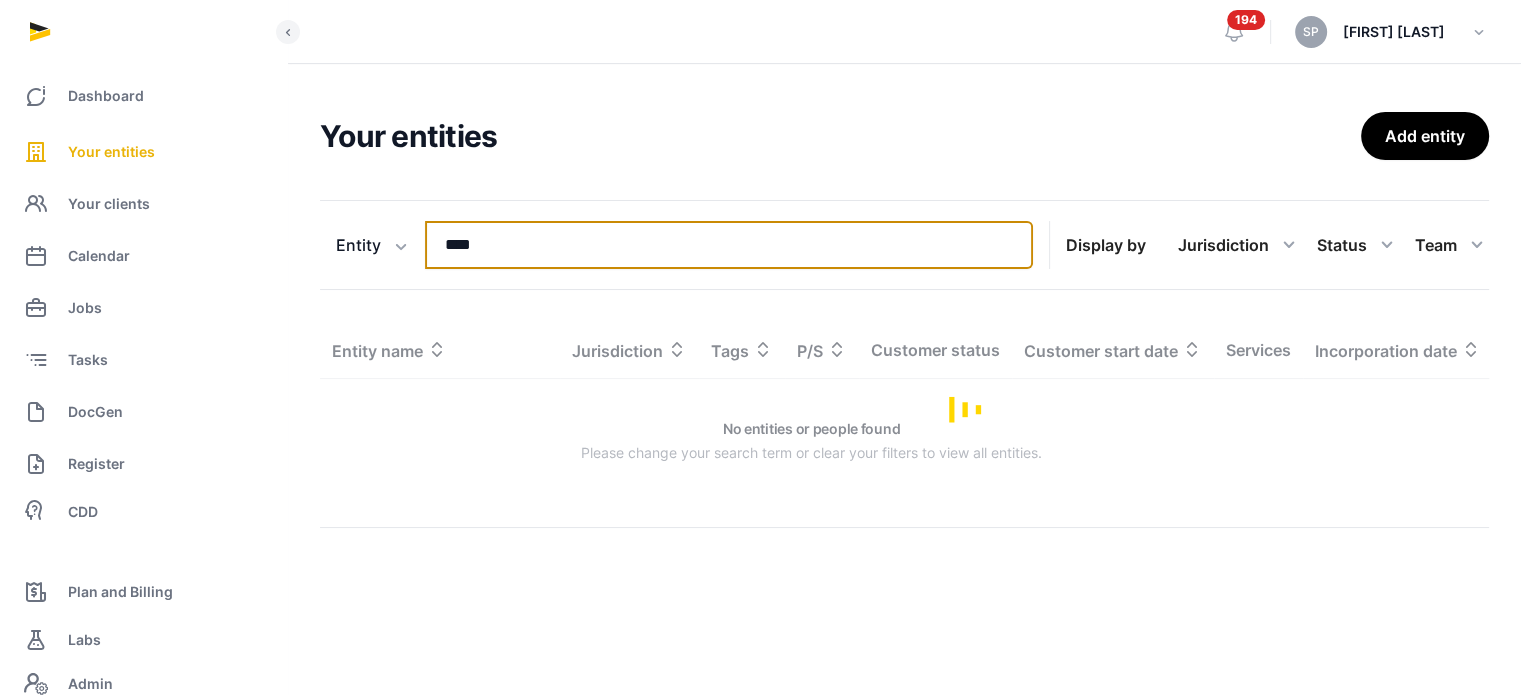 click on "****" at bounding box center [729, 245] 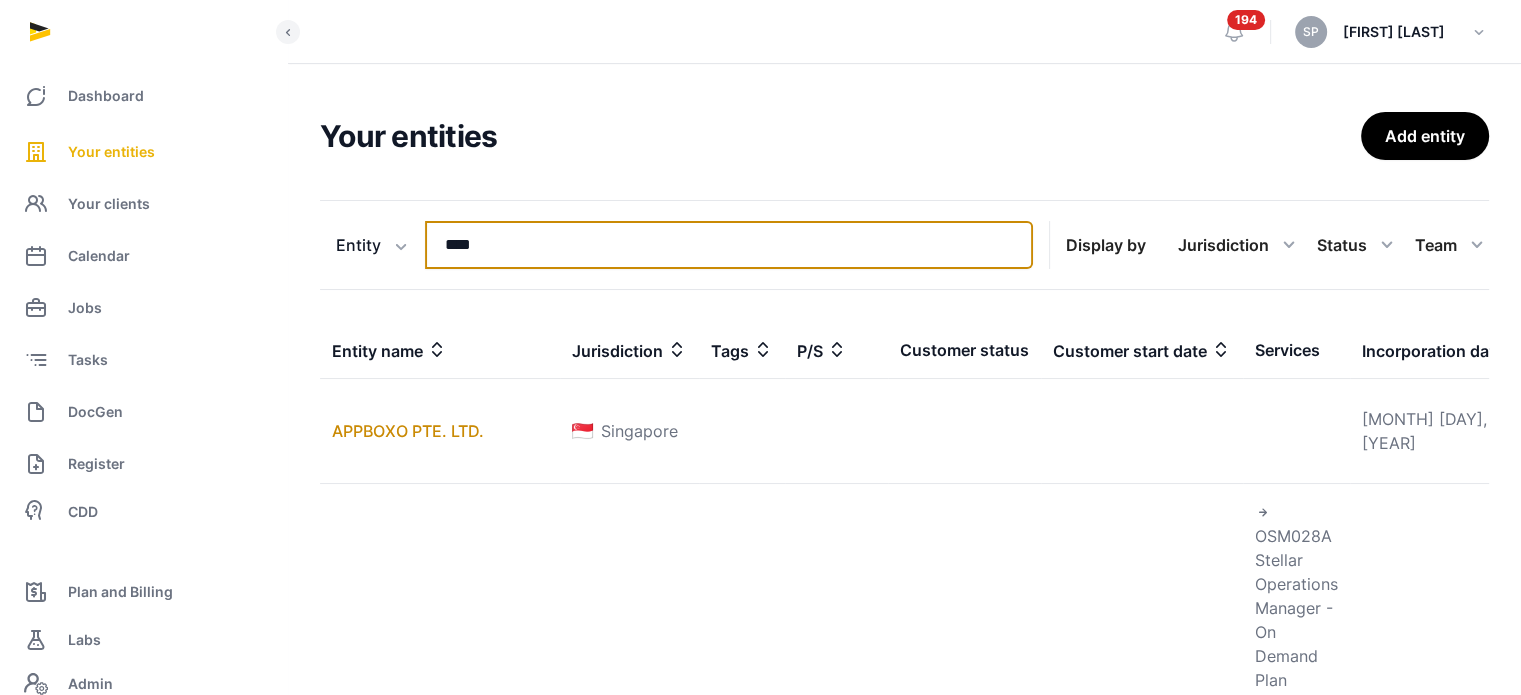 type on "****" 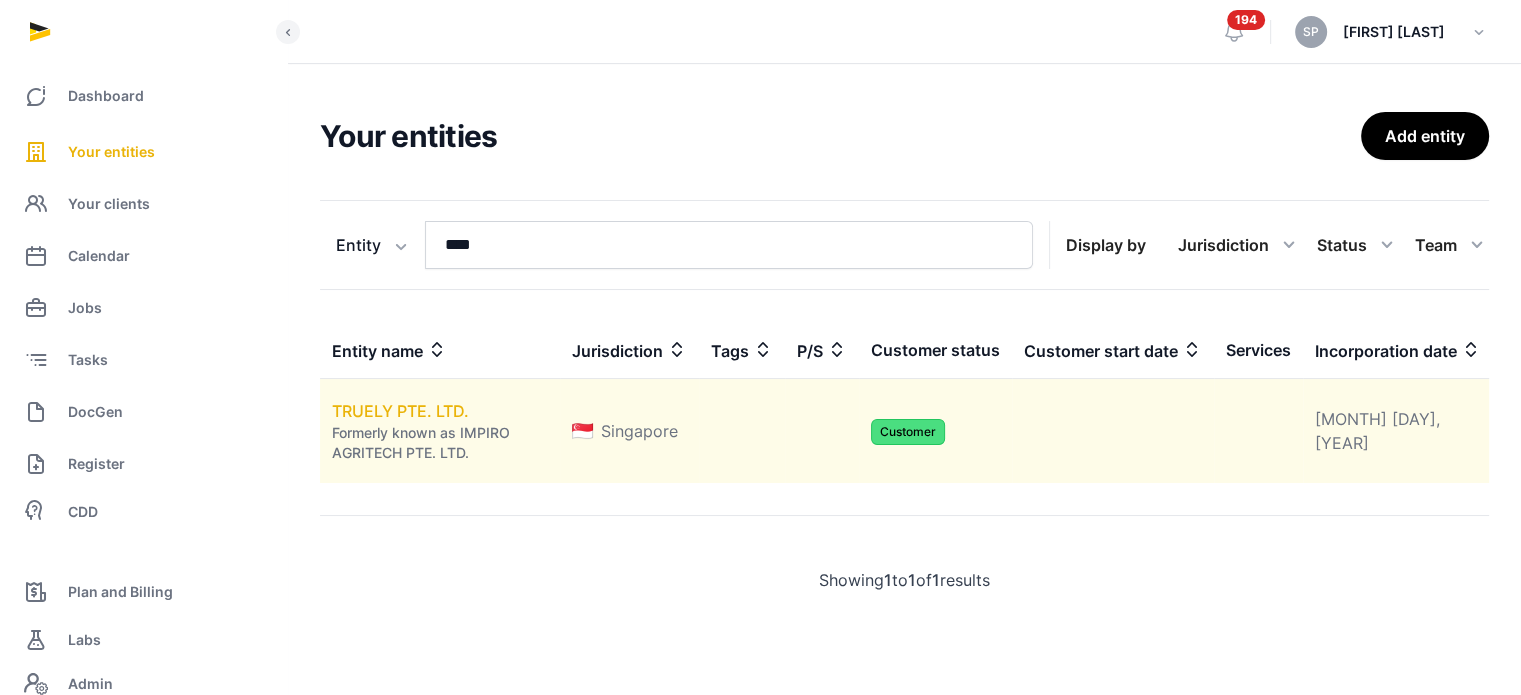 click on "TRUELY PTE. LTD." at bounding box center [400, 411] 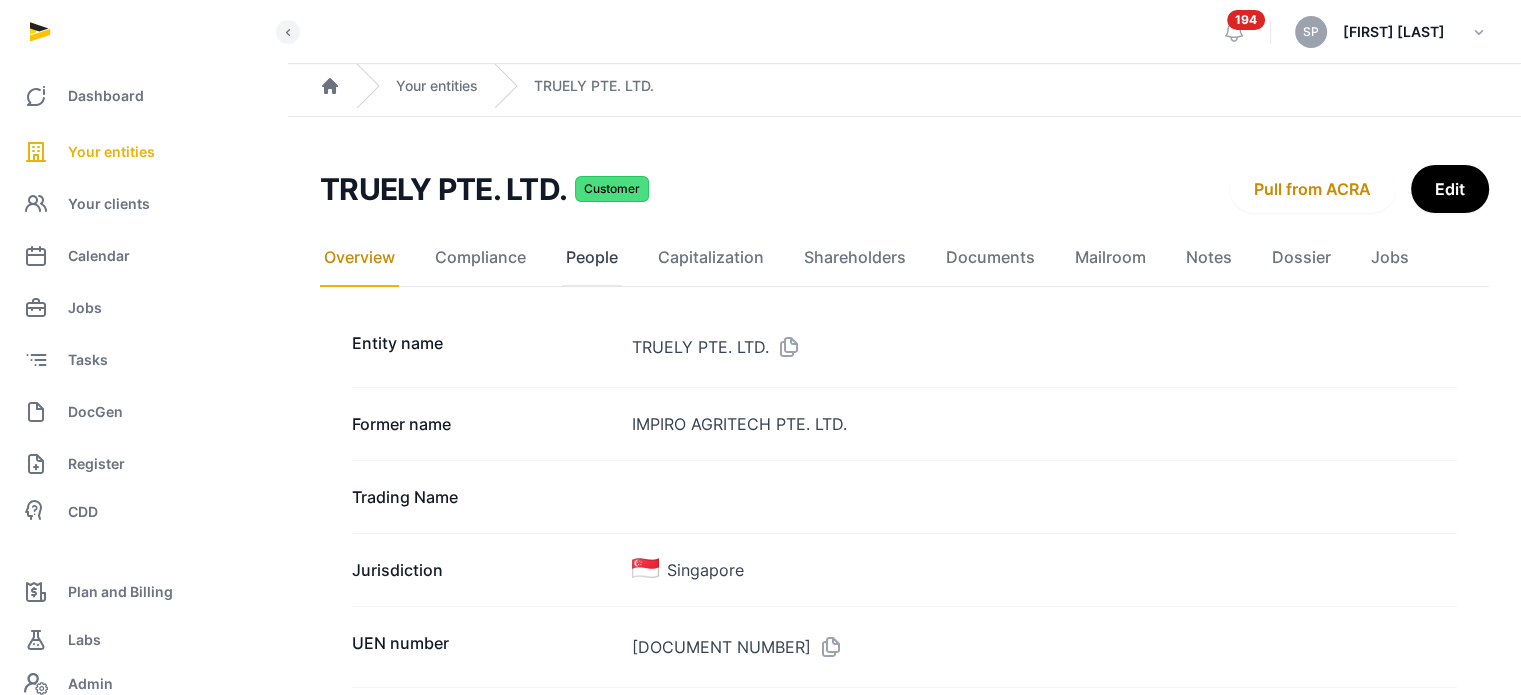 click on "People" 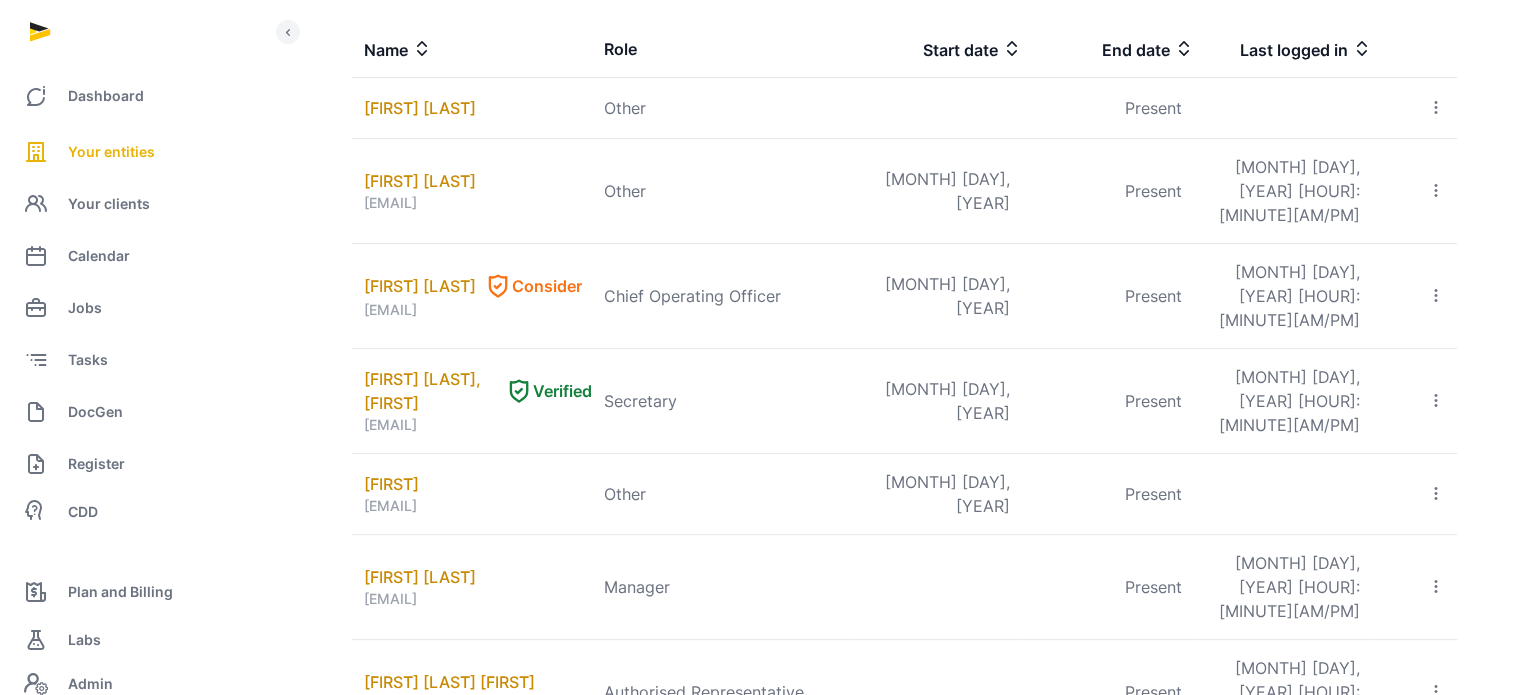 scroll, scrollTop: 294, scrollLeft: 0, axis: vertical 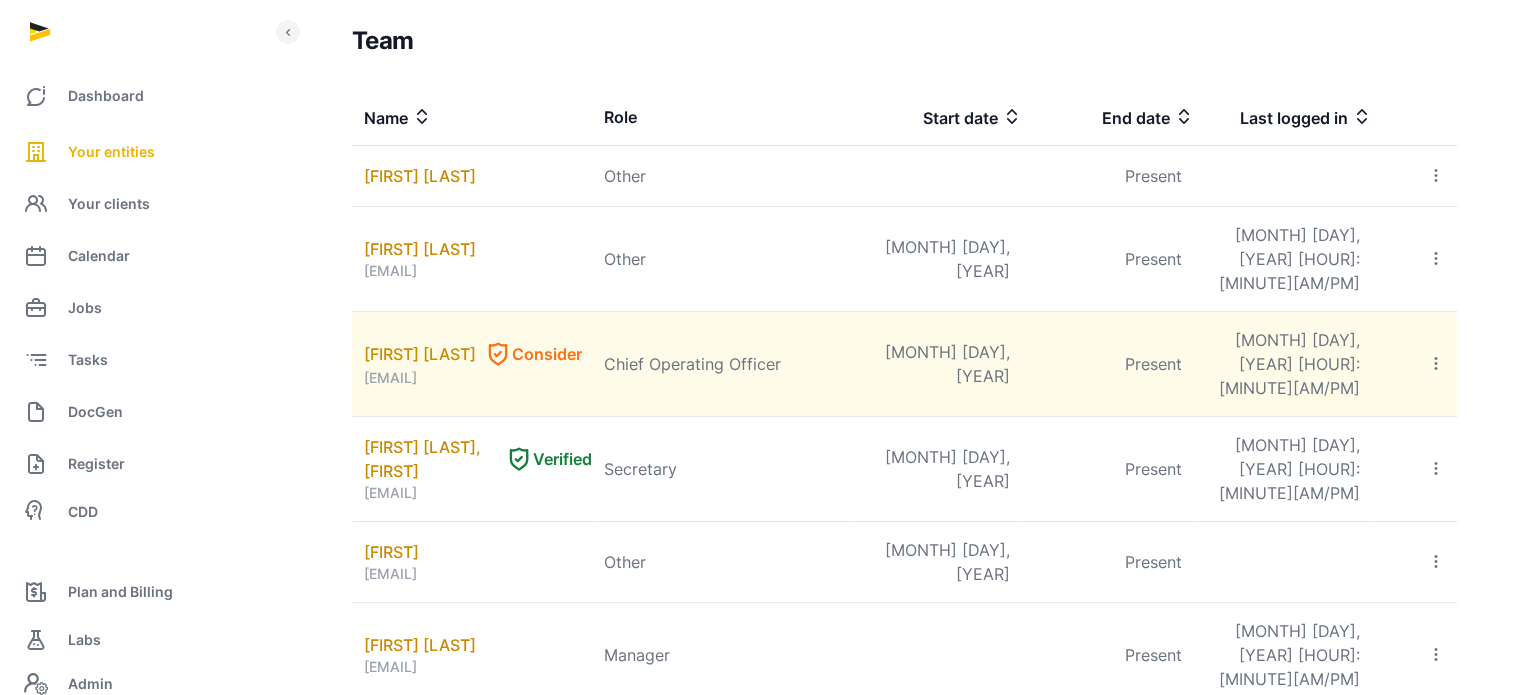 drag, startPoint x: 538, startPoint y: 369, endPoint x: 365, endPoint y: 363, distance: 173.10402 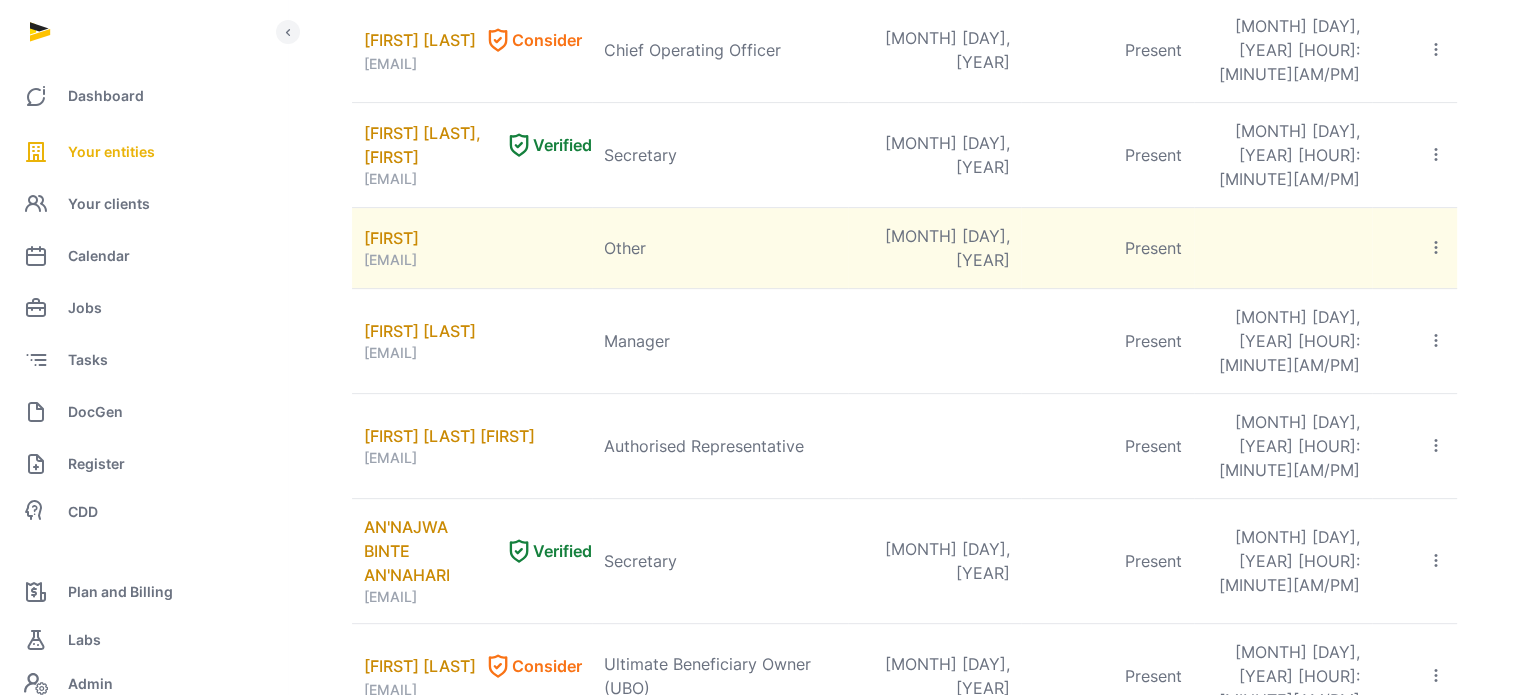 scroll, scrollTop: 622, scrollLeft: 0, axis: vertical 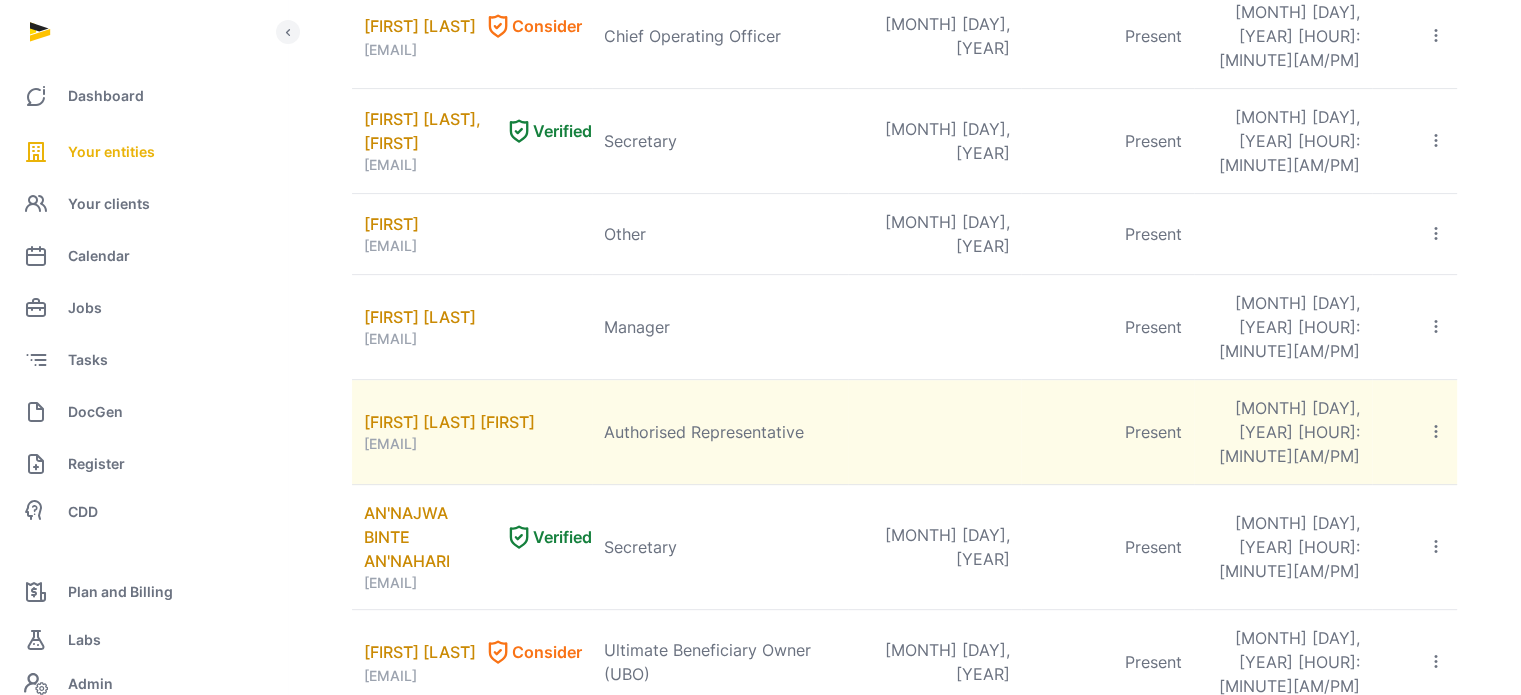 drag, startPoint x: 527, startPoint y: 373, endPoint x: 368, endPoint y: 377, distance: 159.05031 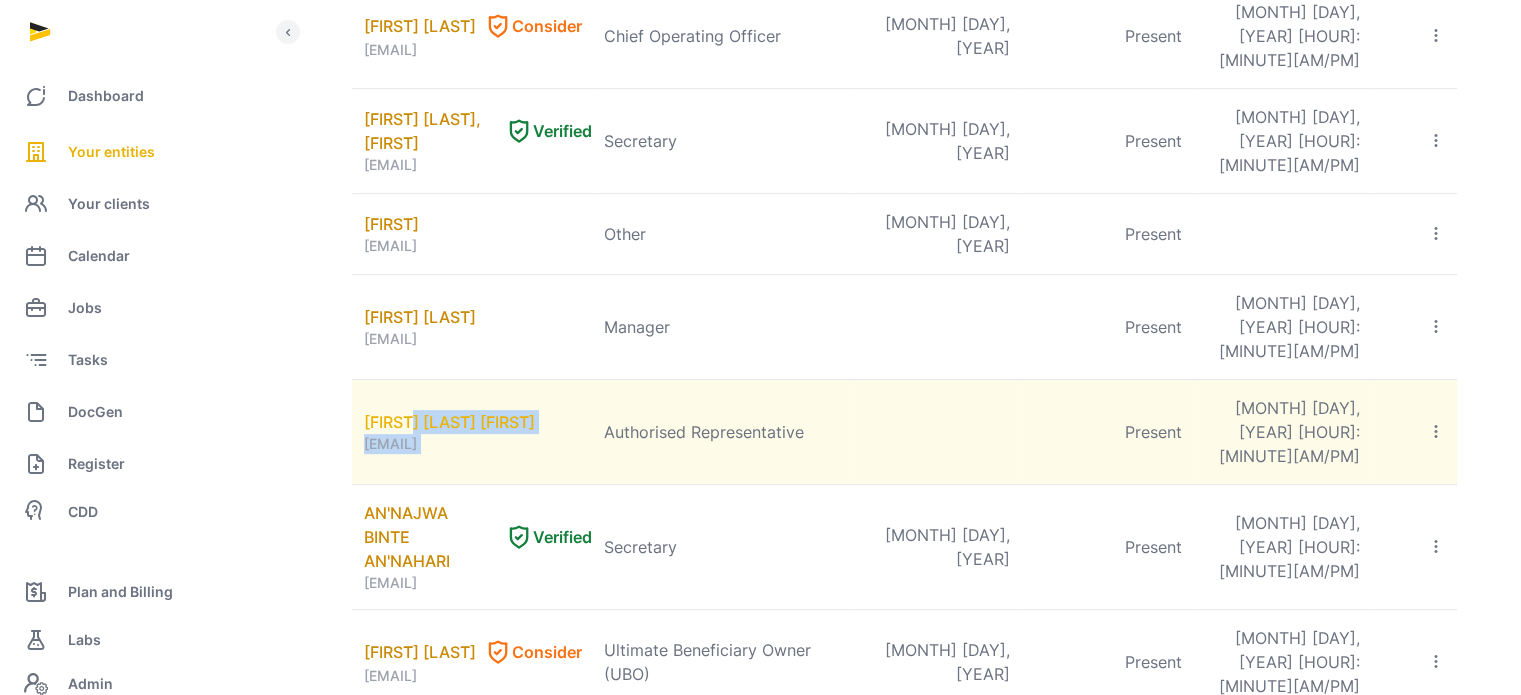 drag, startPoint x: 595, startPoint y: 339, endPoint x: 396, endPoint y: 341, distance: 199.01006 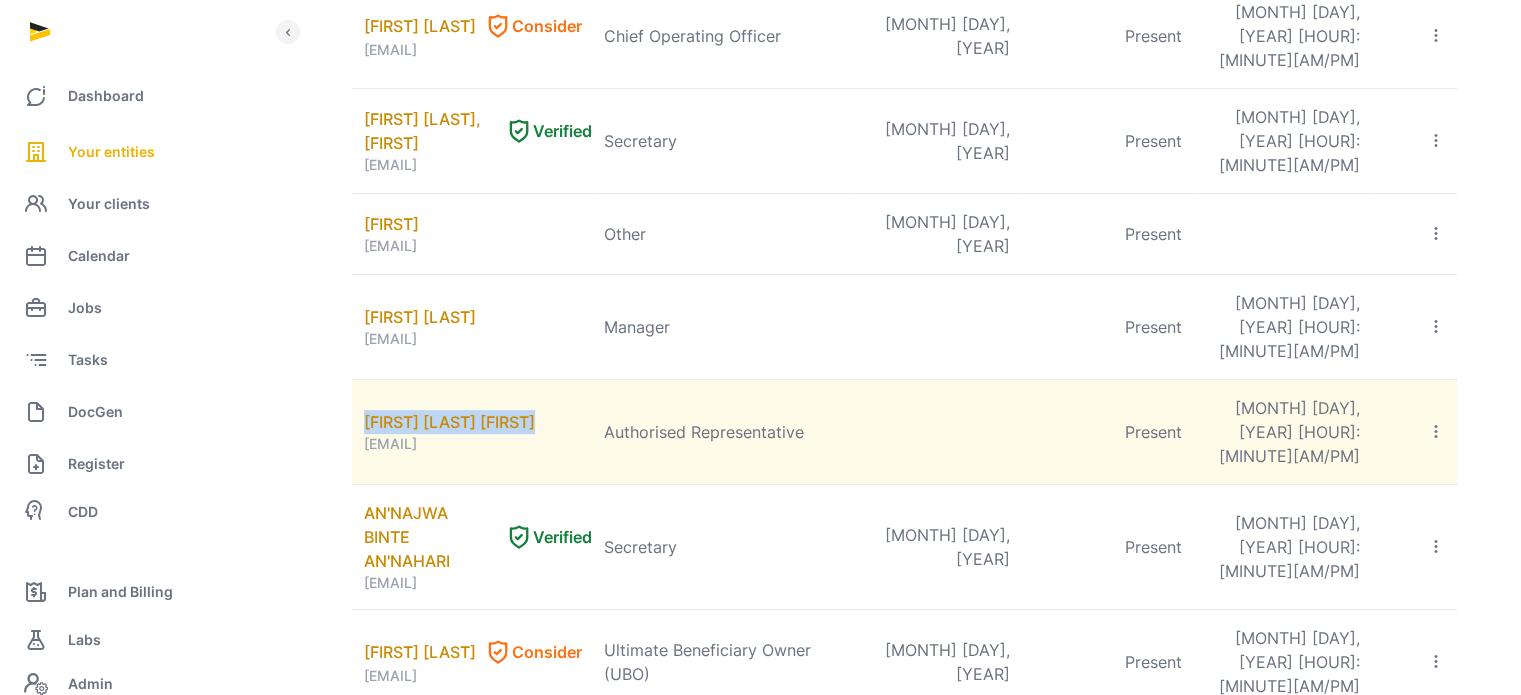 drag, startPoint x: 358, startPoint y: 326, endPoint x: 588, endPoint y: 344, distance: 230.70328 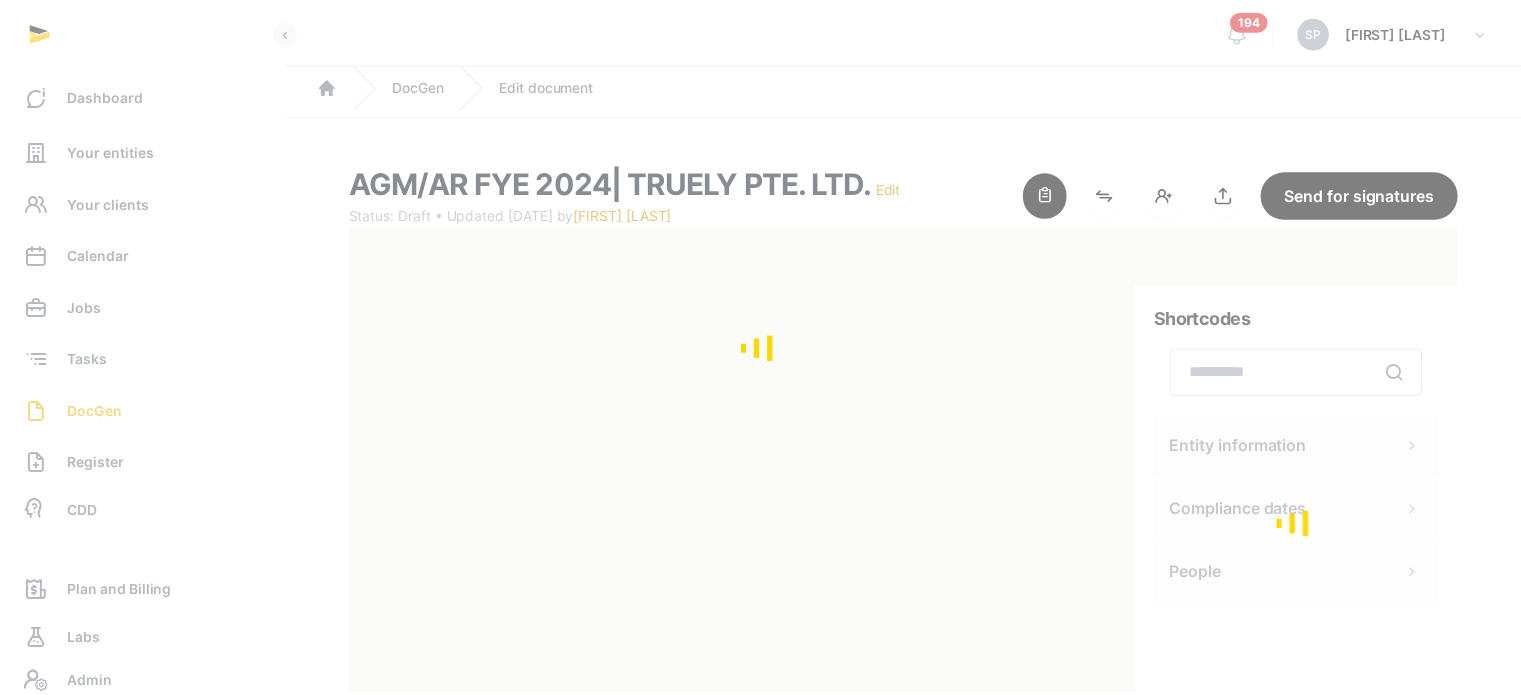 scroll, scrollTop: 0, scrollLeft: 0, axis: both 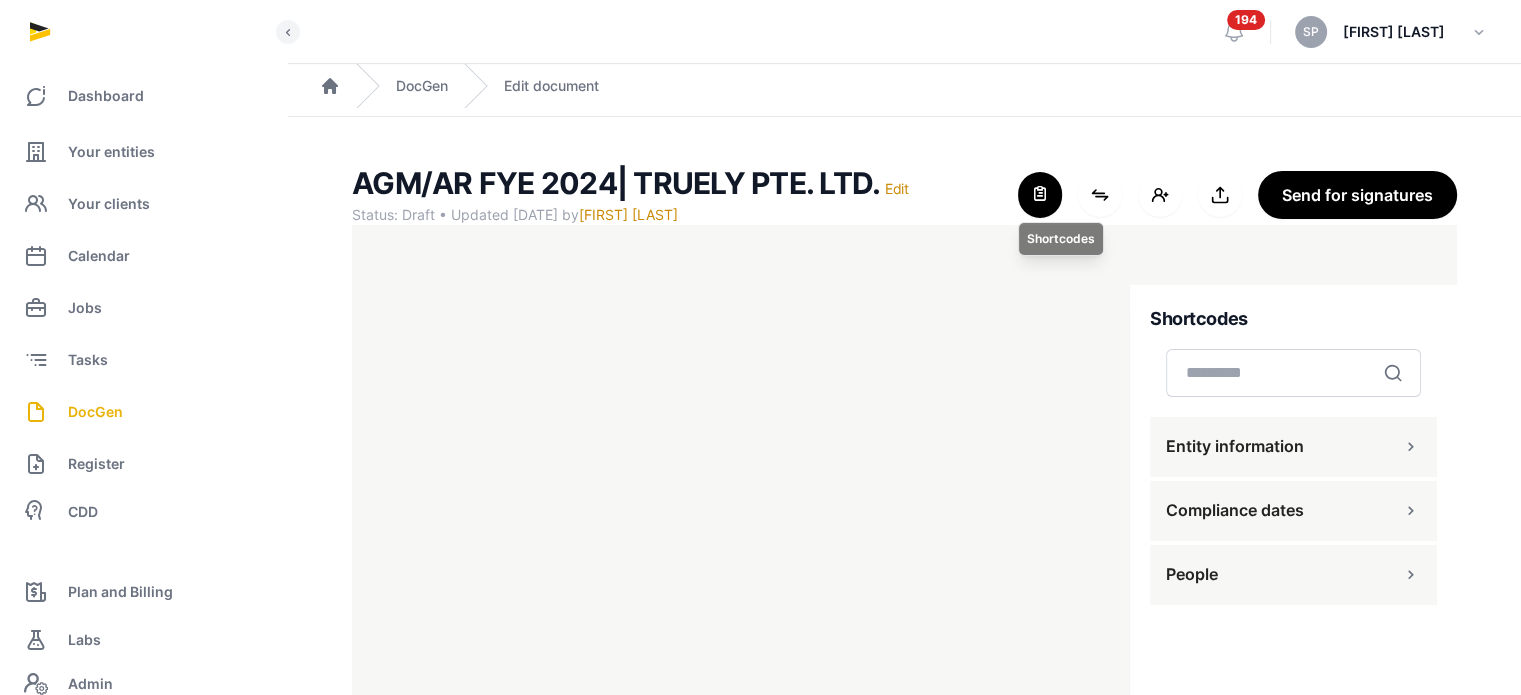 click at bounding box center [1040, 195] 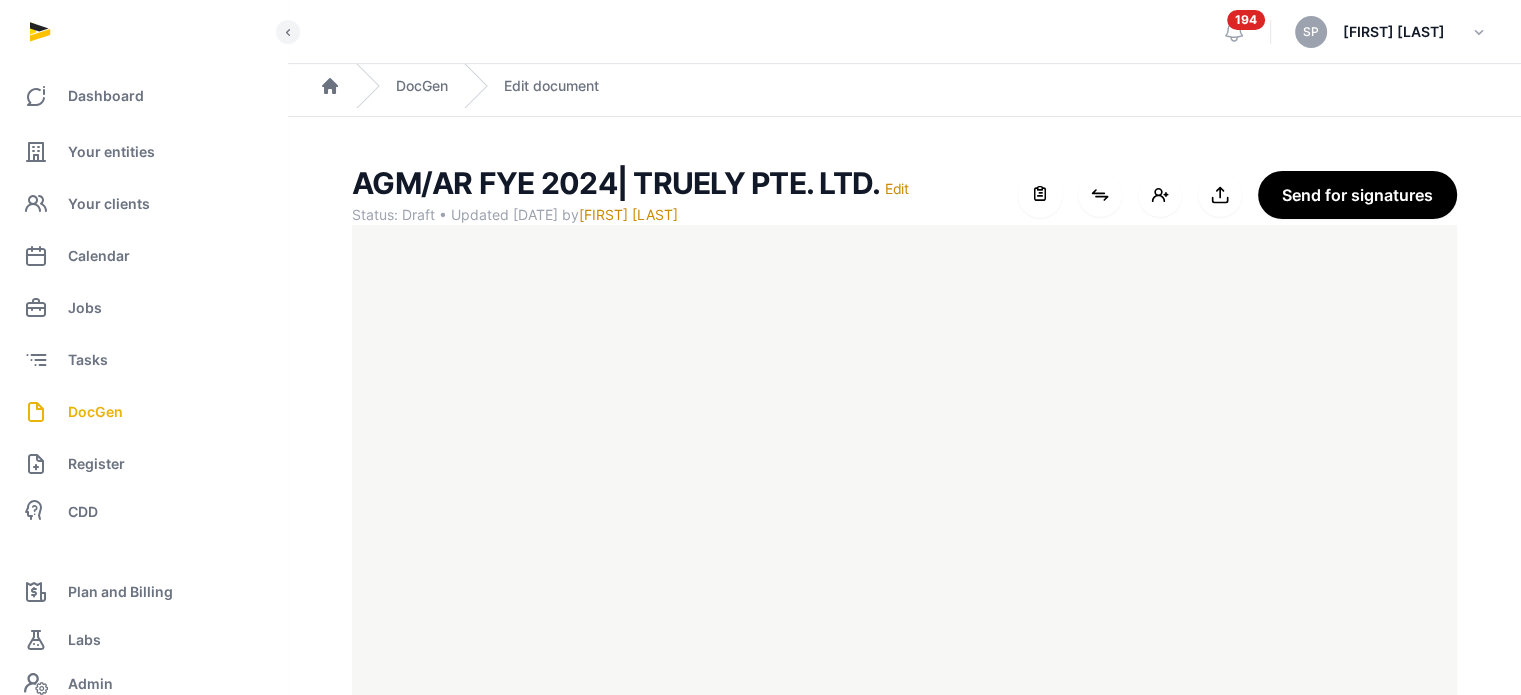 scroll, scrollTop: 91, scrollLeft: 0, axis: vertical 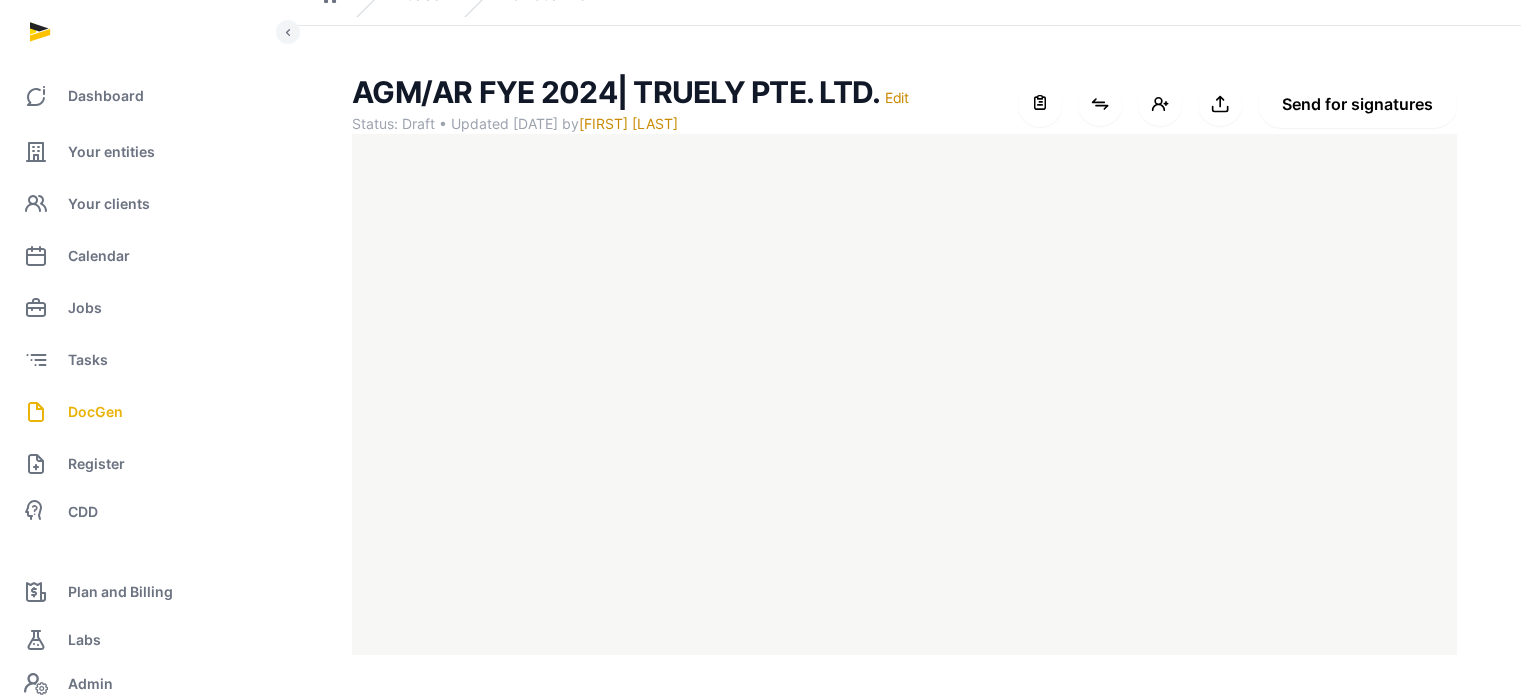 click on "Send for signatures" at bounding box center [1357, 104] 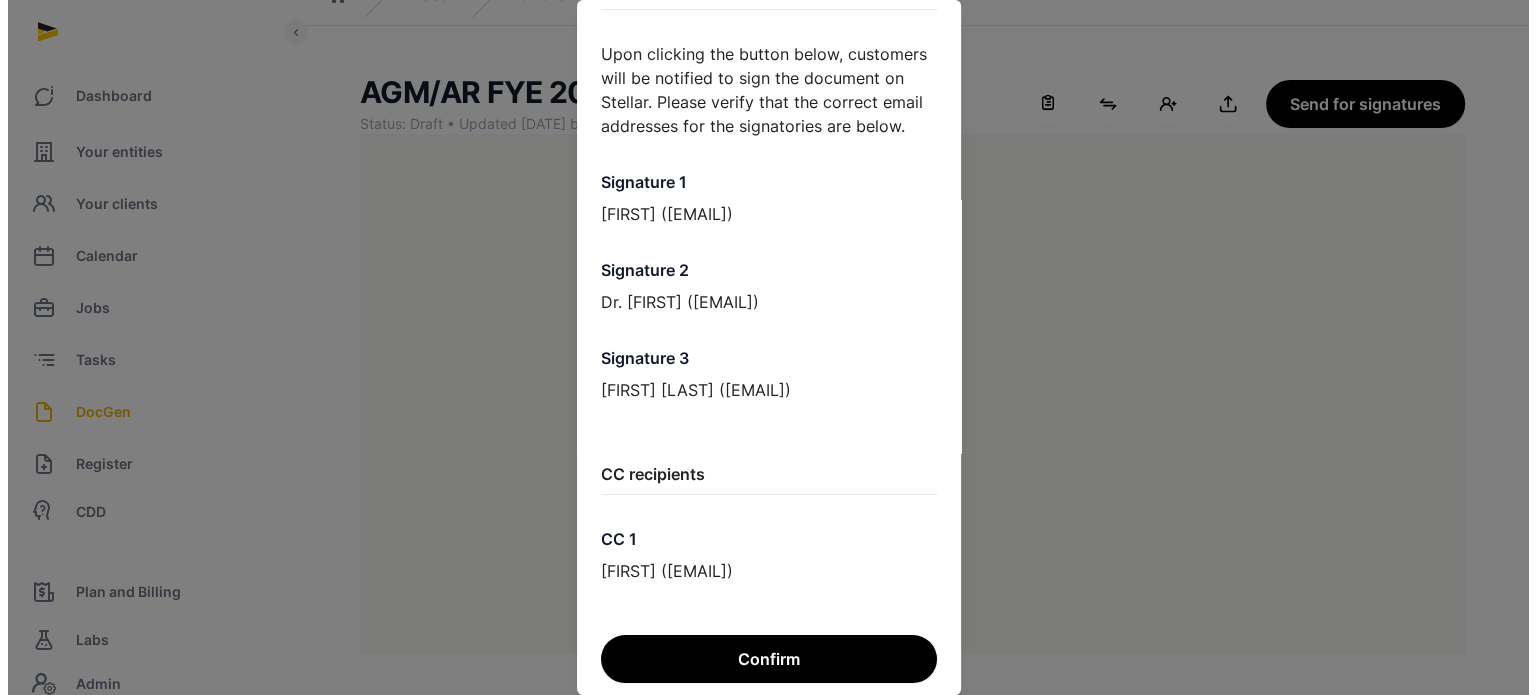 scroll, scrollTop: 146, scrollLeft: 0, axis: vertical 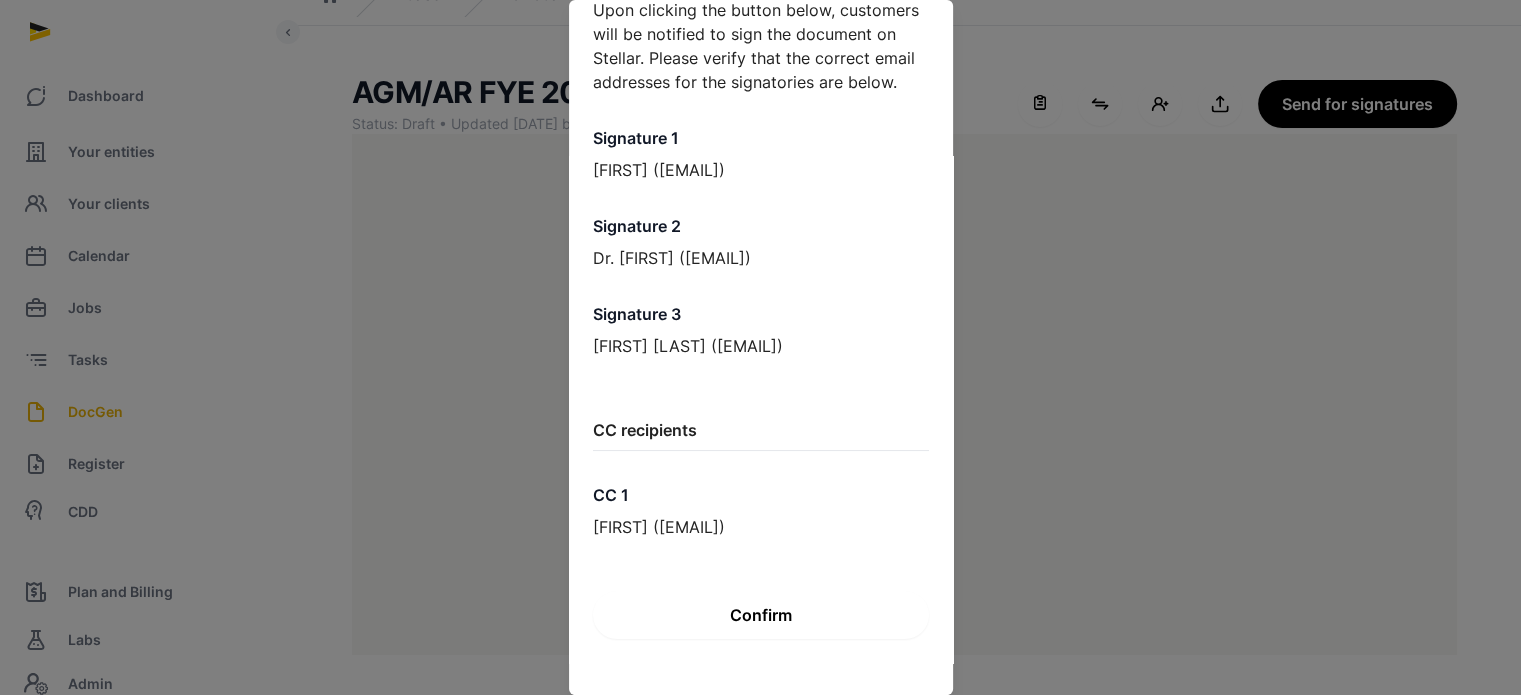 click on "Confirm" at bounding box center [761, 615] 